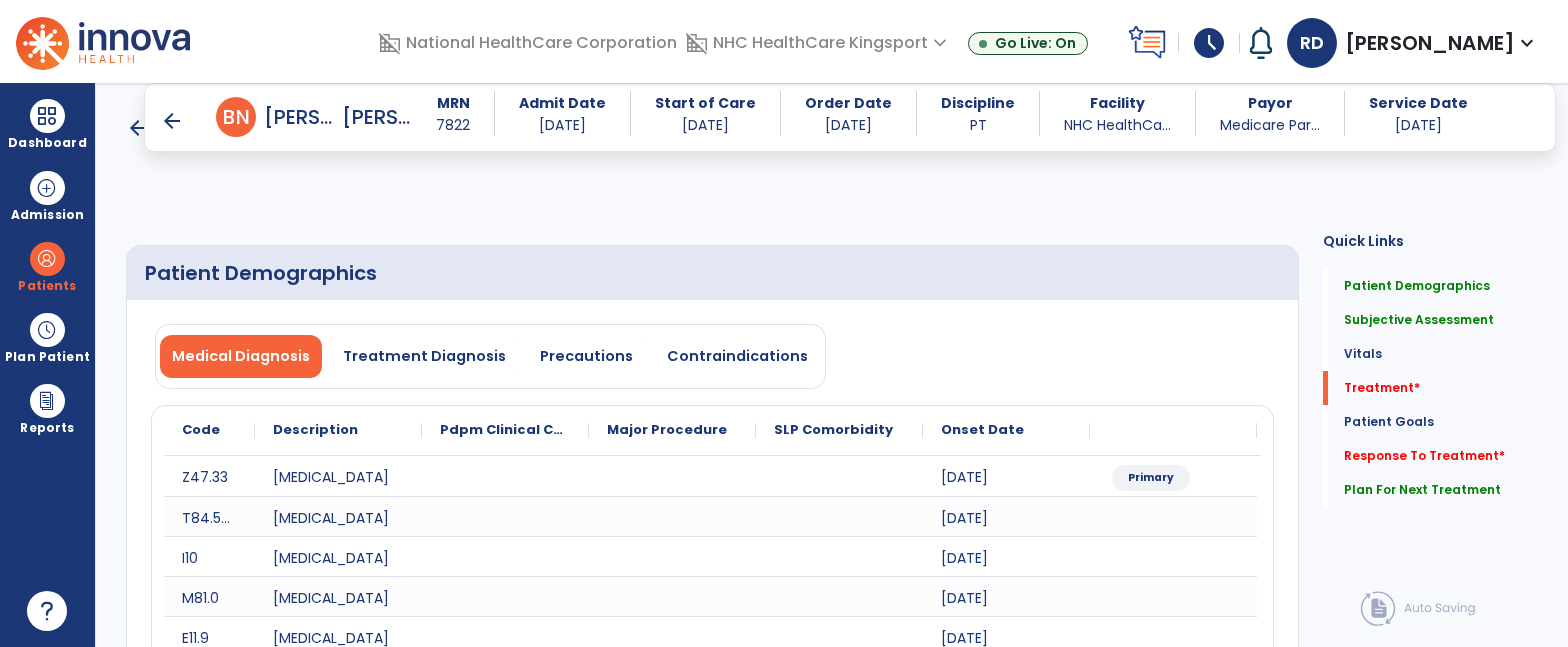 select on "*" 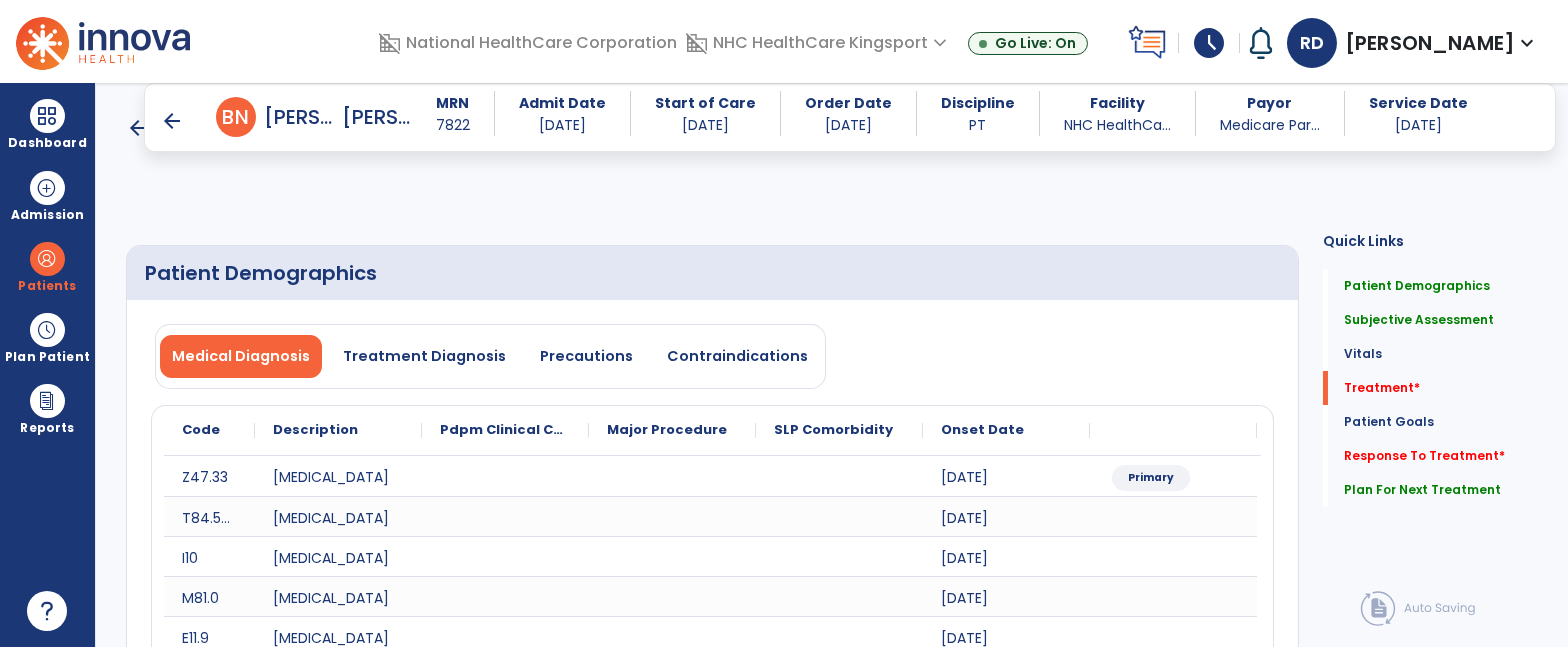 scroll, scrollTop: 1386, scrollLeft: 0, axis: vertical 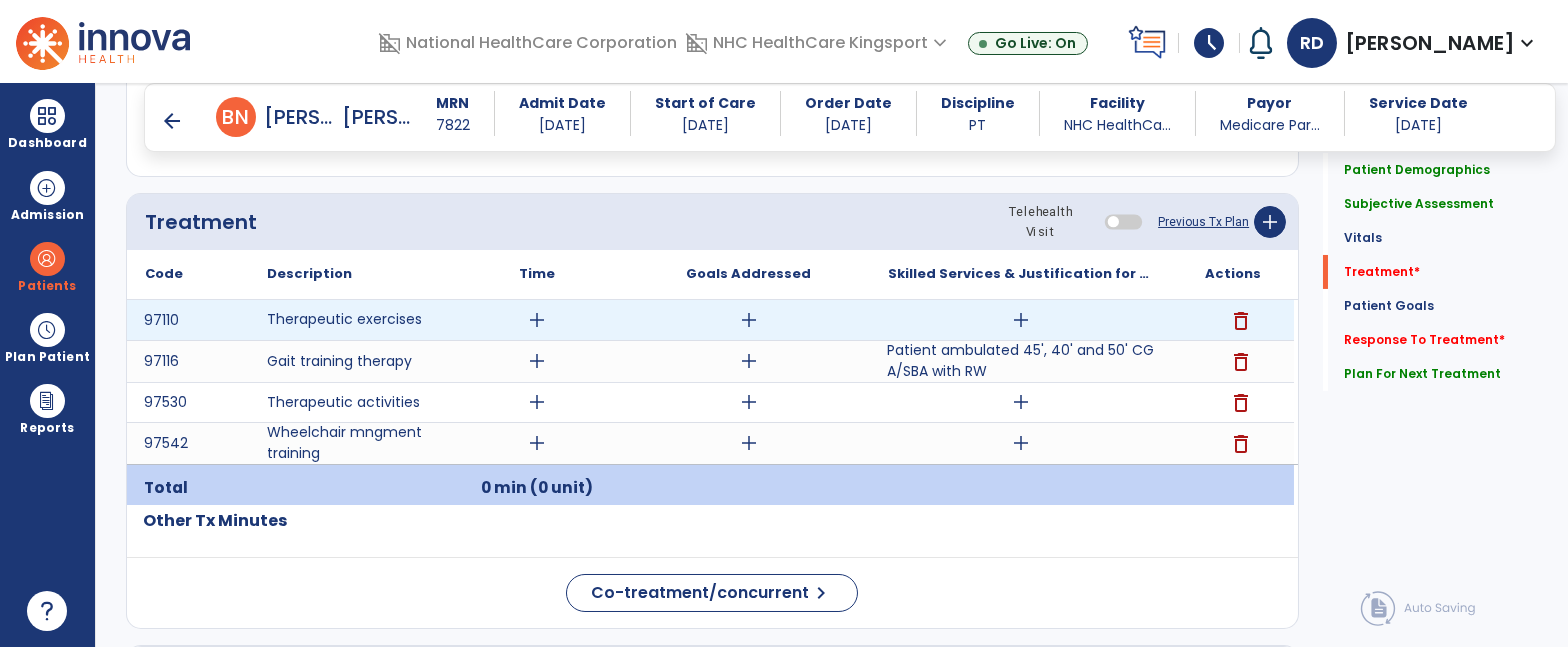 click on "add" at bounding box center (1021, 320) 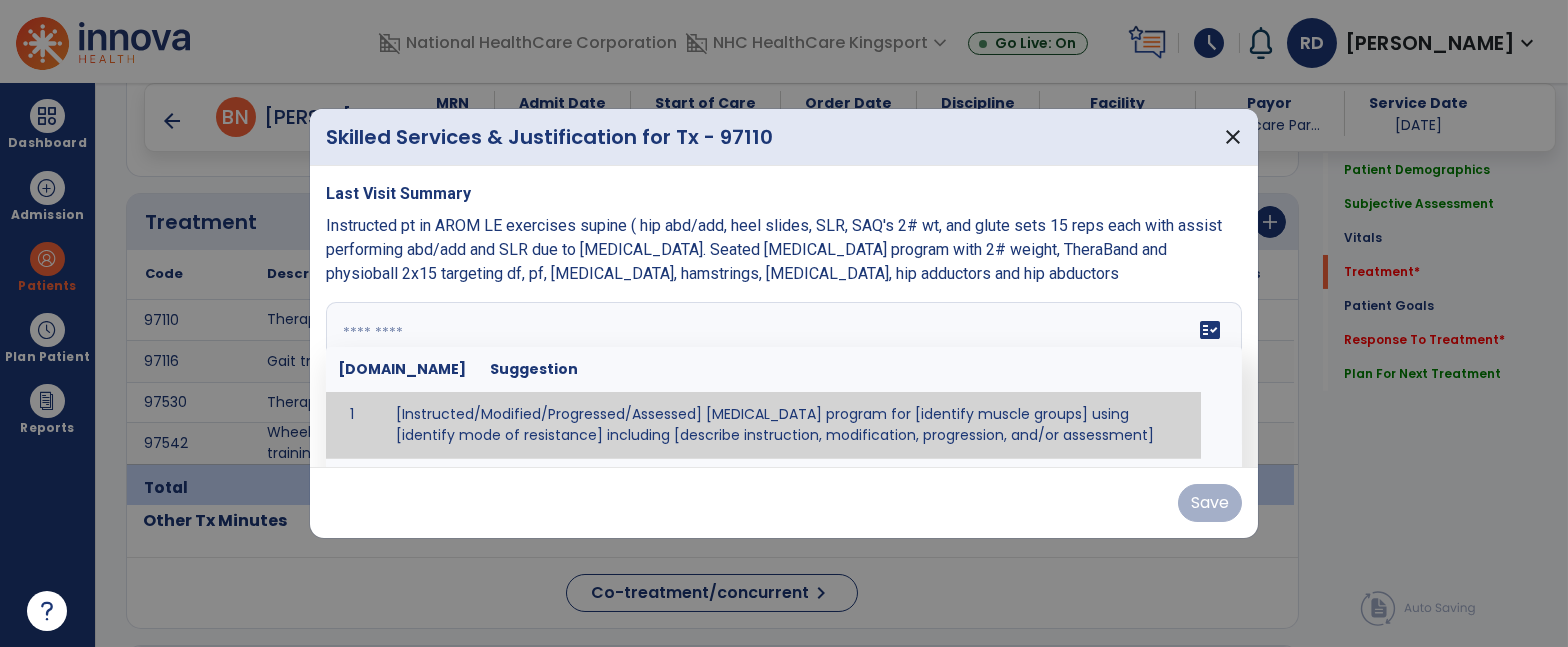 click at bounding box center [782, 377] 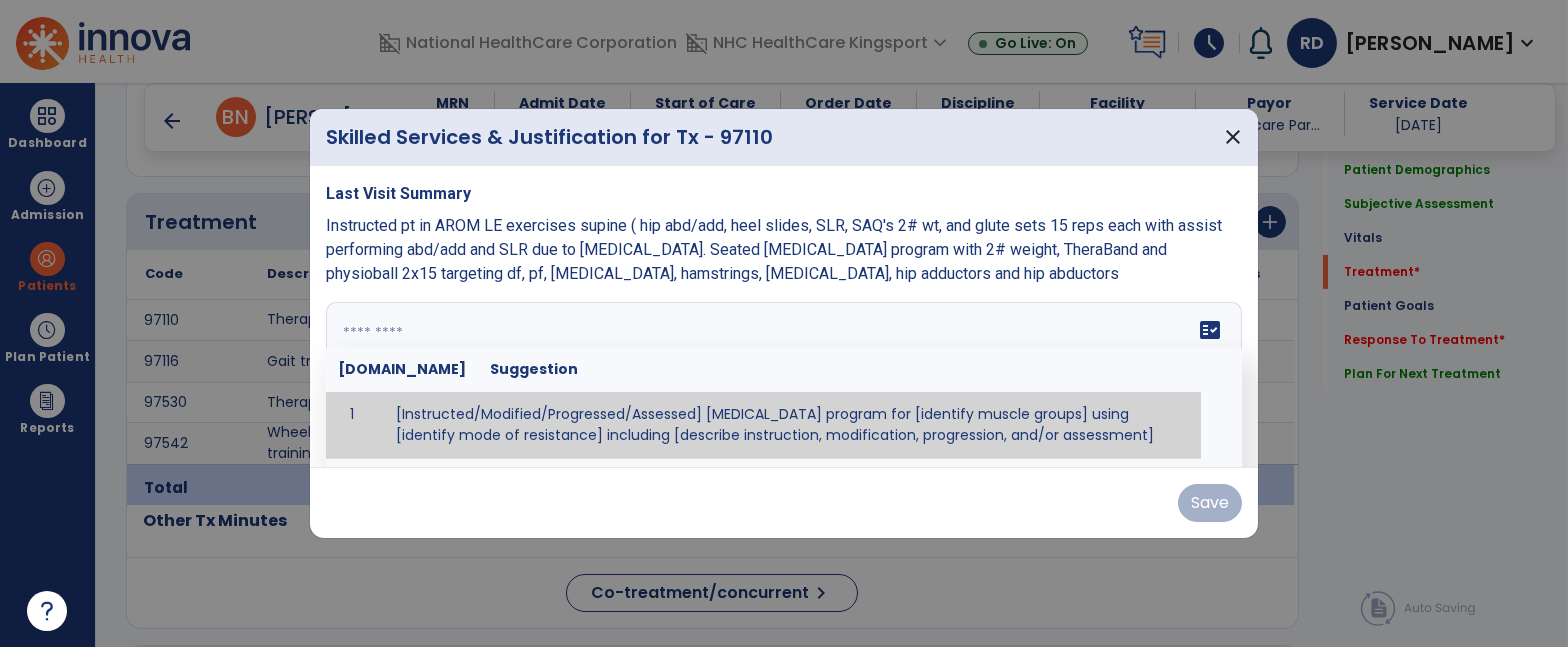 click at bounding box center (782, 377) 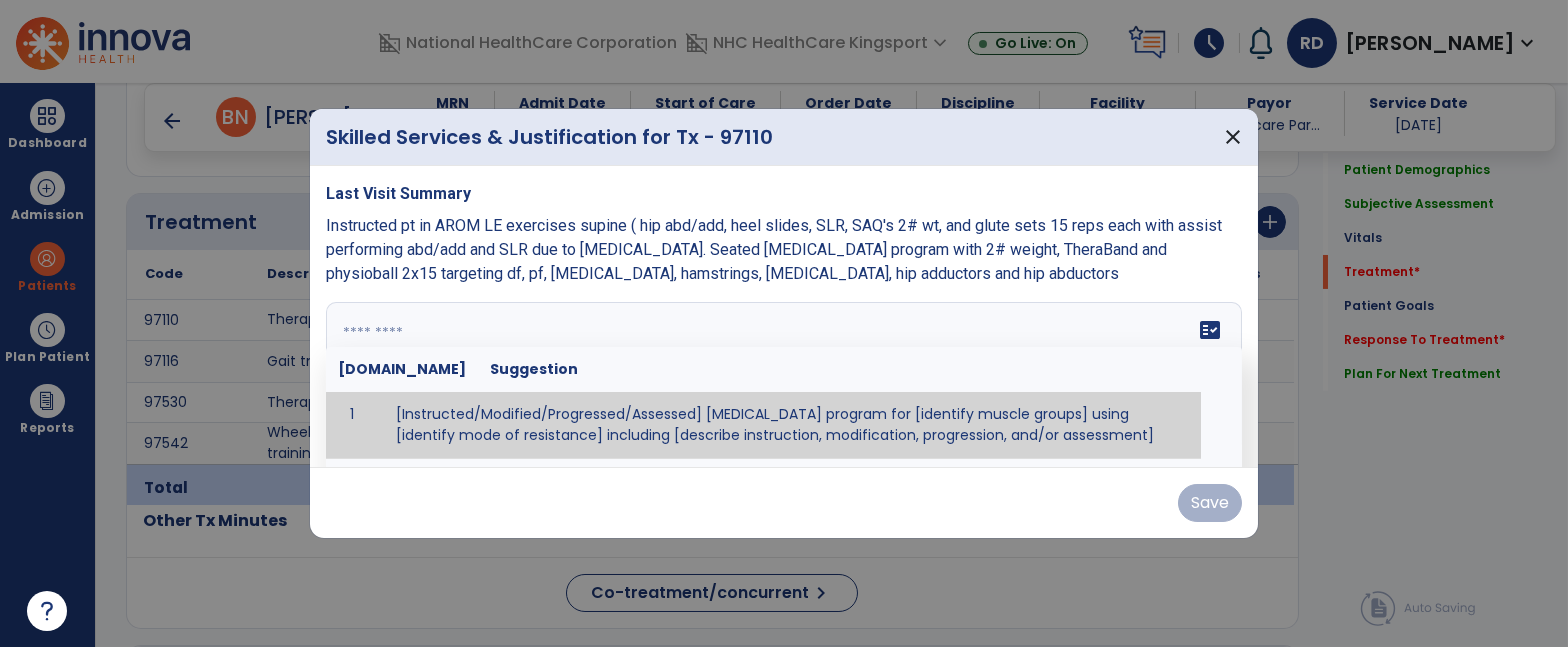 paste on "**********" 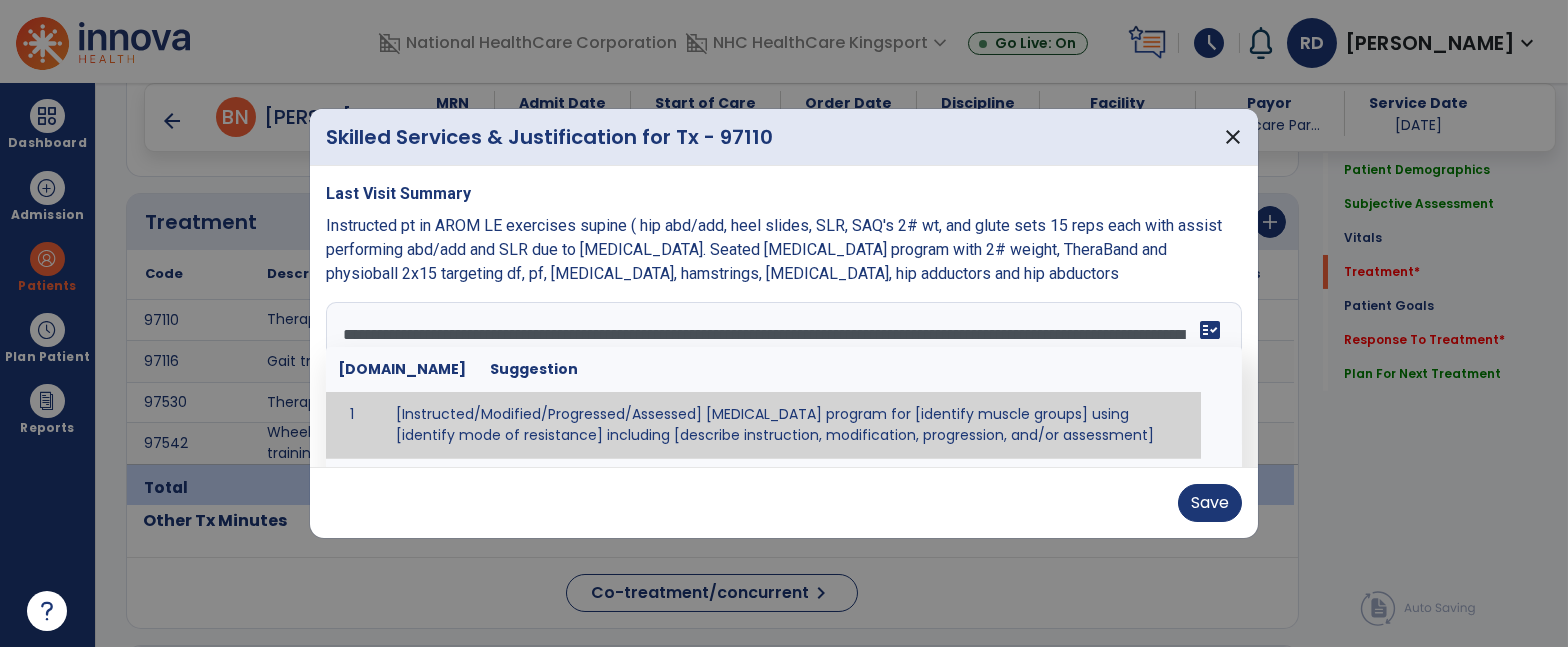 type on "**********" 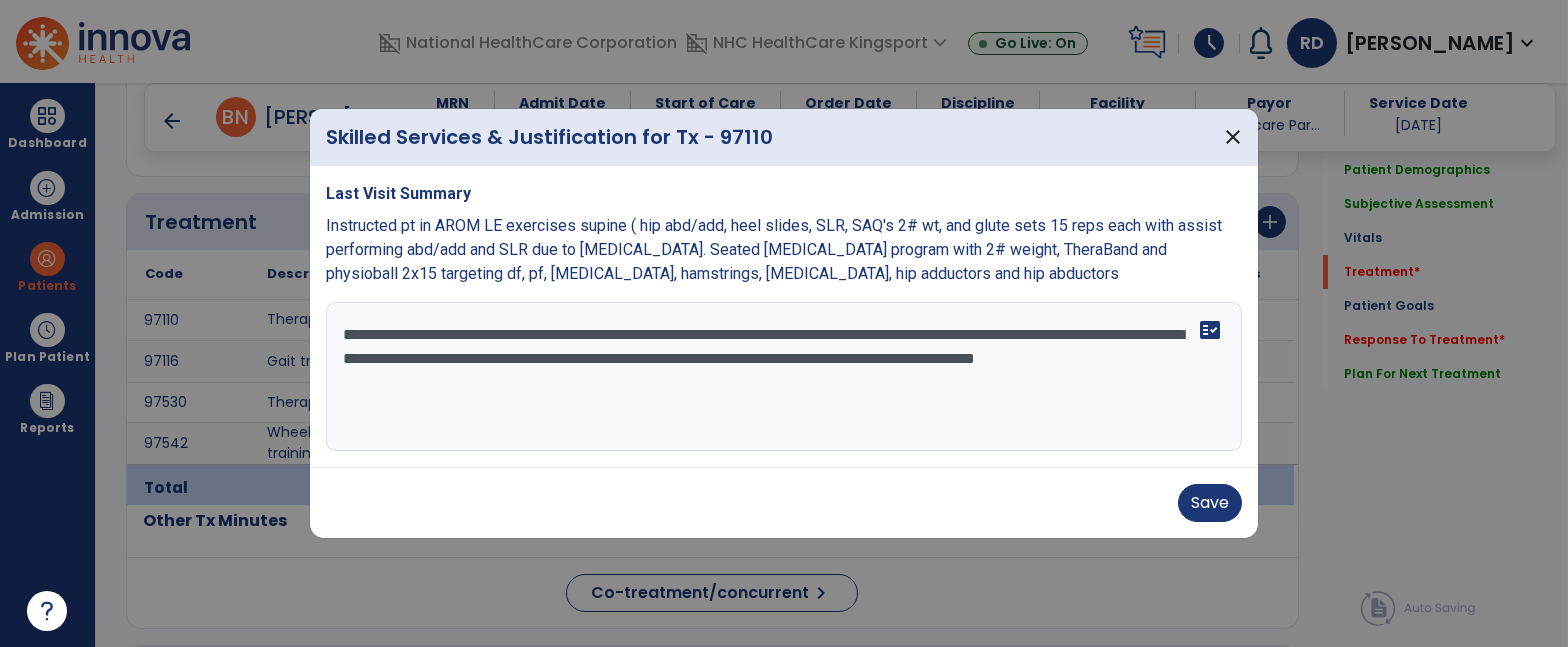 drag, startPoint x: 603, startPoint y: 387, endPoint x: 338, endPoint y: 323, distance: 272.61877 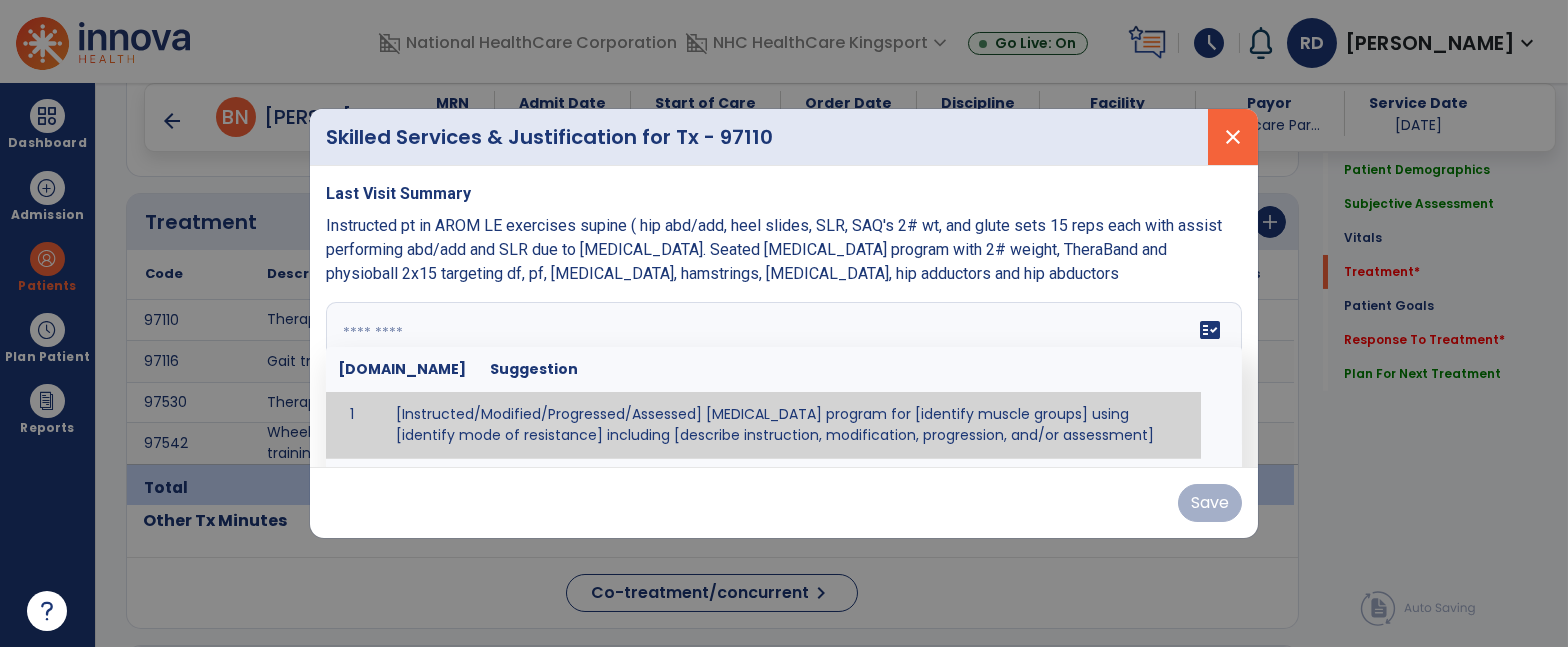 type 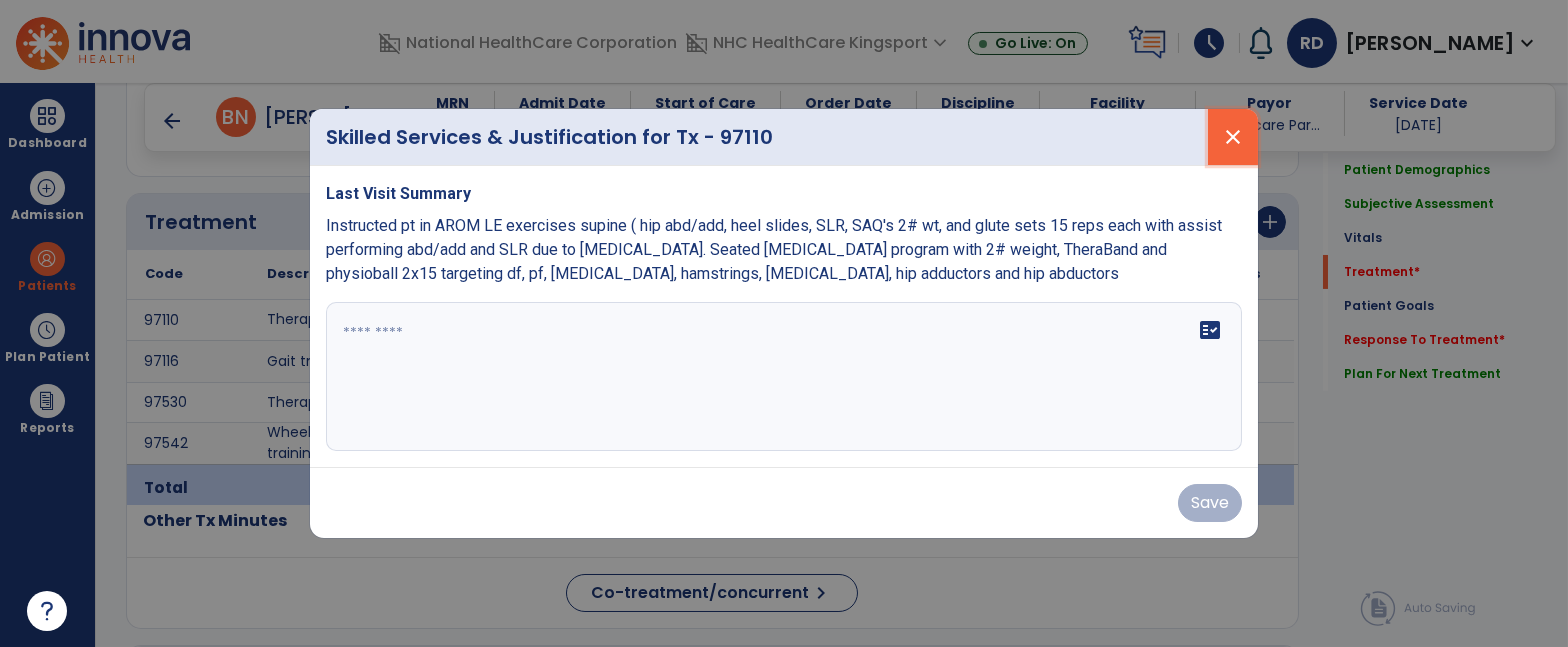 click on "close" at bounding box center [1233, 137] 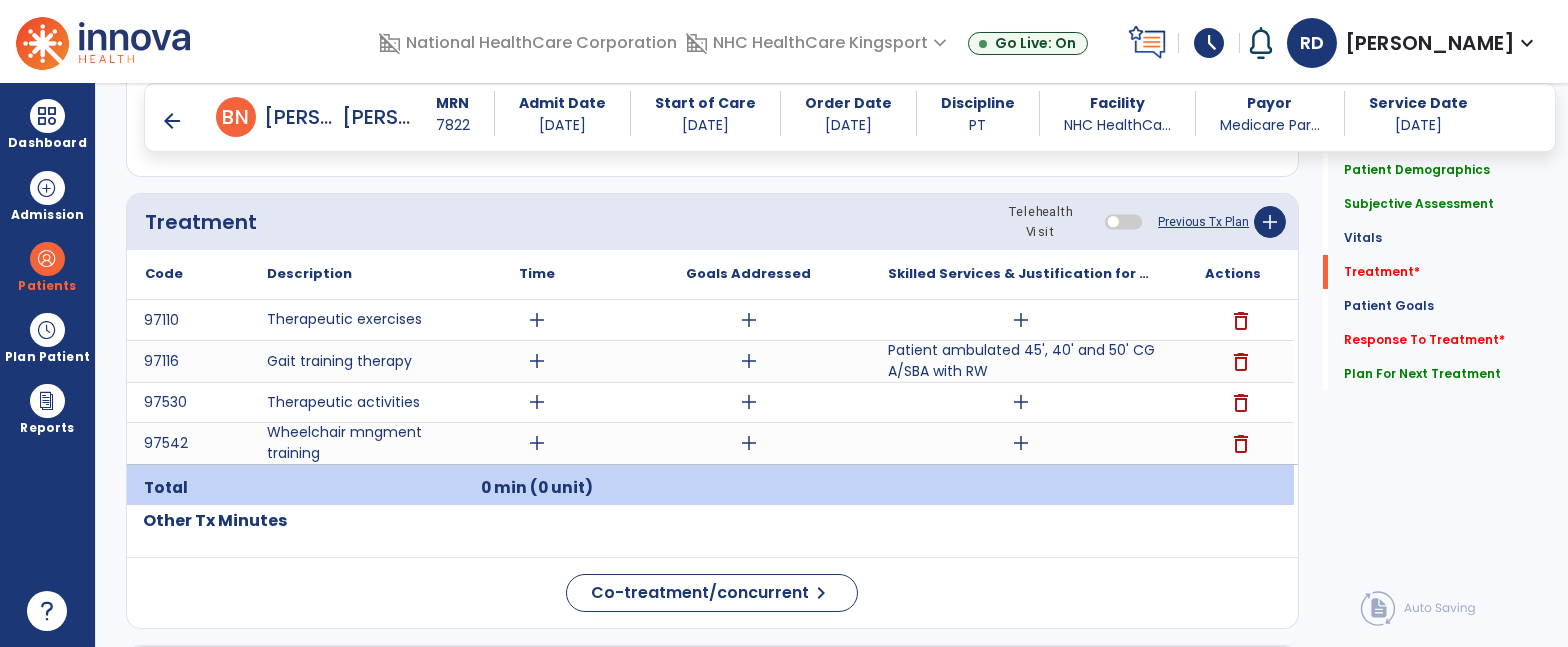 click on "arrow_back" at bounding box center (172, 121) 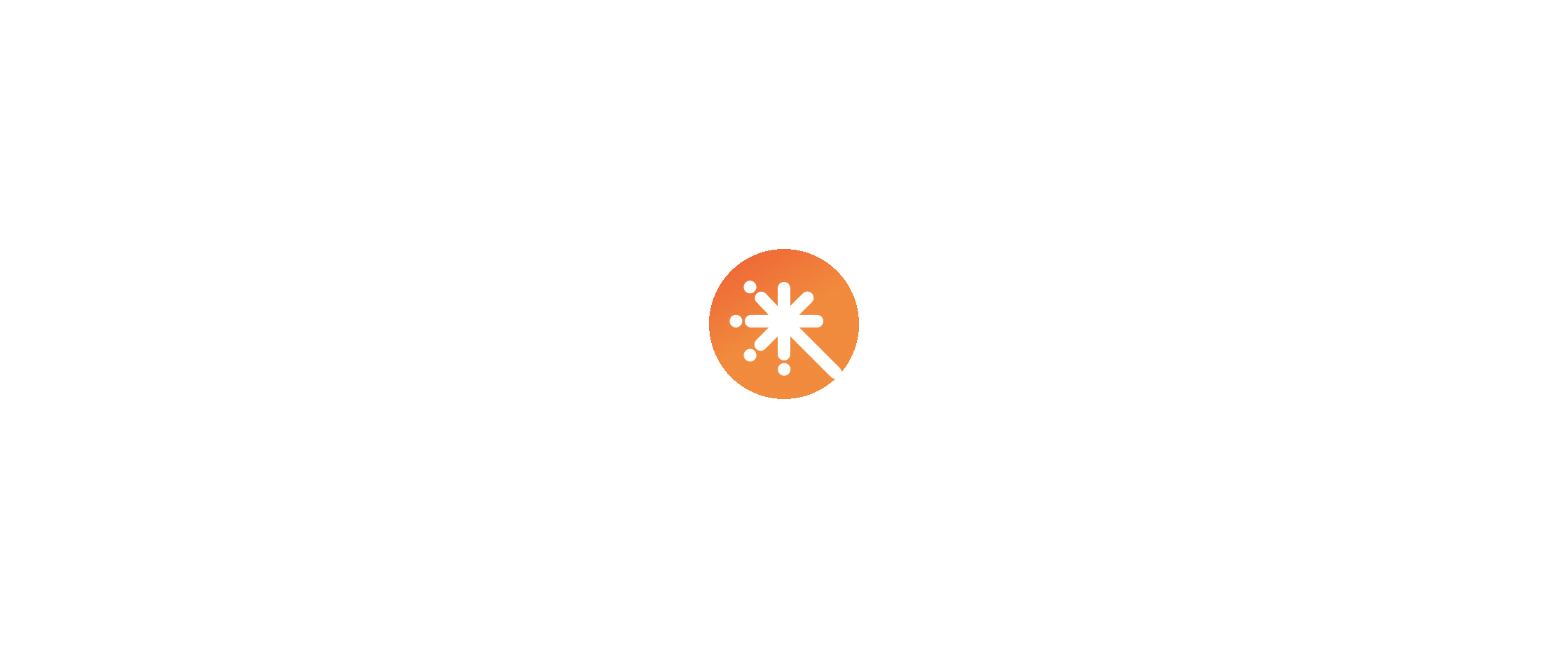 scroll, scrollTop: 0, scrollLeft: 0, axis: both 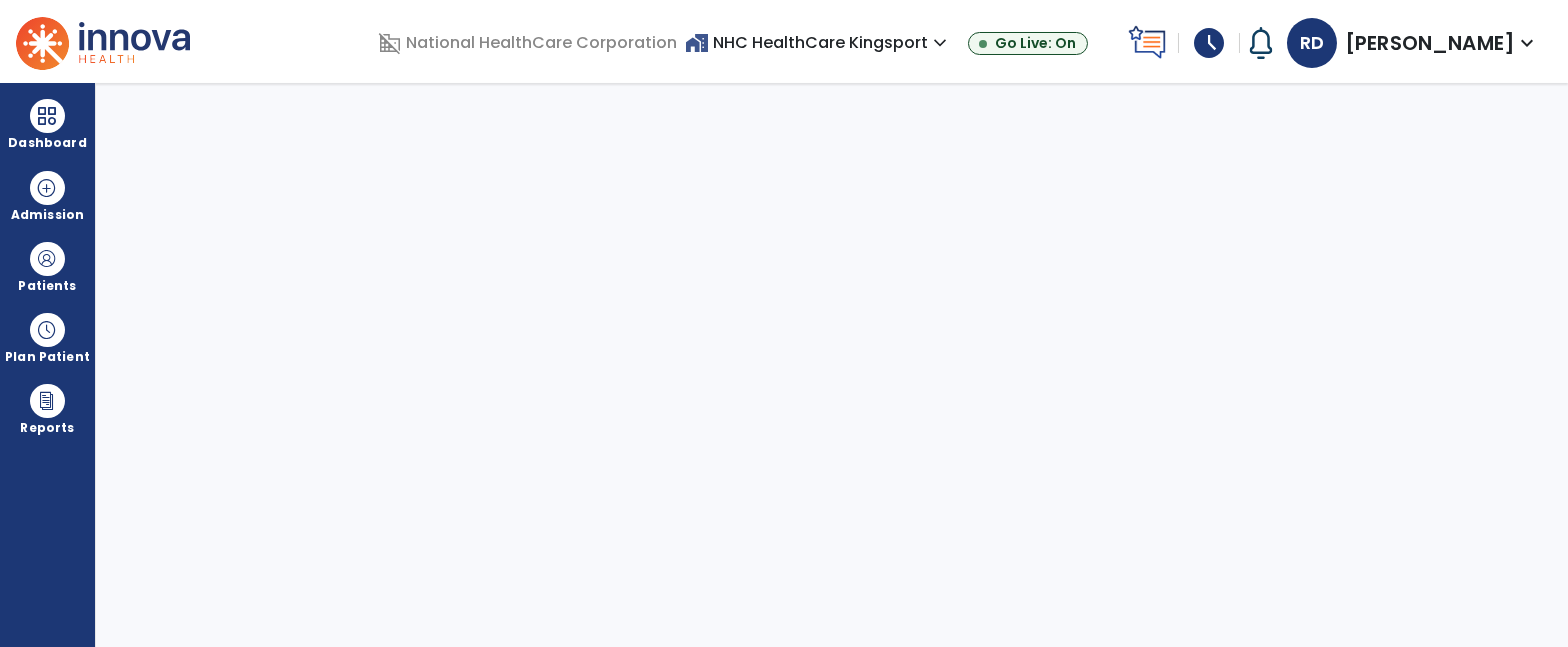 select on "****" 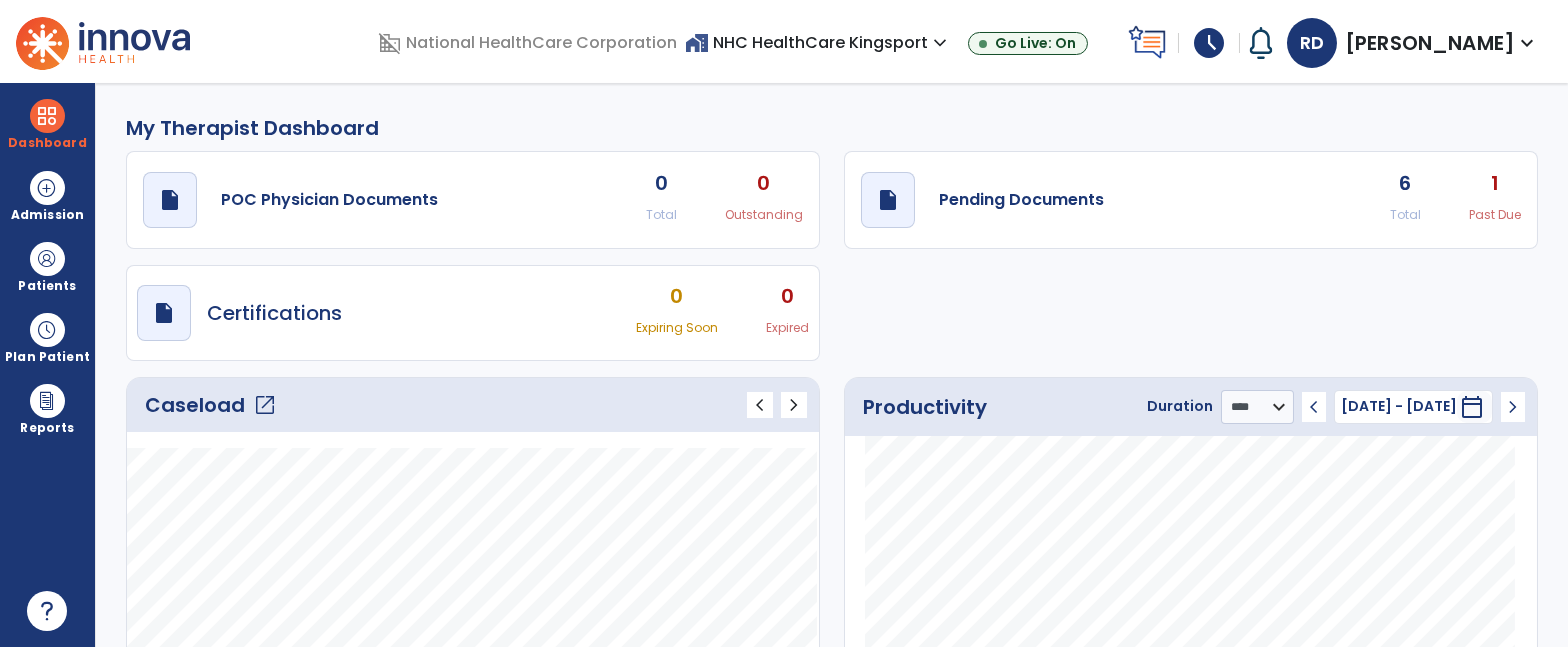 click on "Caseload   open_in_new" 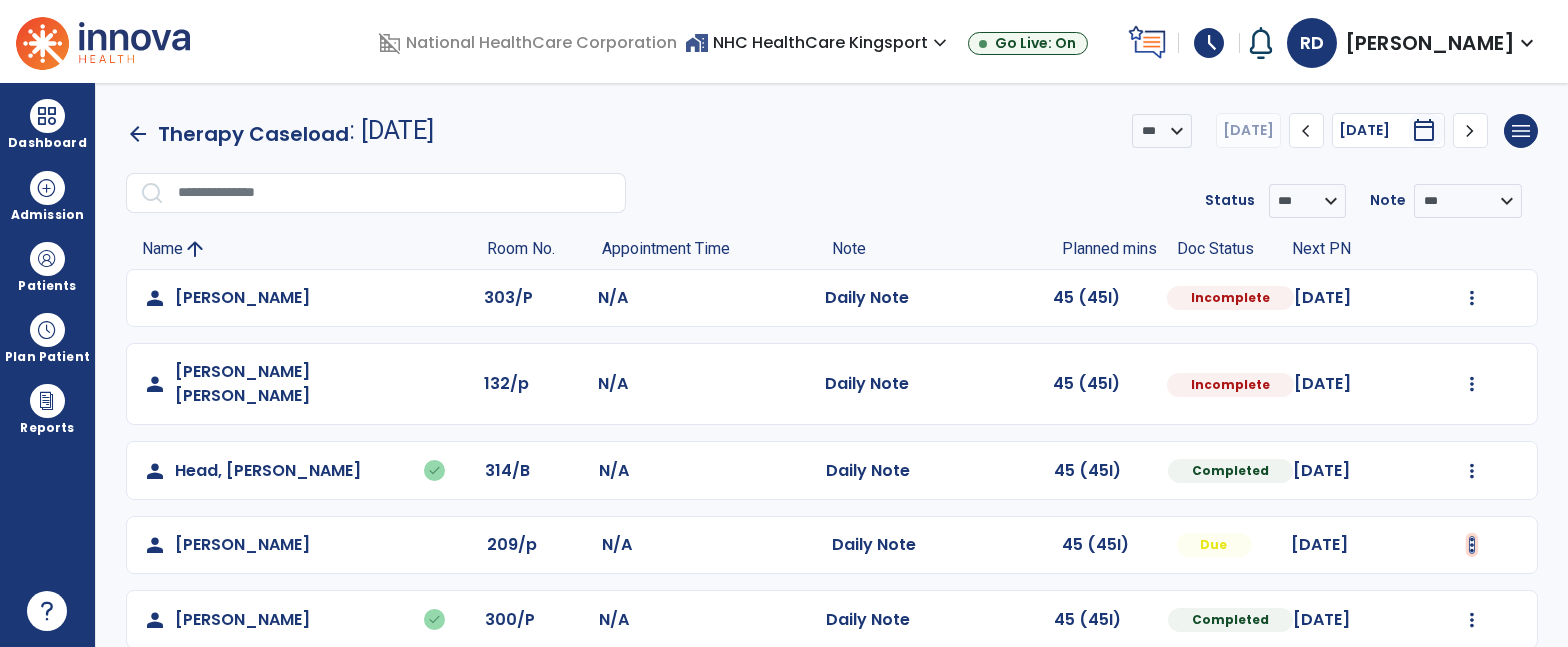click at bounding box center (1472, 298) 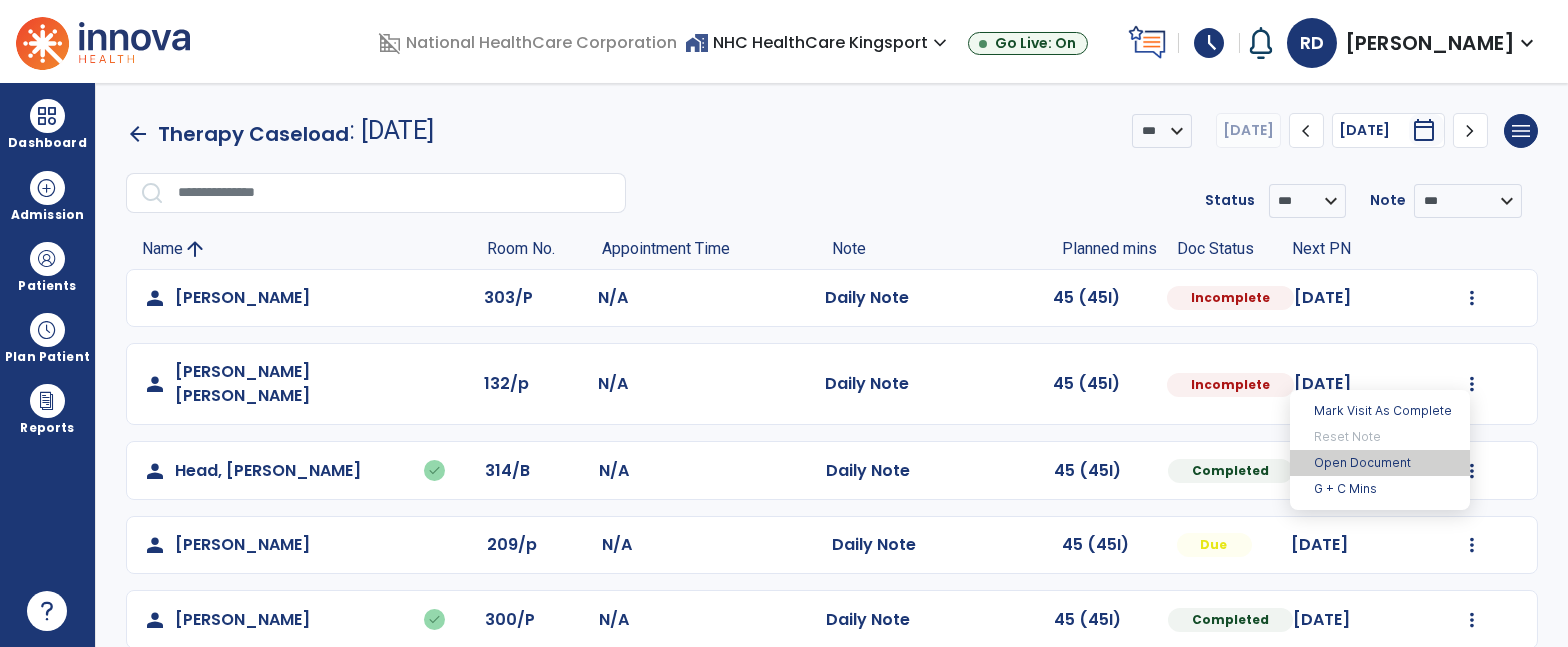 click on "Open Document" at bounding box center [1380, 463] 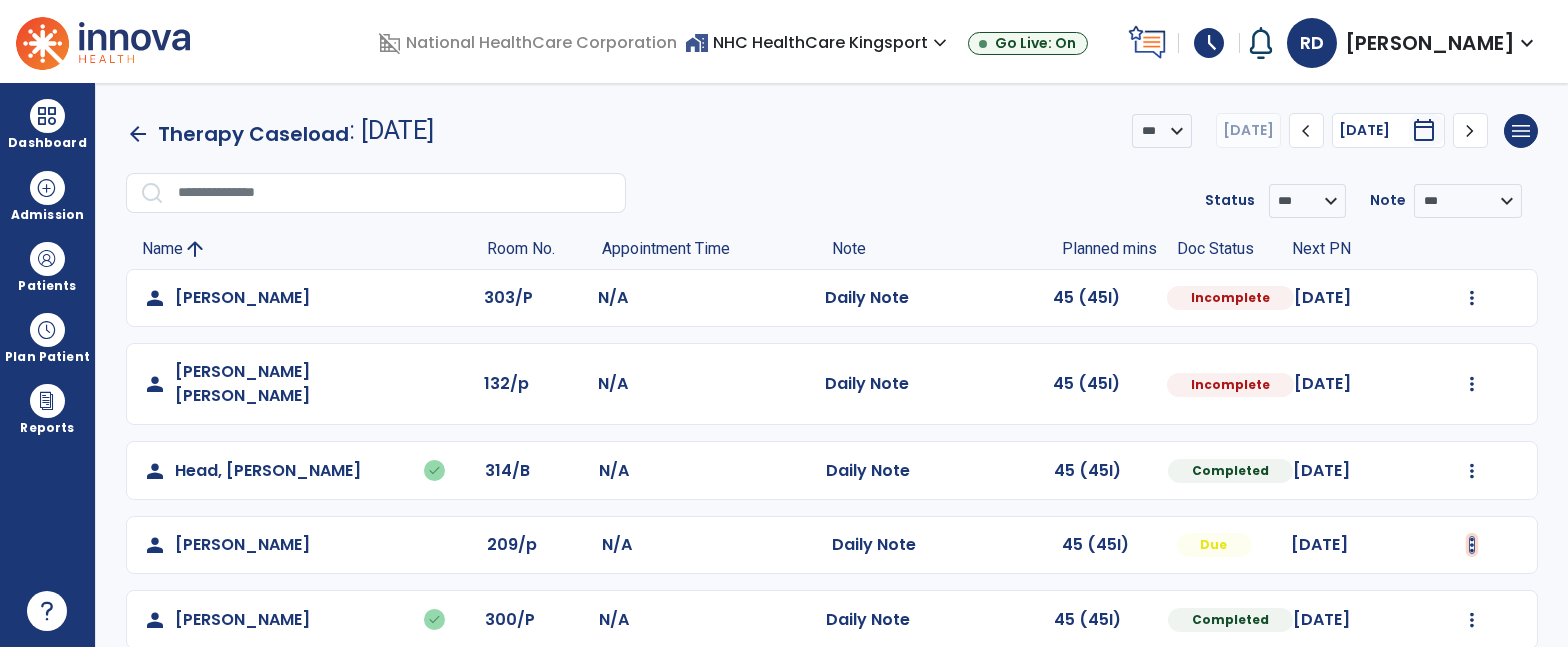 click at bounding box center (1472, 545) 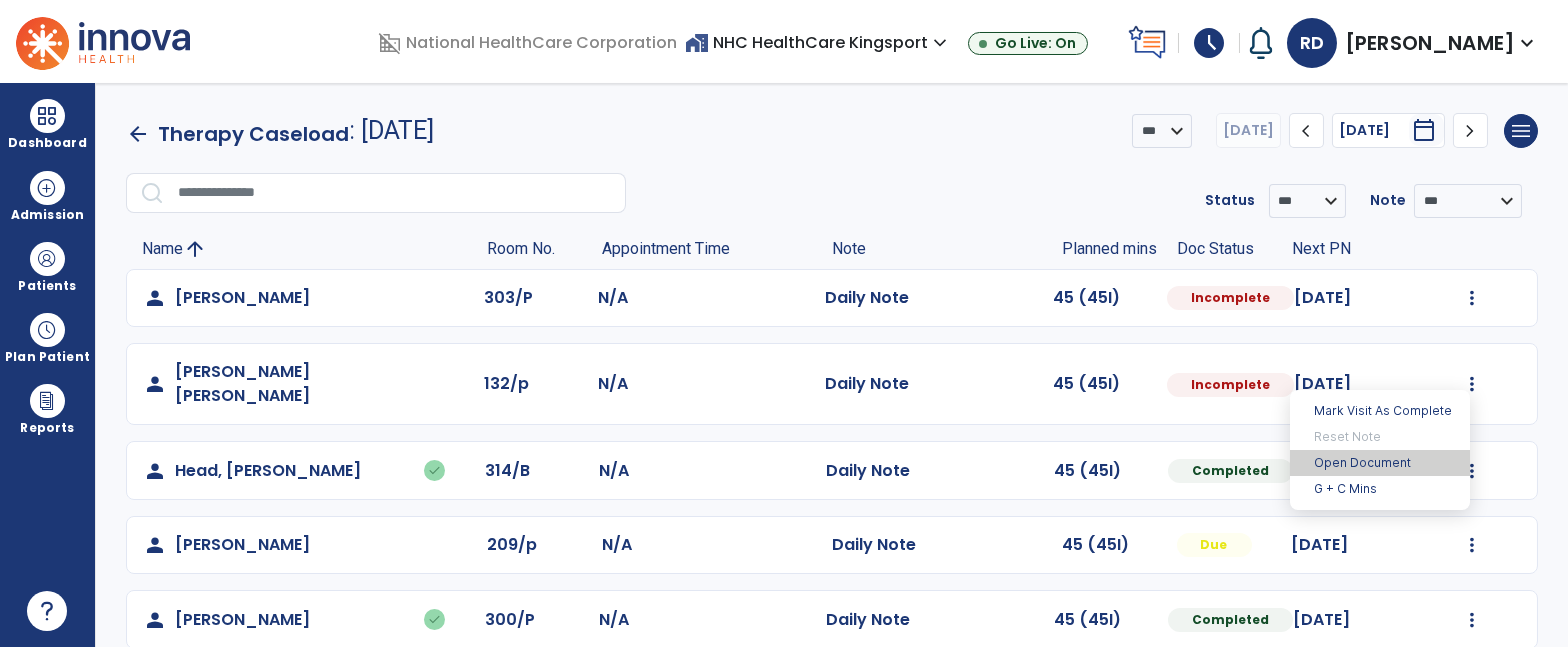 click on "Open Document" at bounding box center [1380, 463] 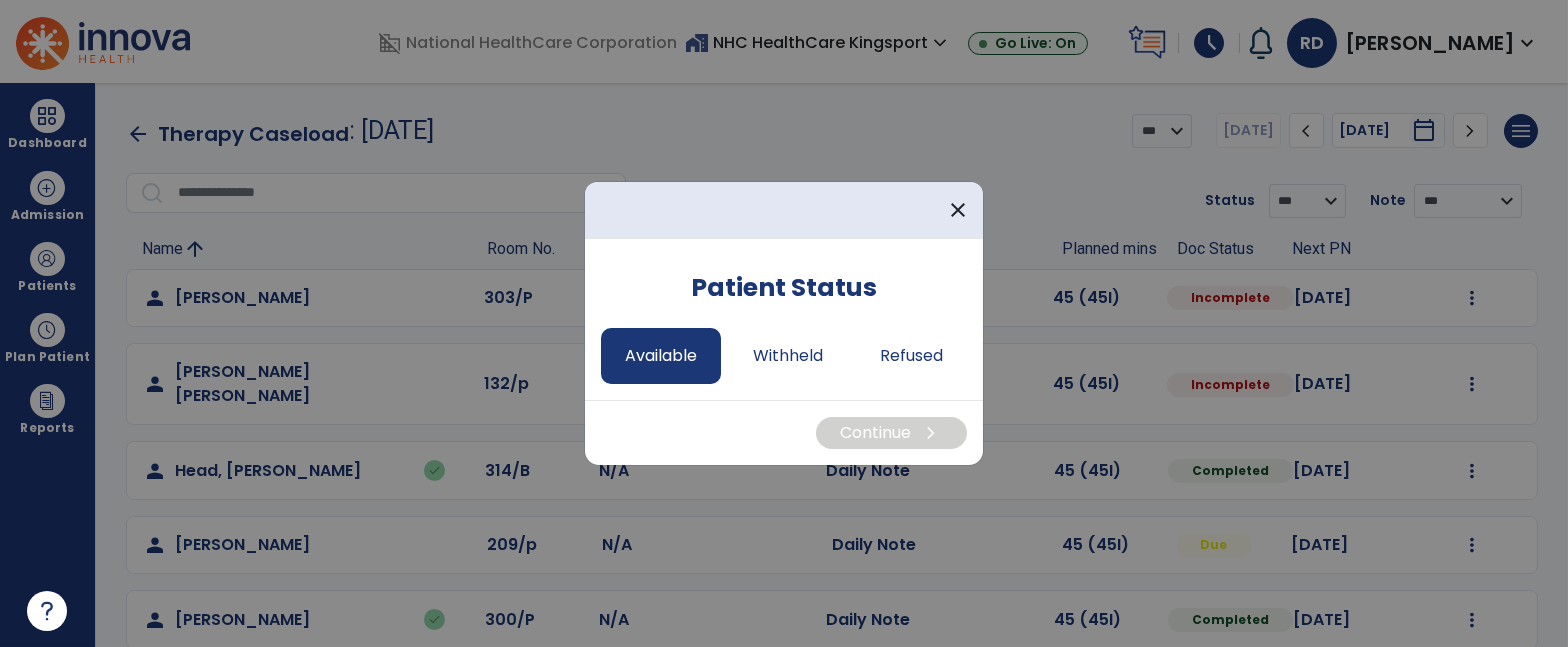click on "Available" at bounding box center [661, 356] 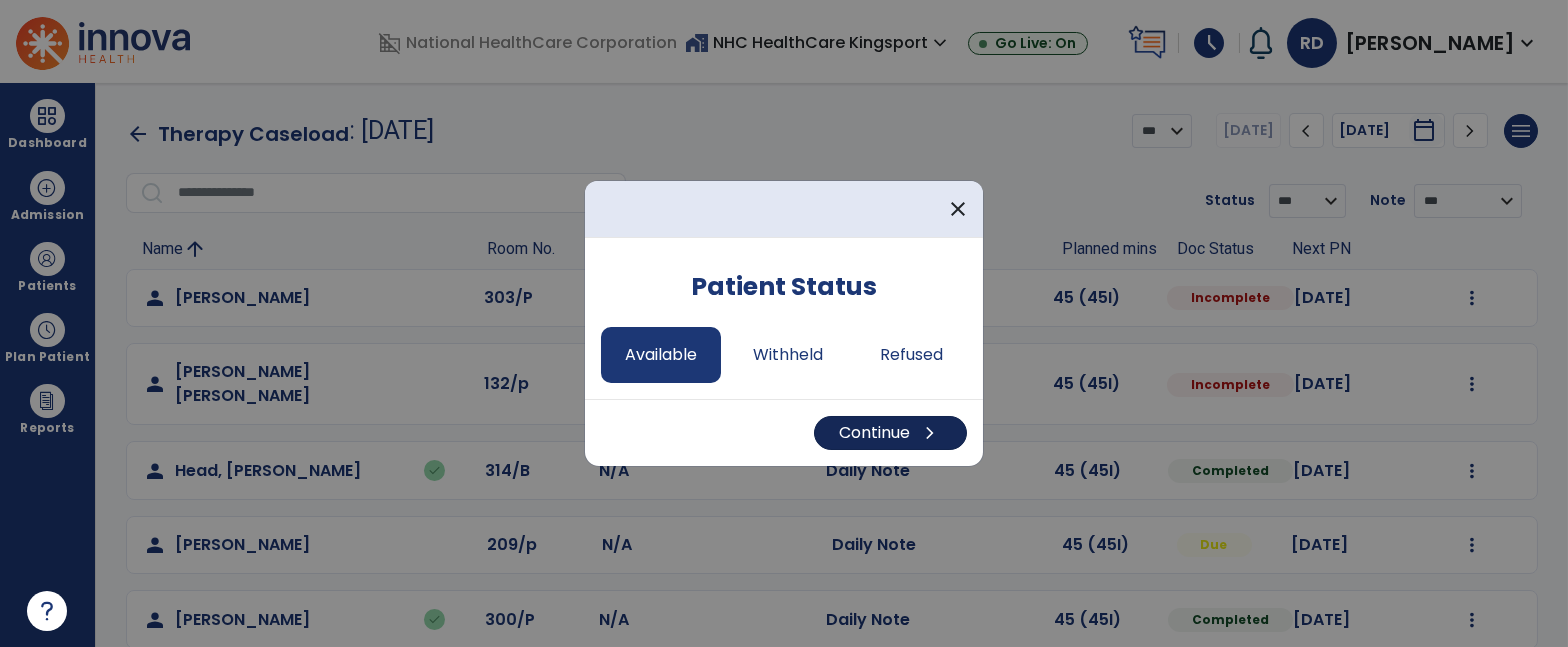 click on "Continue   chevron_right" at bounding box center [890, 433] 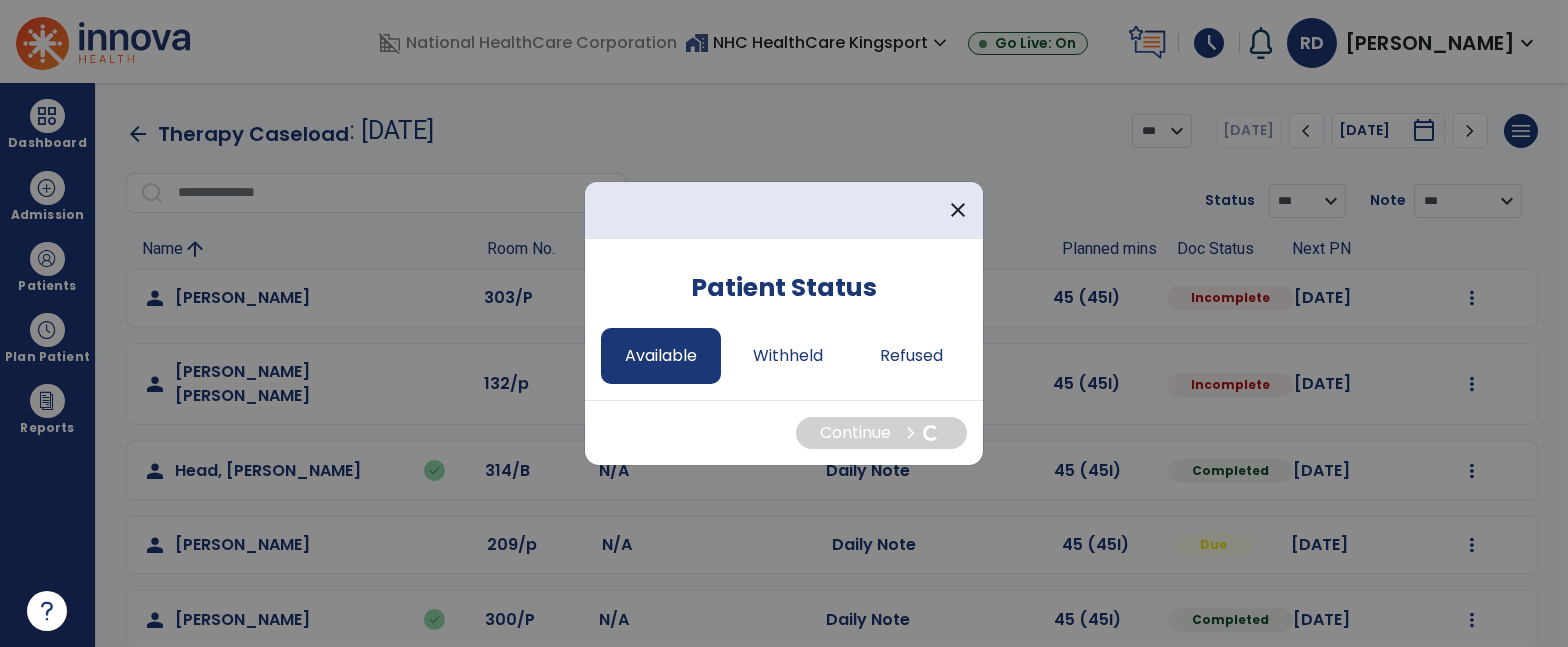 select on "*" 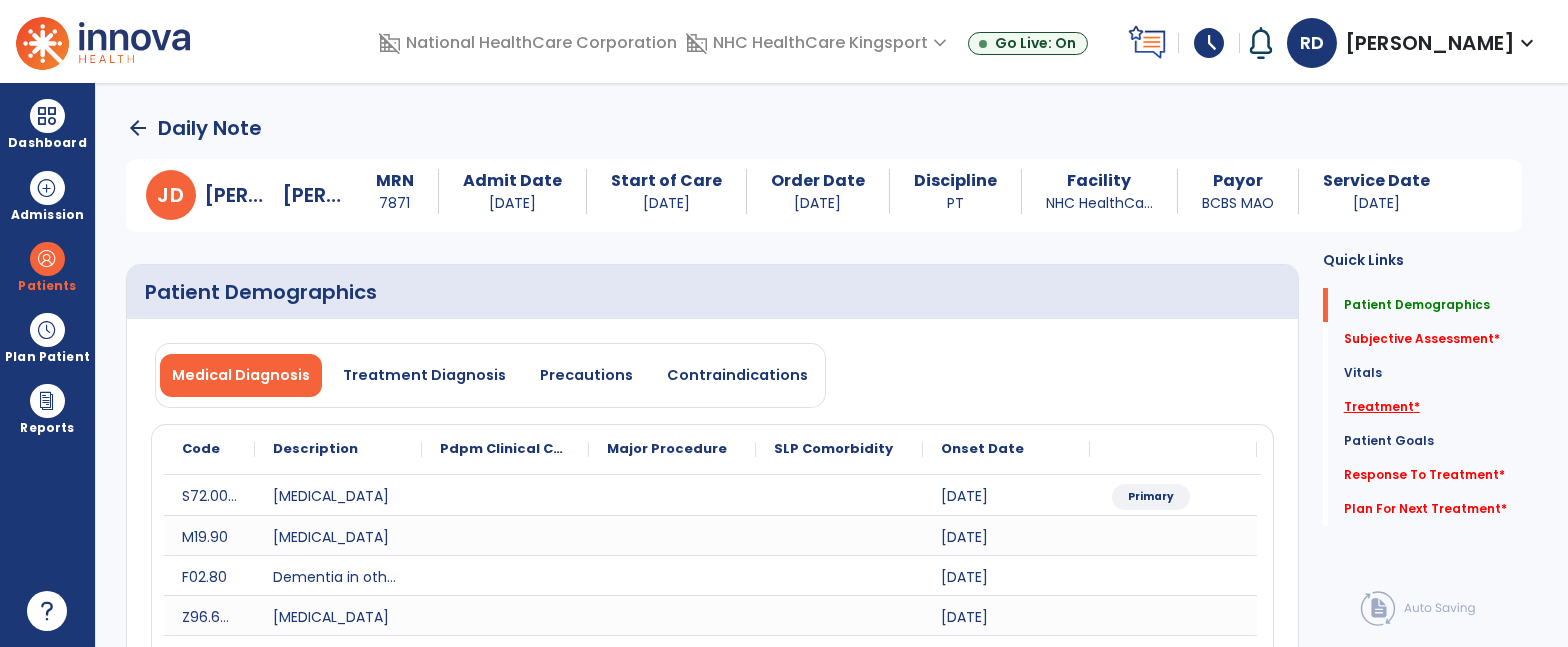 click on "Treatment   *" 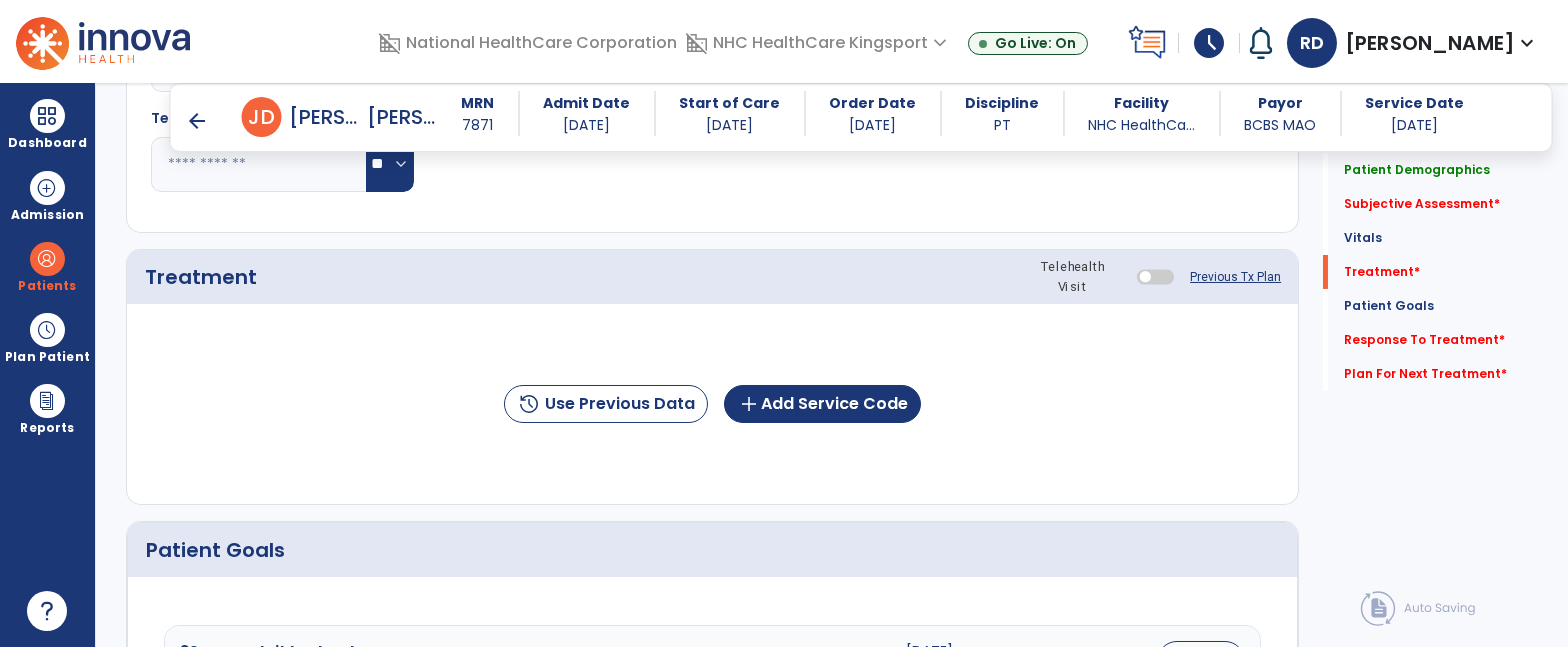 scroll, scrollTop: 1440, scrollLeft: 0, axis: vertical 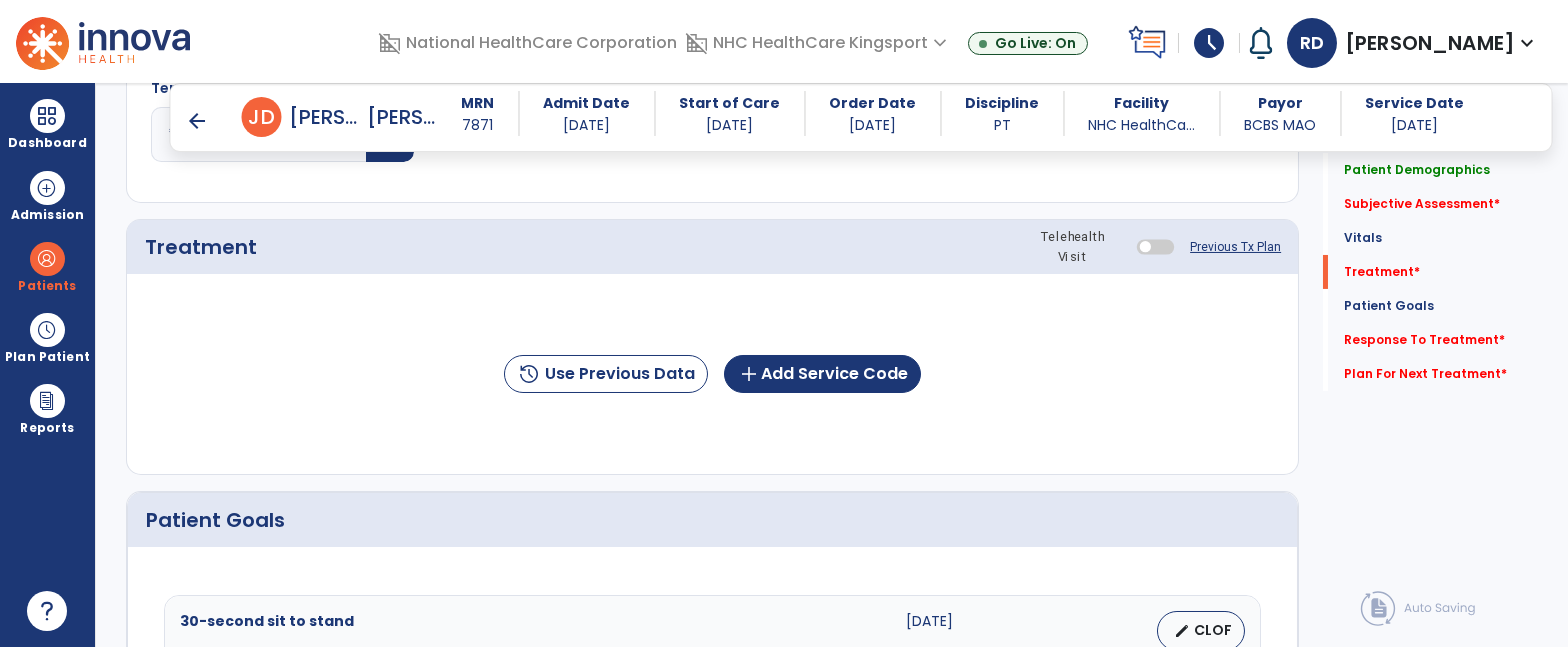 click on "history  Use Previous Data  add  Add Service Code" 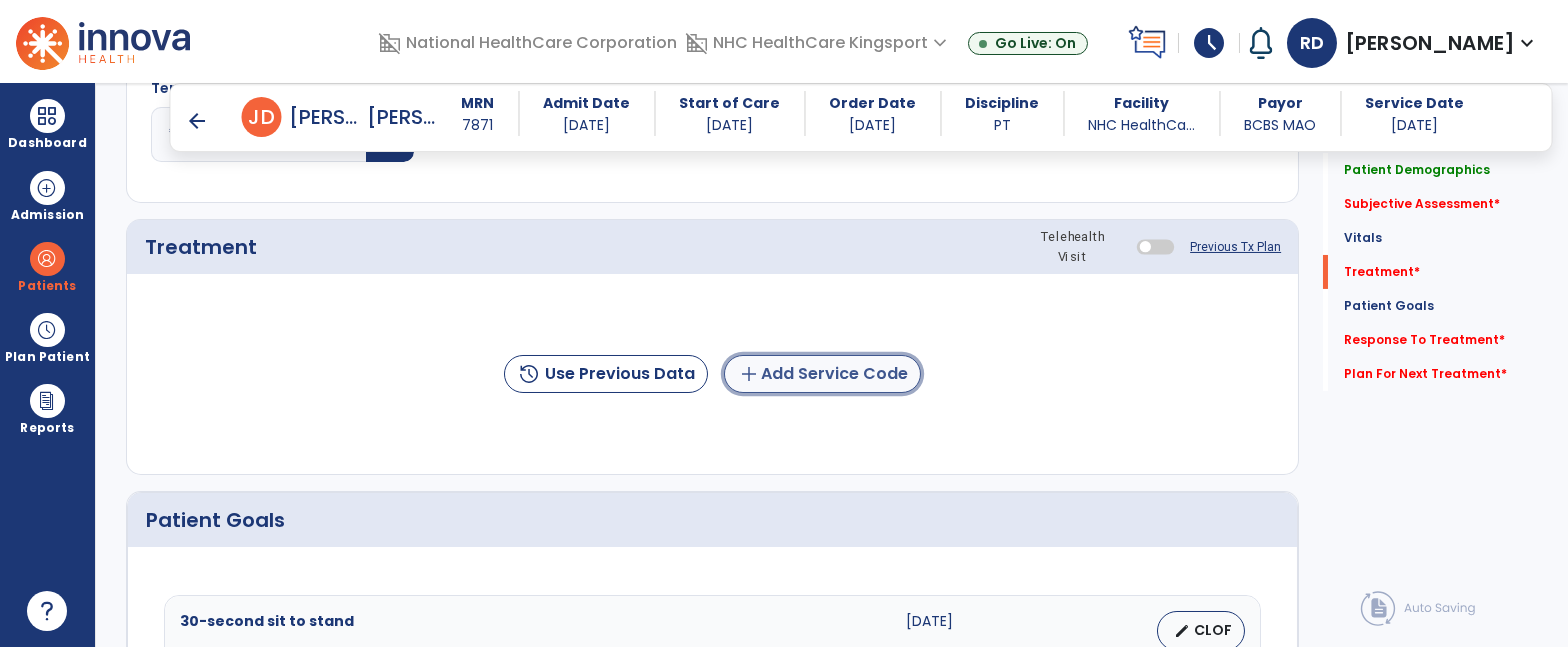 click on "add  Add Service Code" 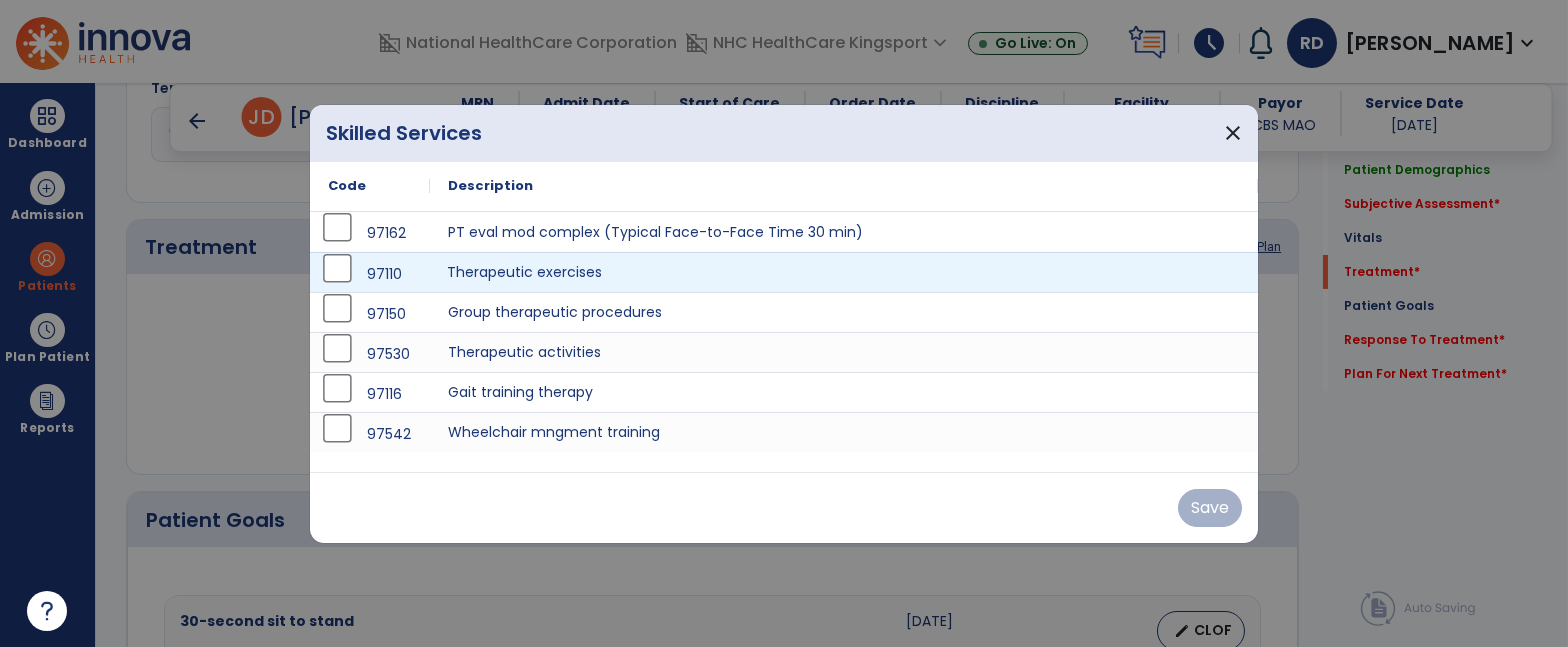 click on "Therapeutic exercises" at bounding box center [844, 272] 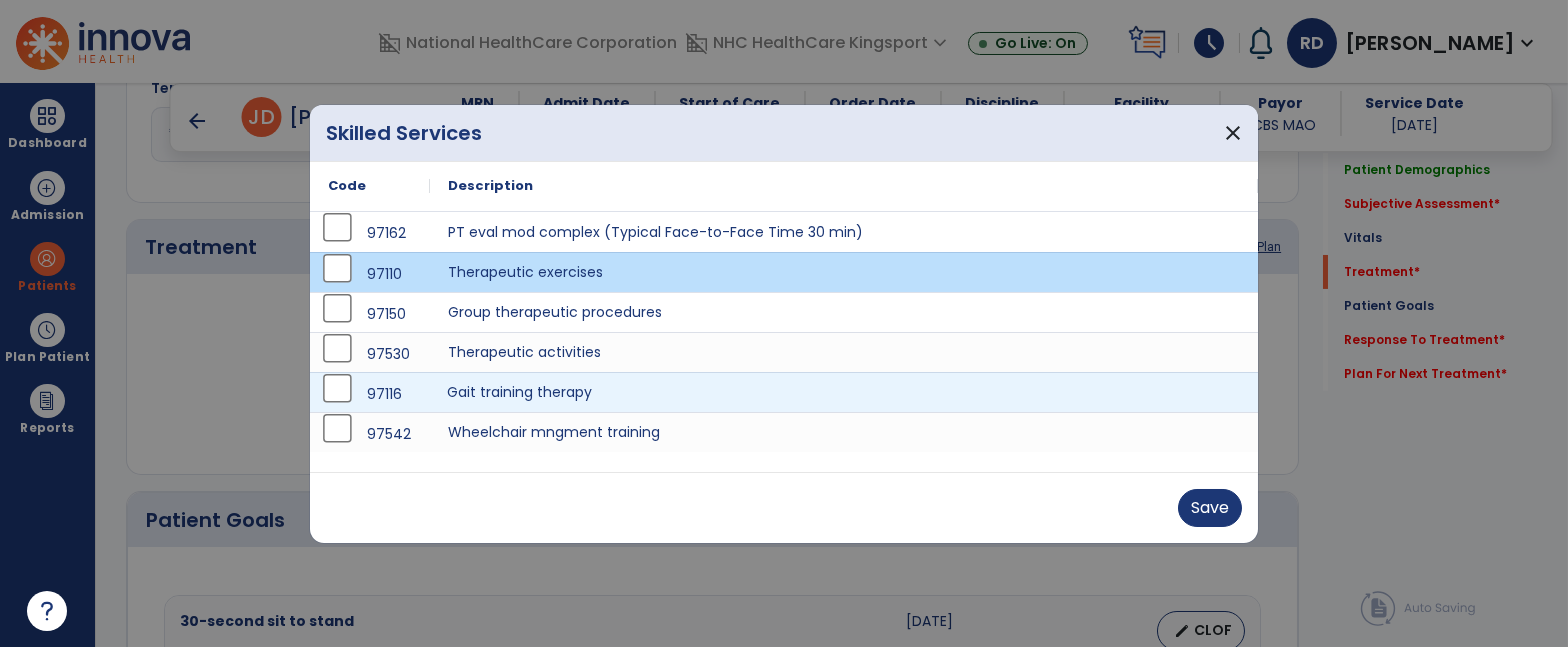 click on "Gait training therapy" at bounding box center (844, 392) 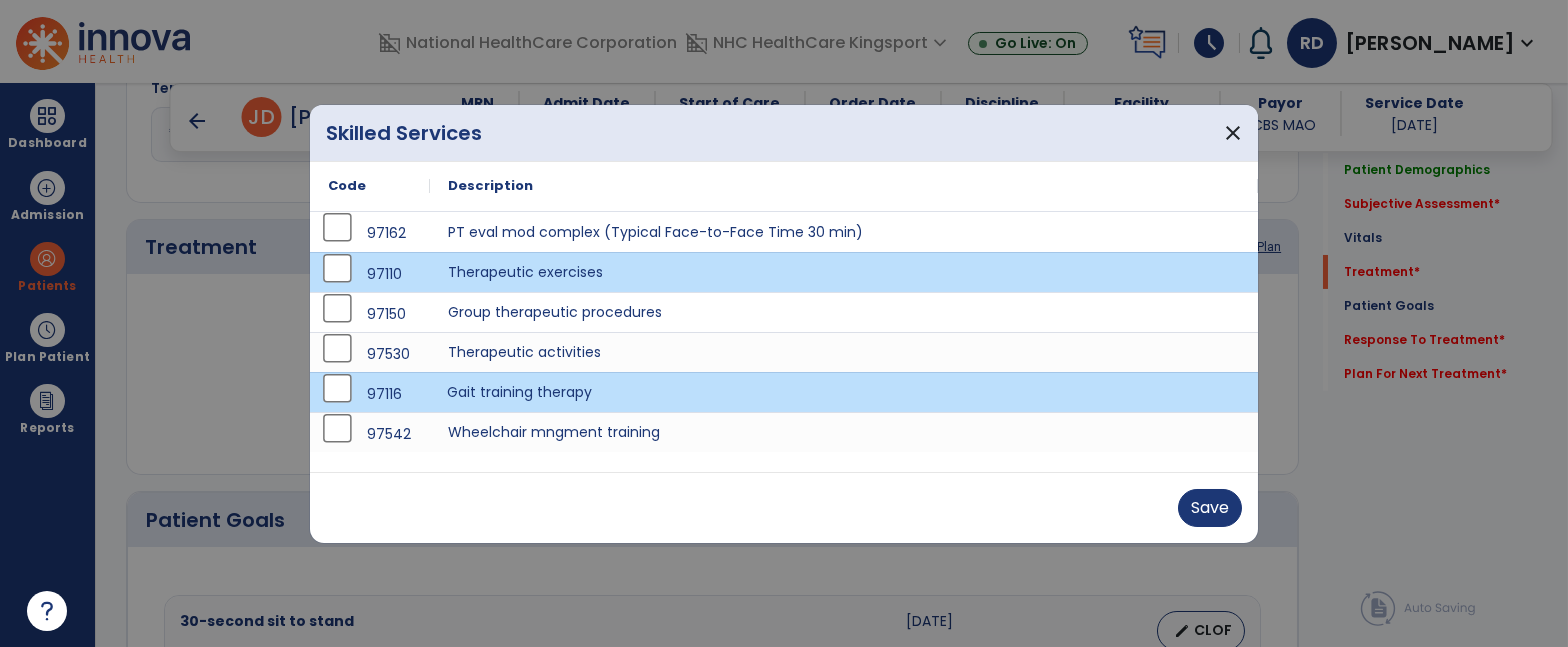 click on "Gait training therapy" at bounding box center [844, 392] 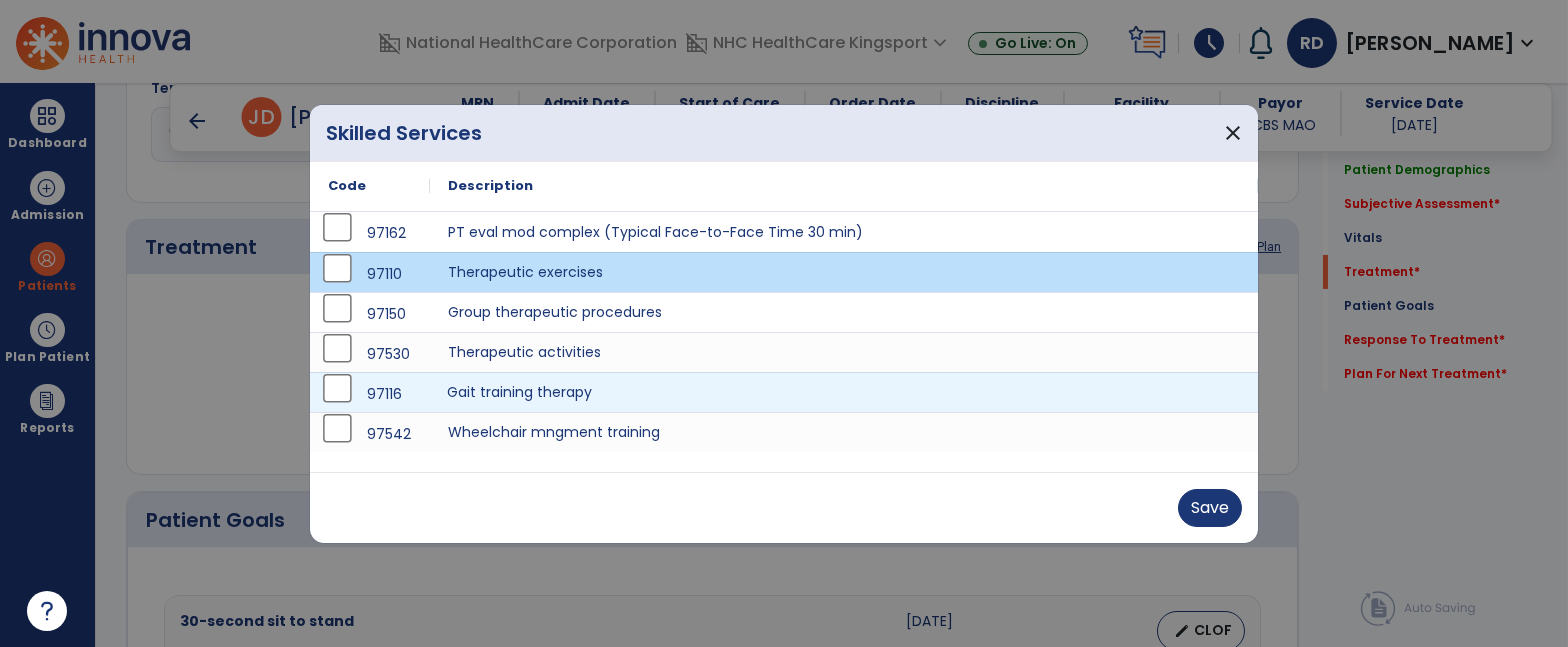 click on "Gait training therapy" at bounding box center [844, 392] 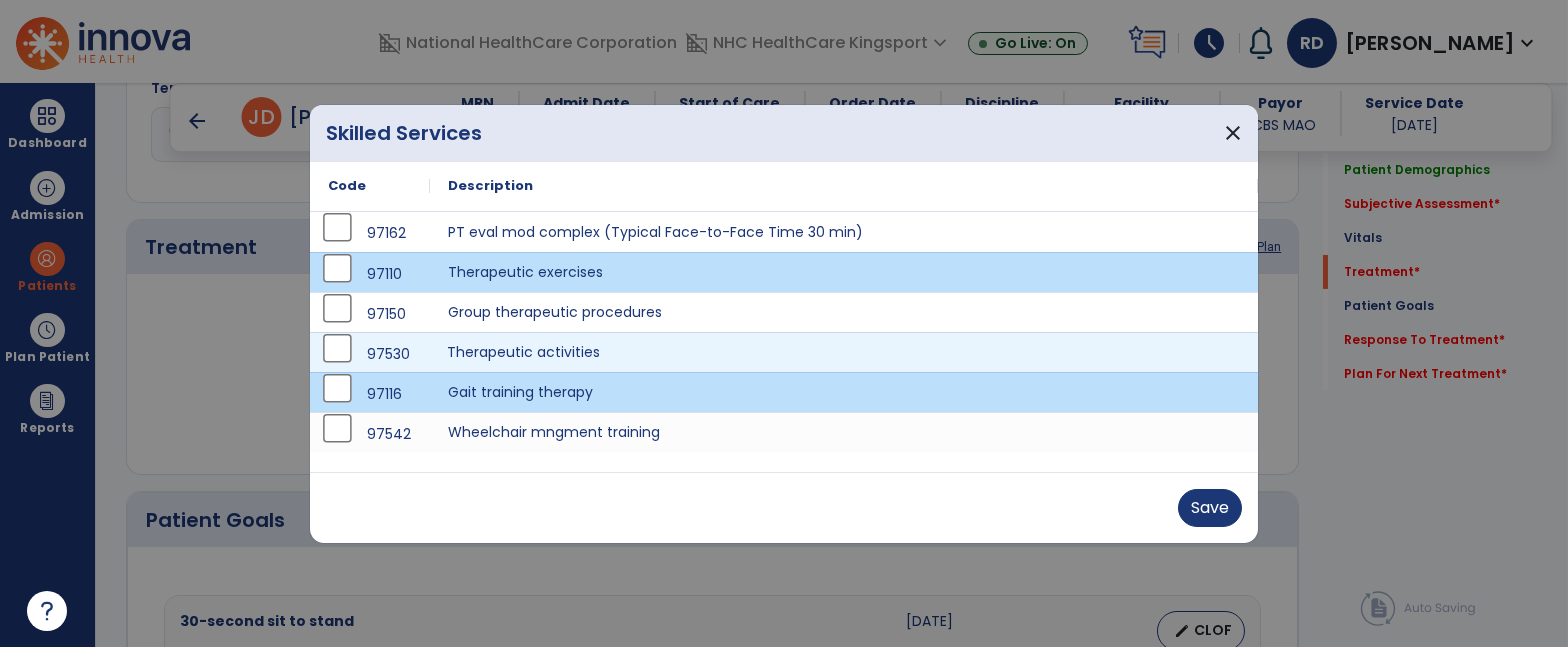 click on "Therapeutic activities" at bounding box center [844, 352] 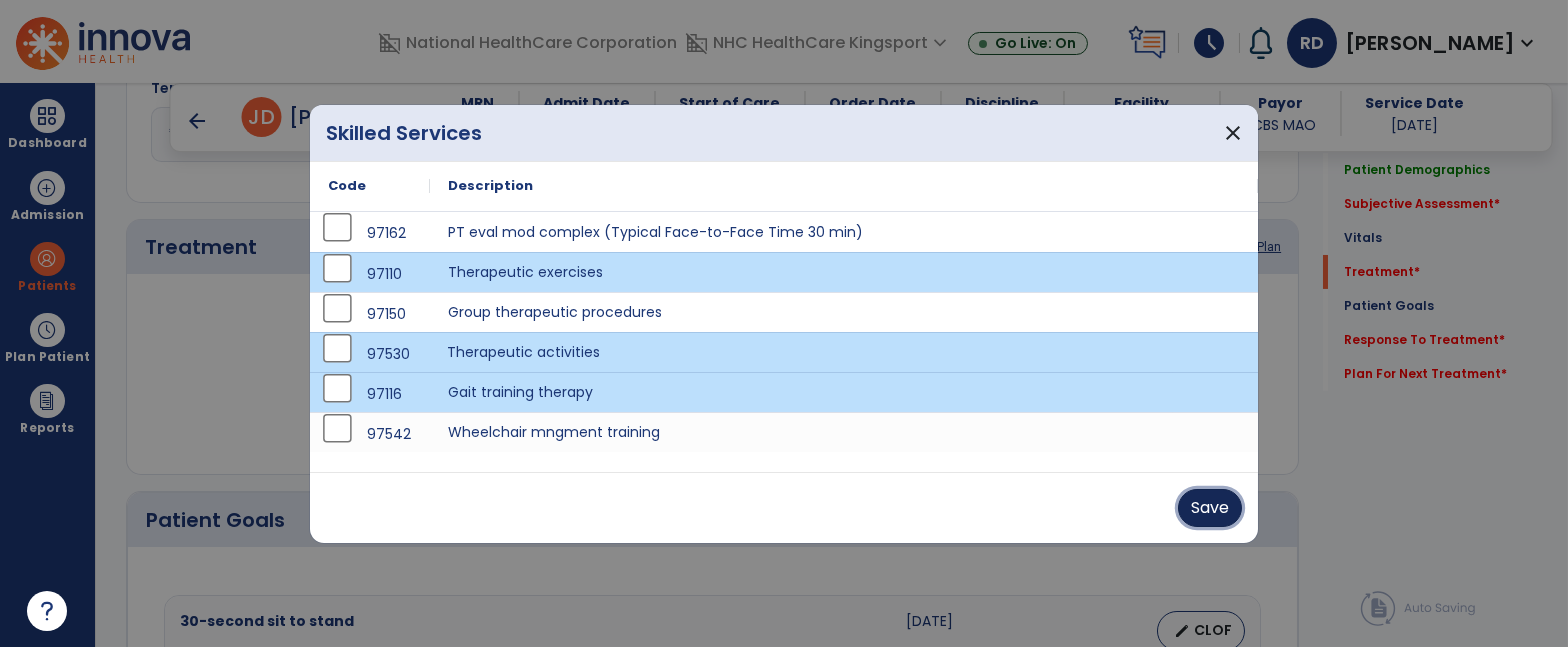 click on "Save" at bounding box center (1210, 508) 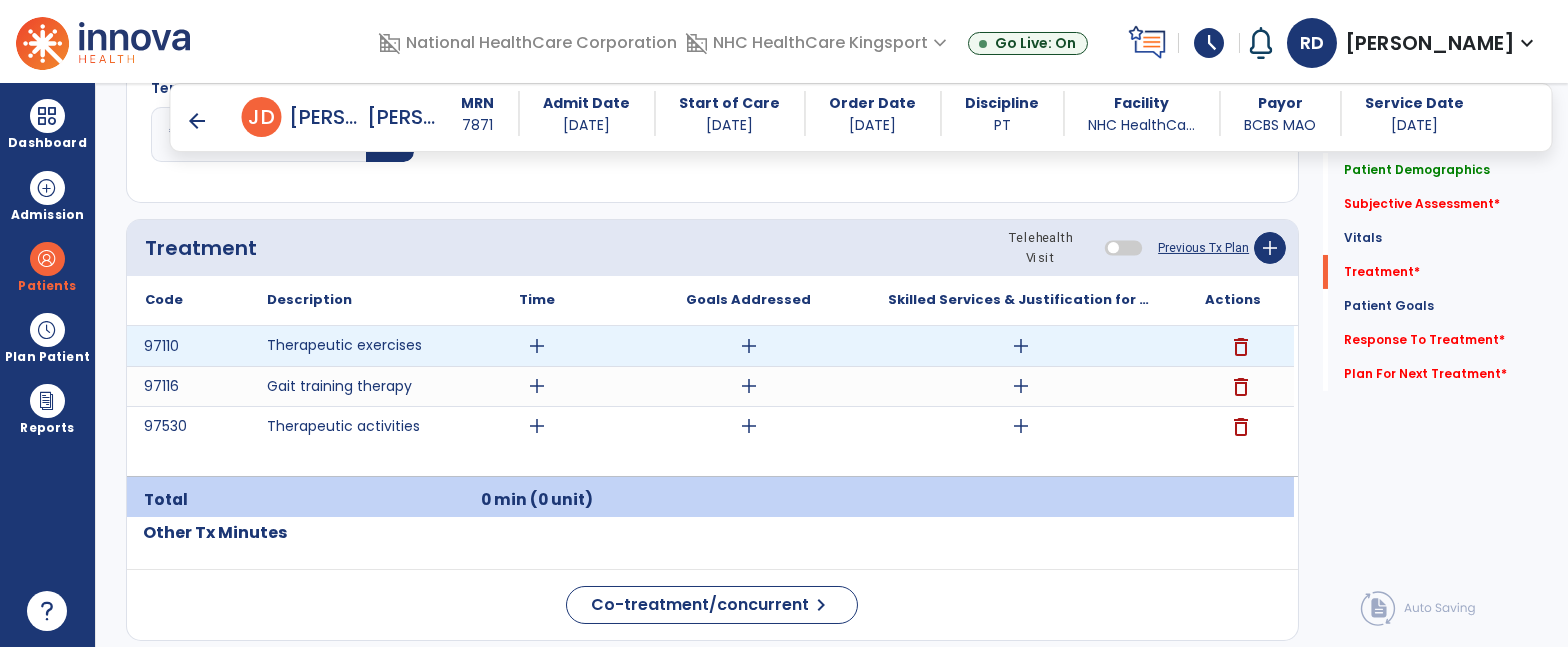 click on "add" at bounding box center (1021, 346) 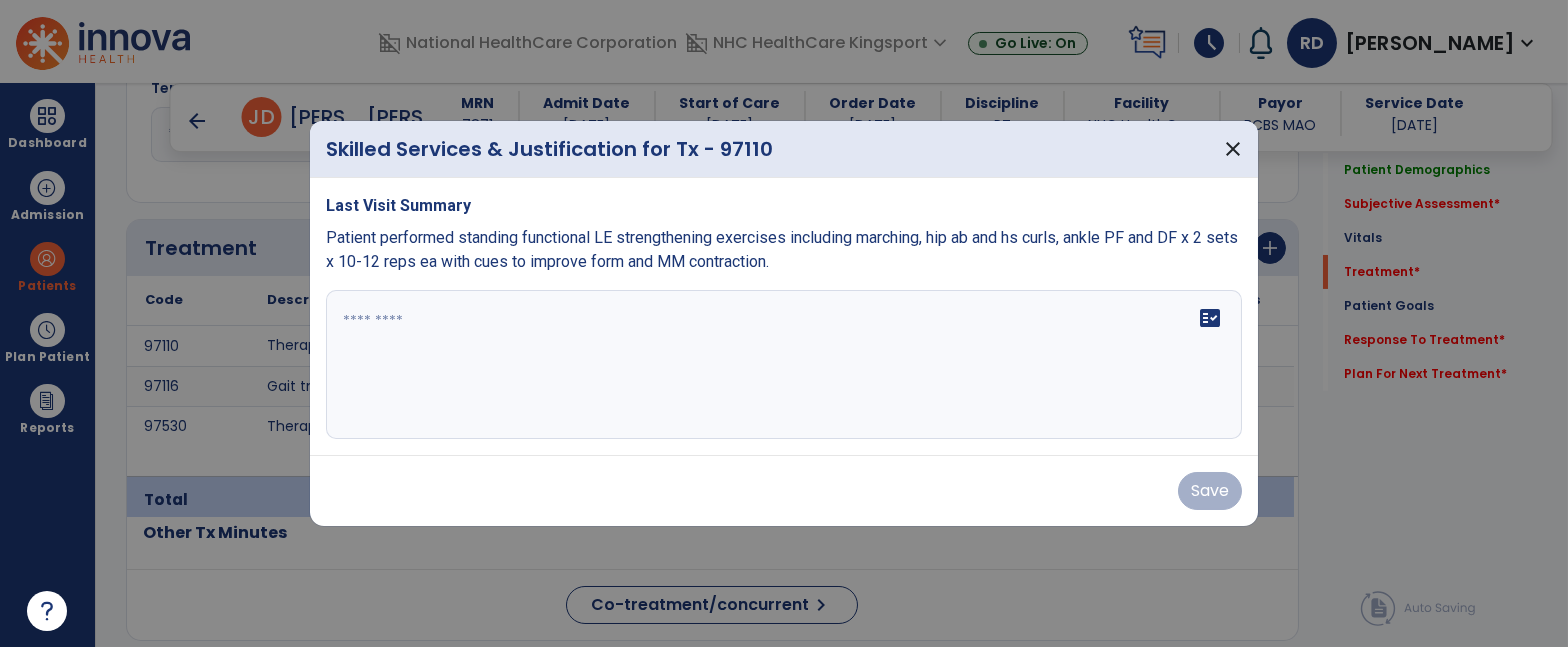 click at bounding box center [784, 365] 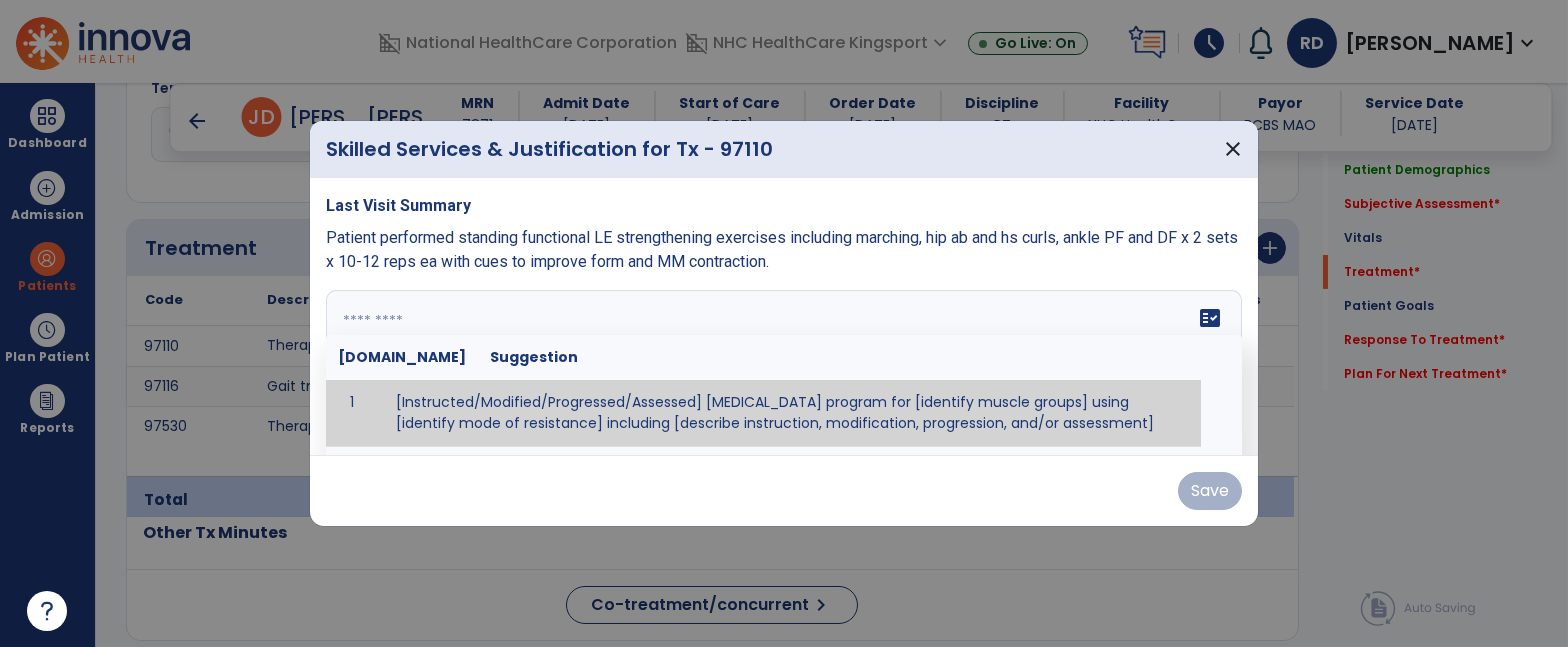paste on "**********" 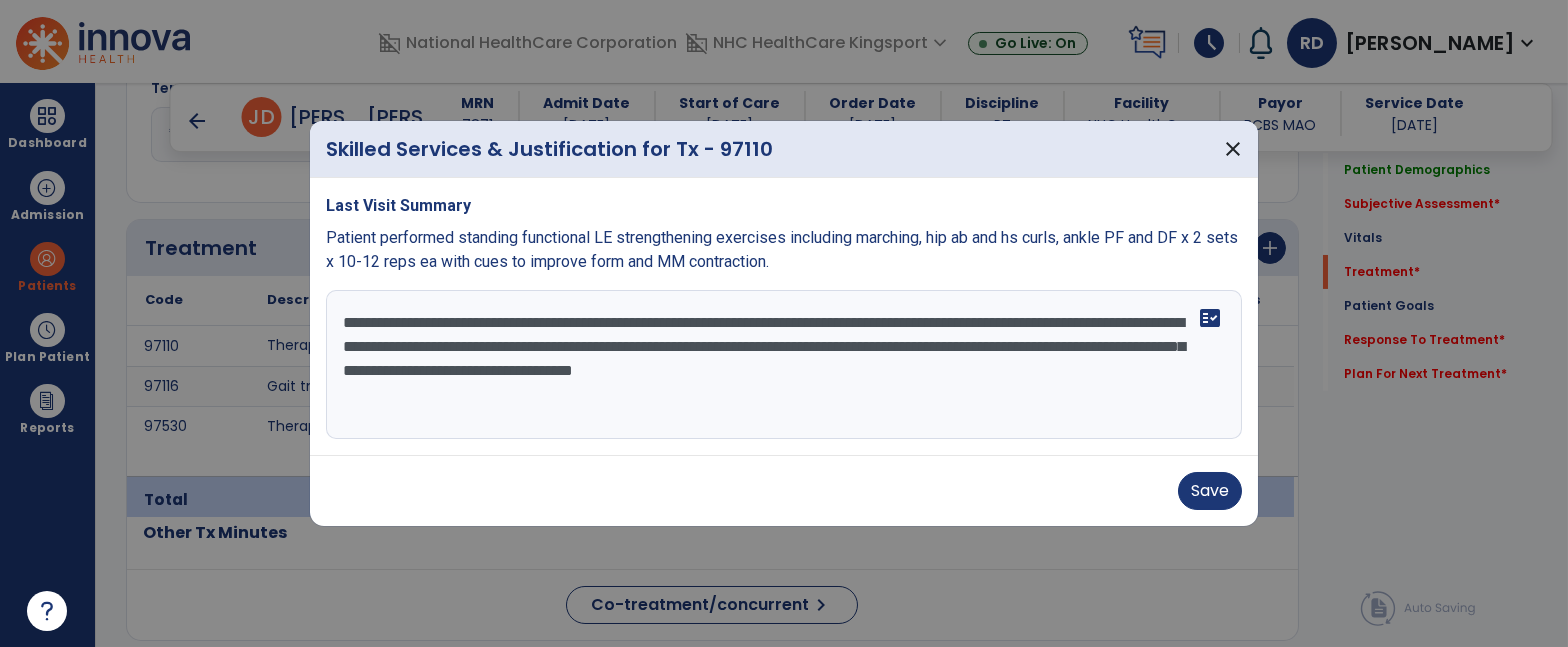 click on "**********" at bounding box center [784, 365] 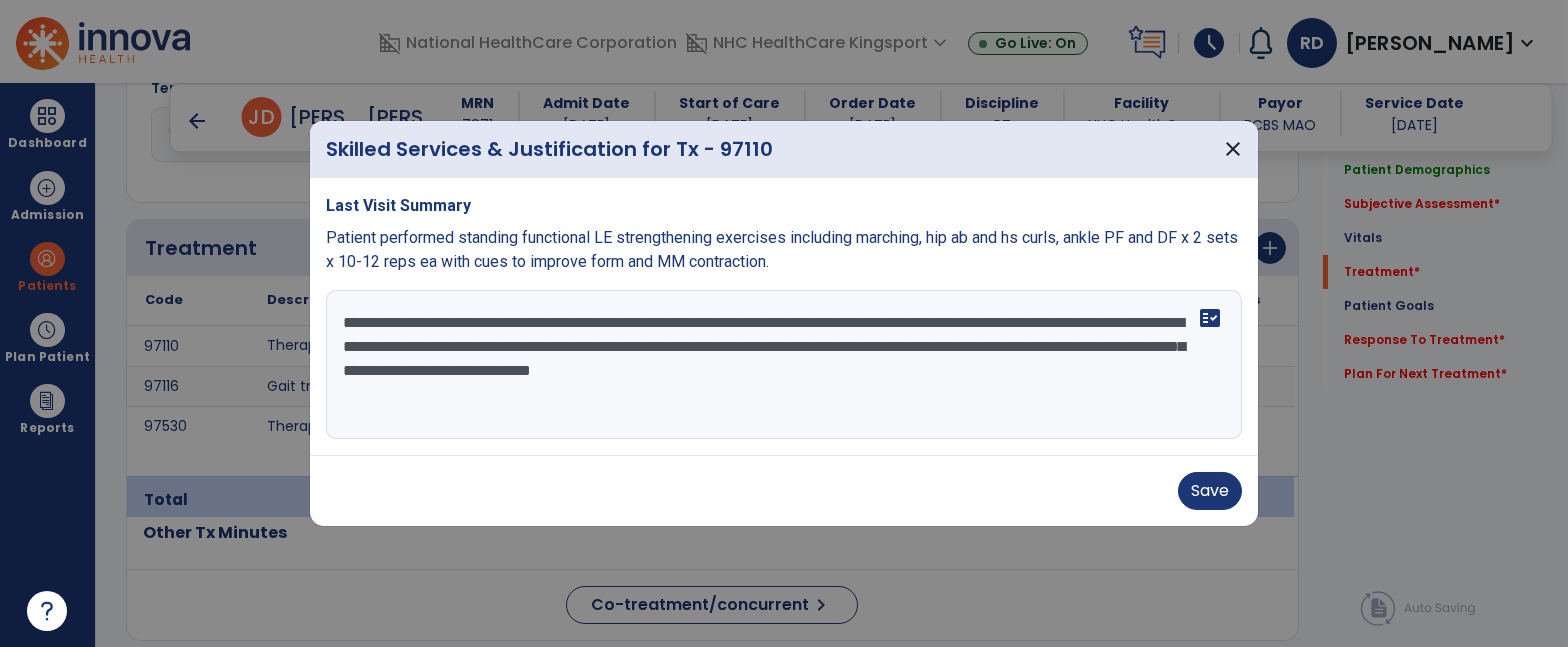 click on "**********" at bounding box center (784, 365) 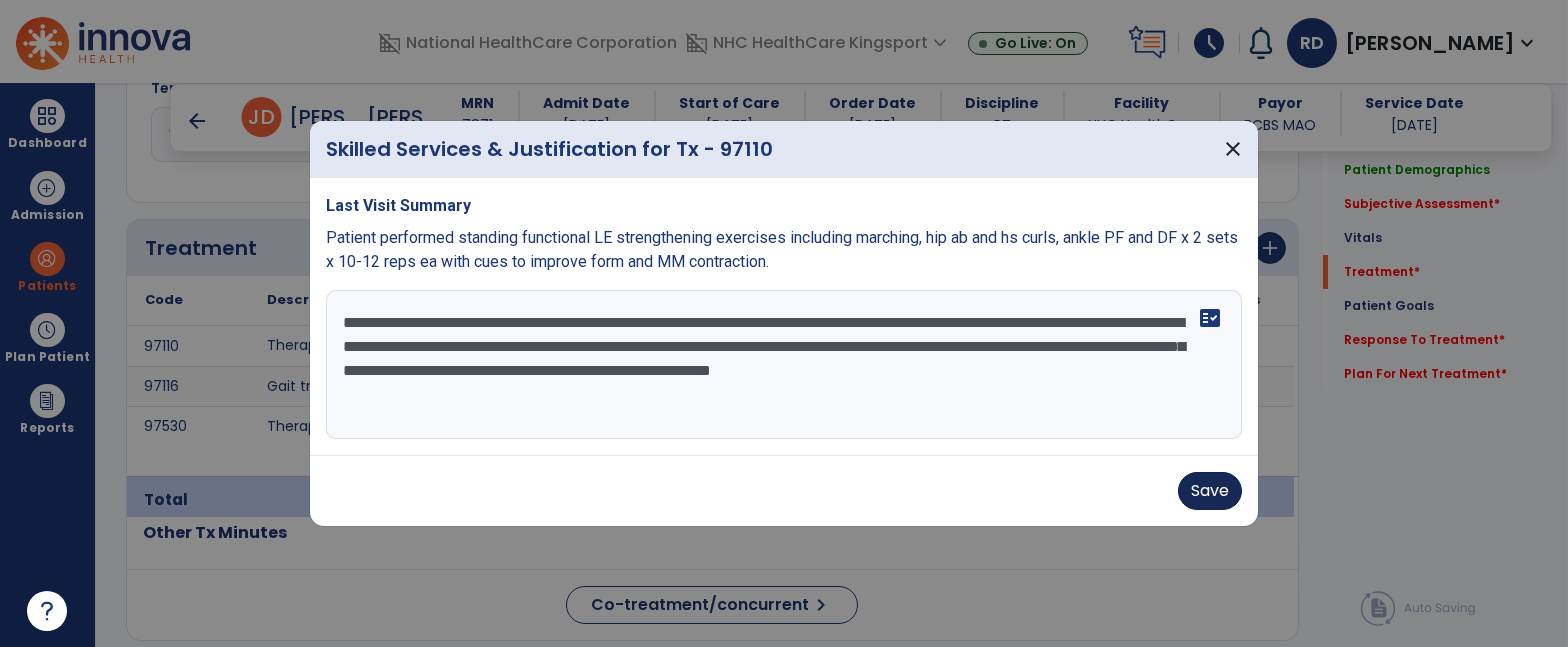 type on "**********" 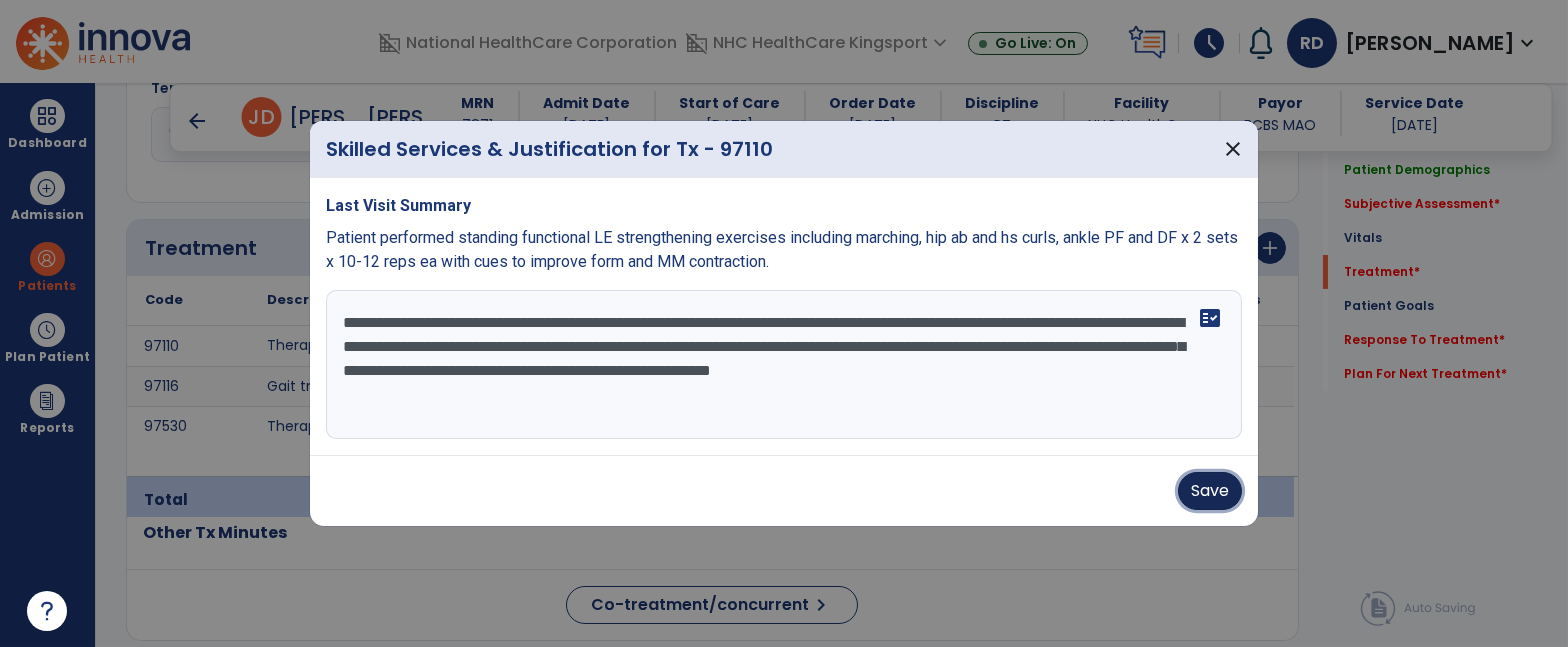 click on "Save" at bounding box center [1210, 491] 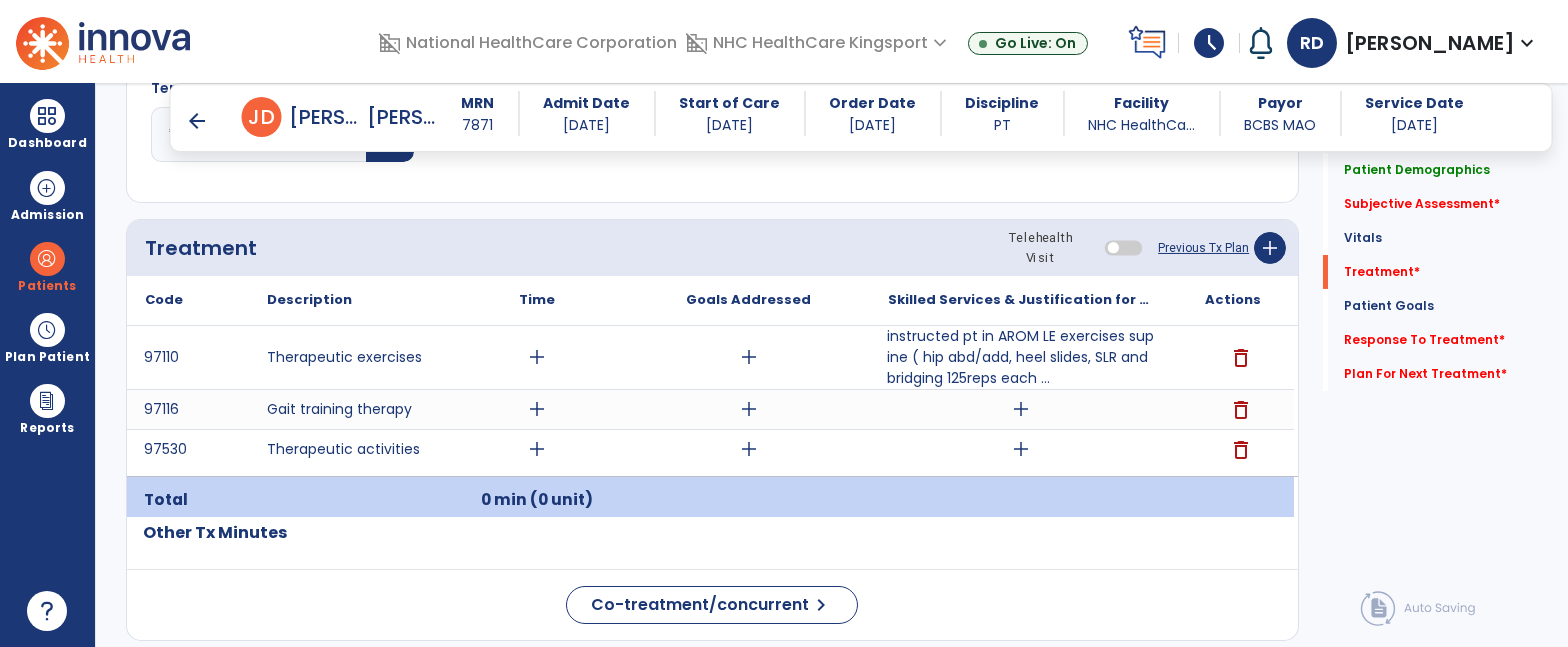 click on "instructed pt in AROM LE exercises supine ( hip abd/add, heel slides, SLR and bridging 125reps each ..." at bounding box center (1021, 357) 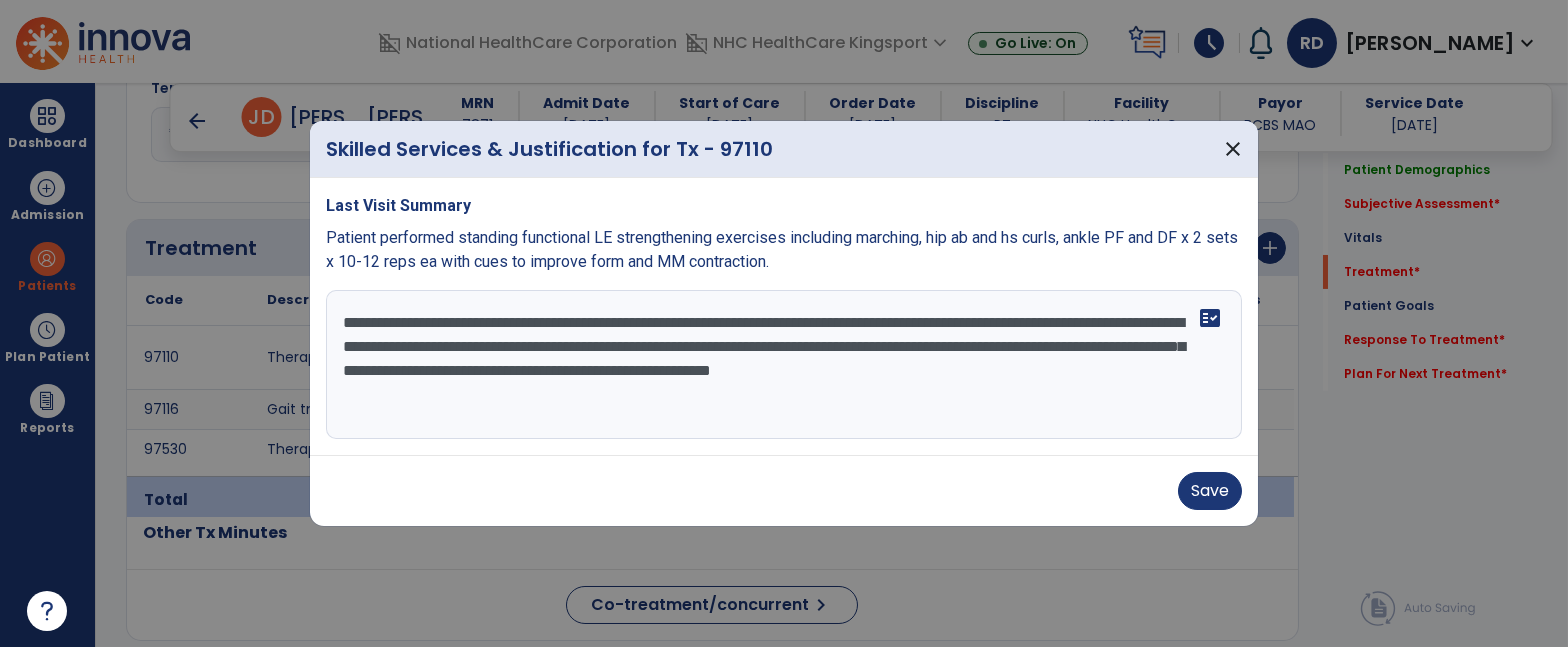 click on "**********" at bounding box center (784, 365) 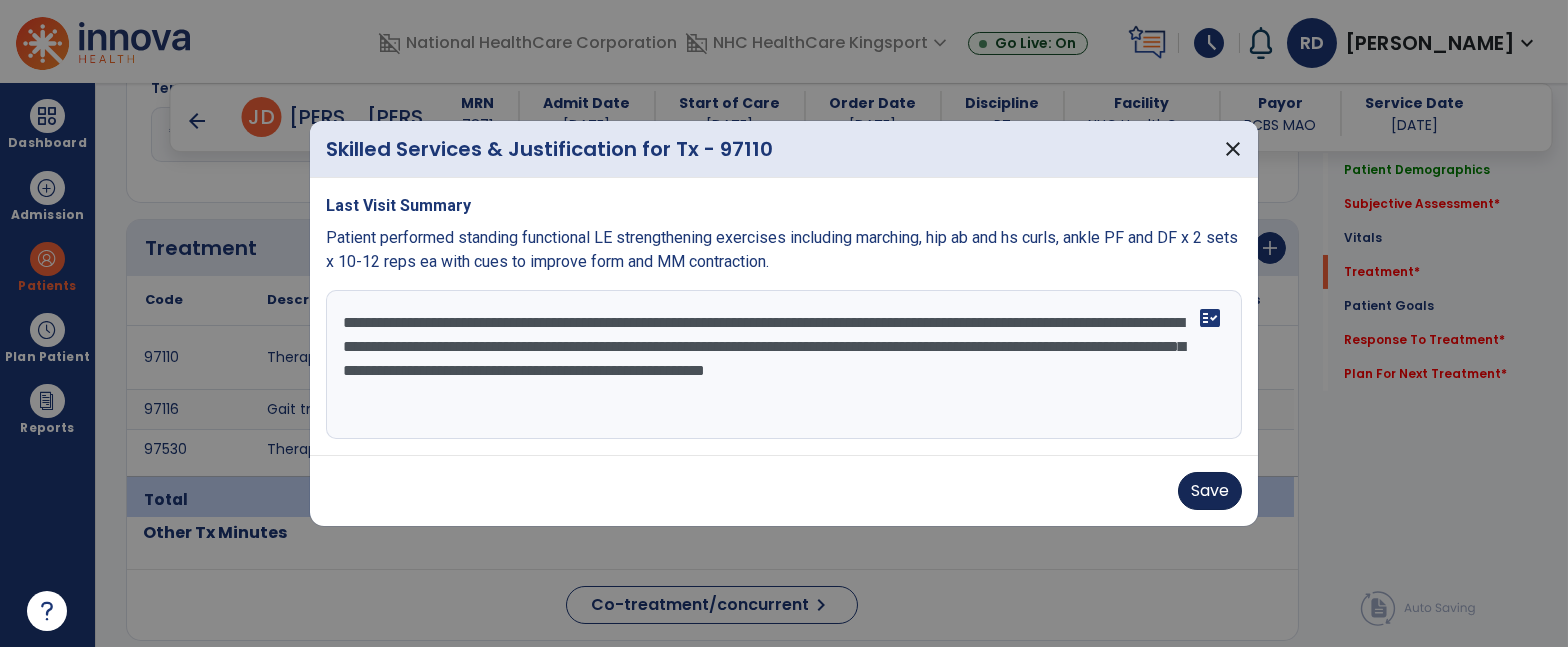 type on "**********" 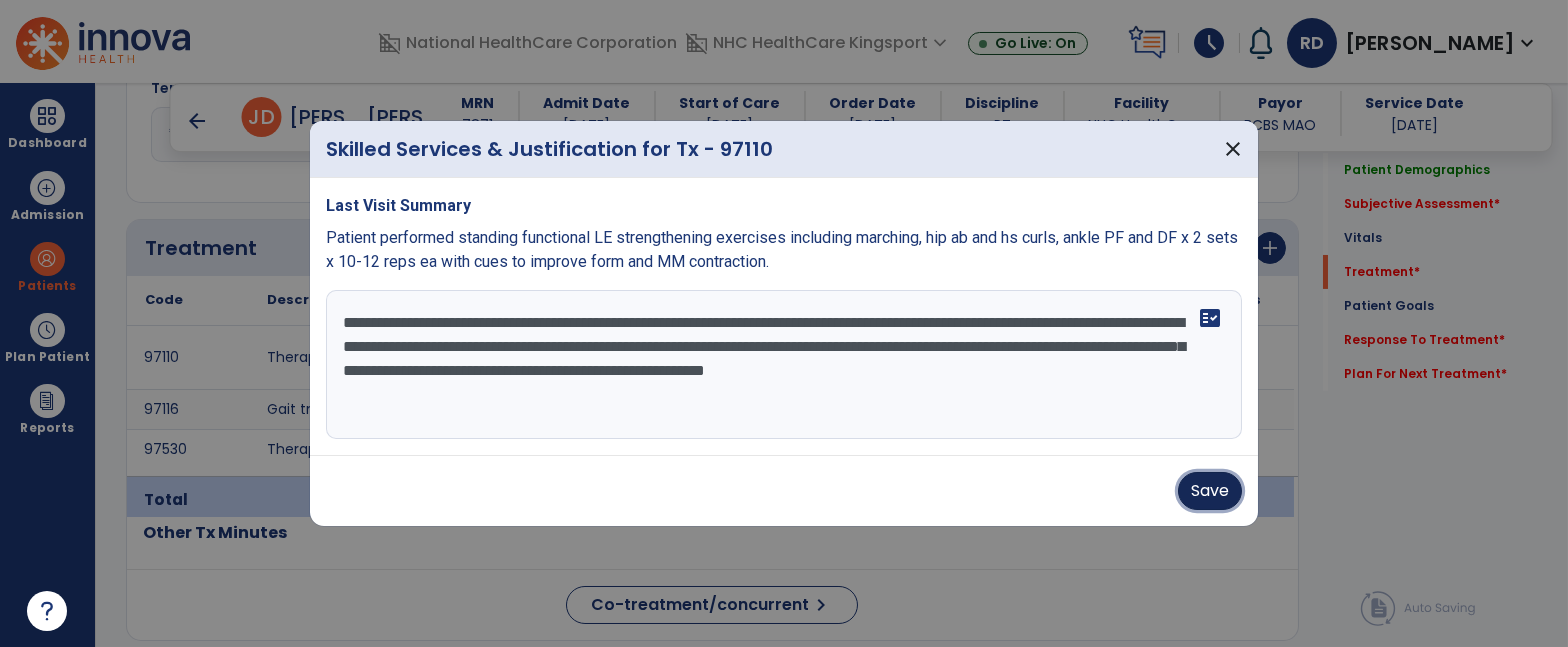 click on "Save" at bounding box center [1210, 491] 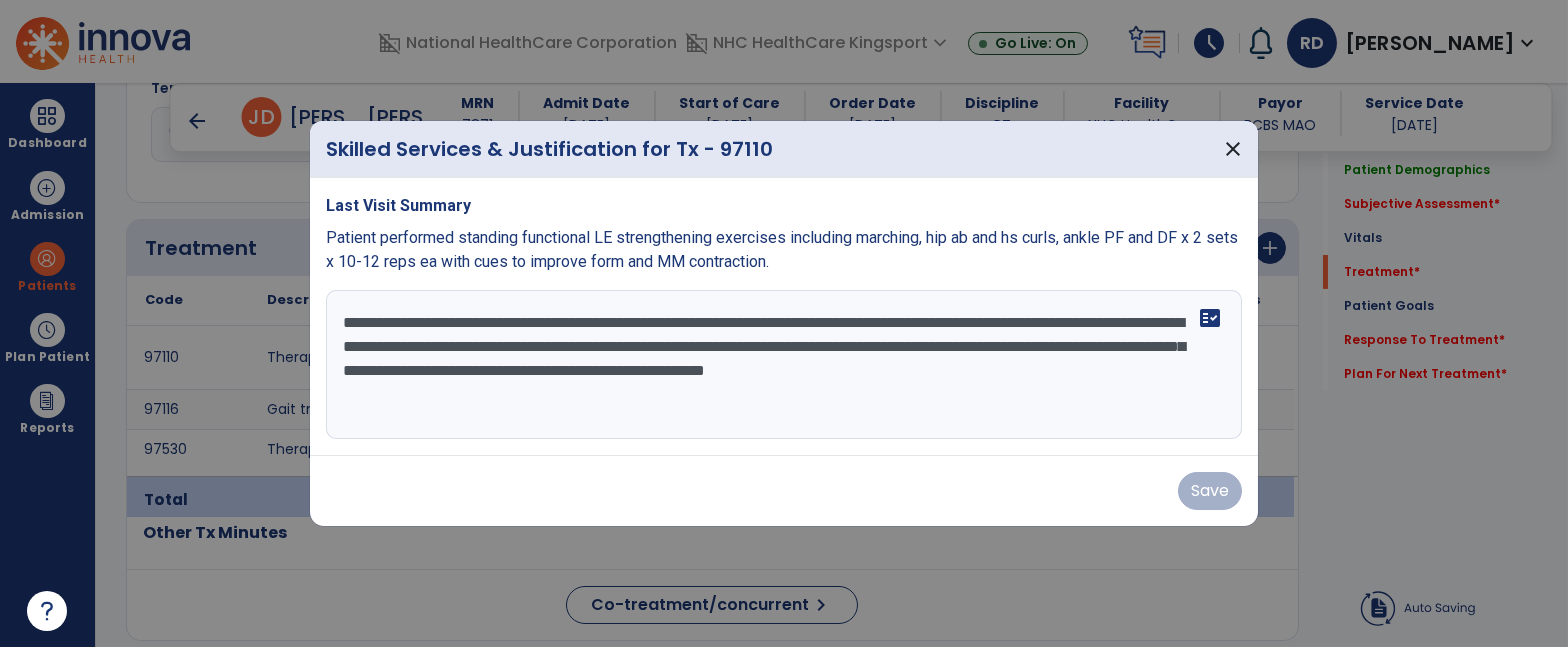 click on "**********" at bounding box center (784, 365) 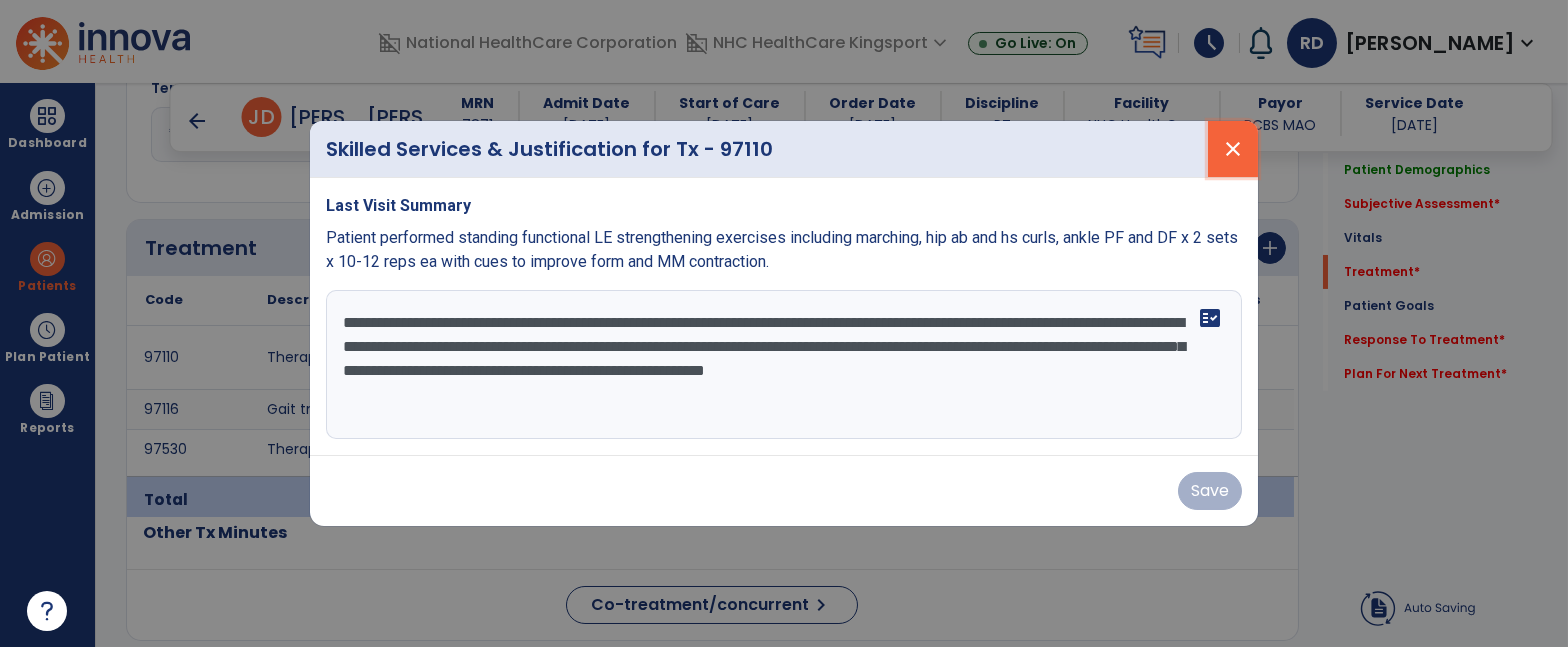 click on "close" at bounding box center [1233, 149] 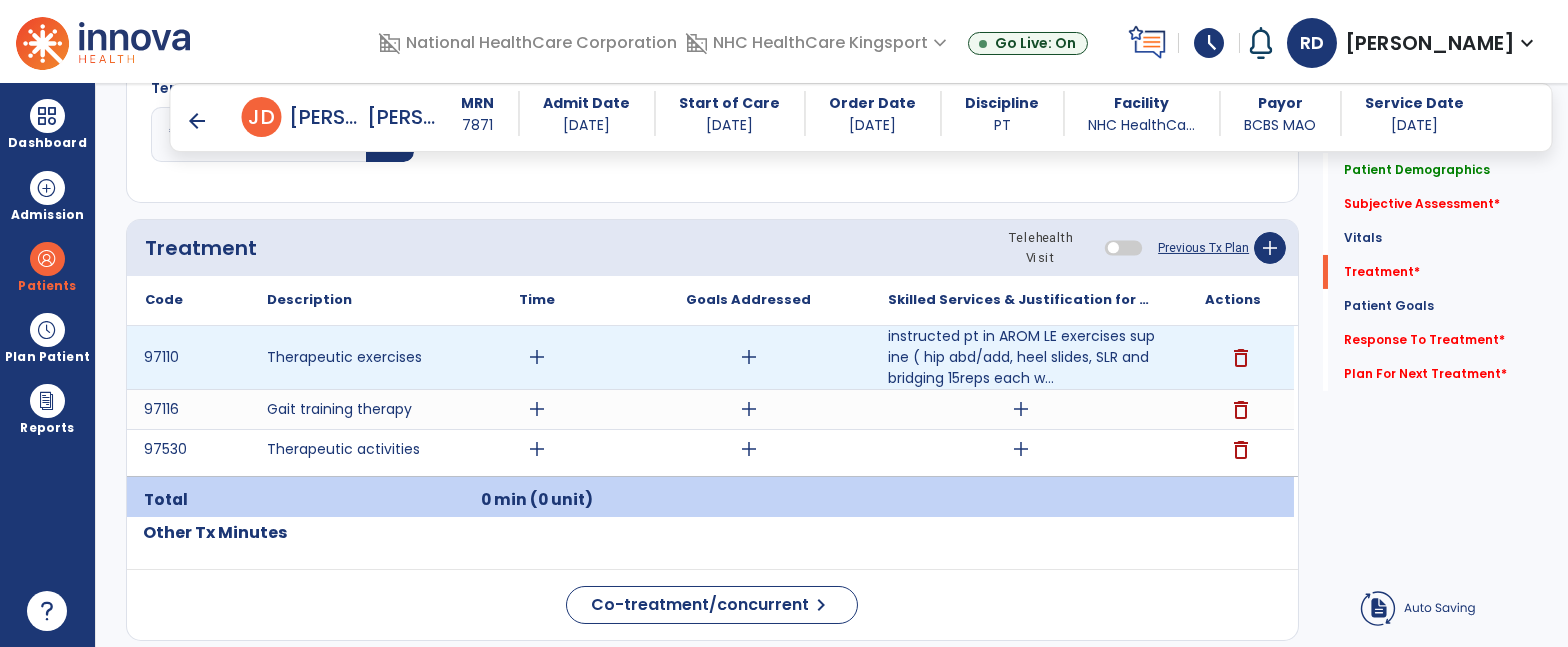 click on "add" at bounding box center [537, 357] 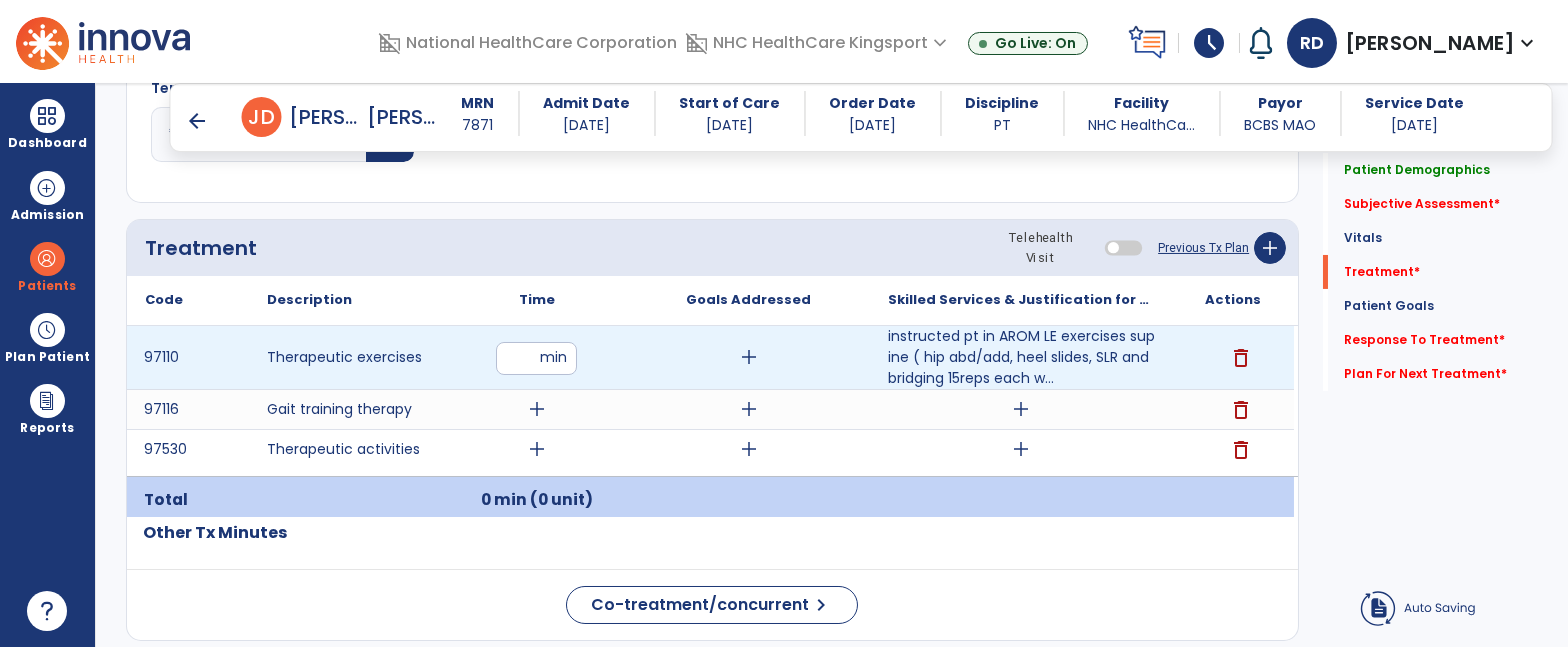 type on "**" 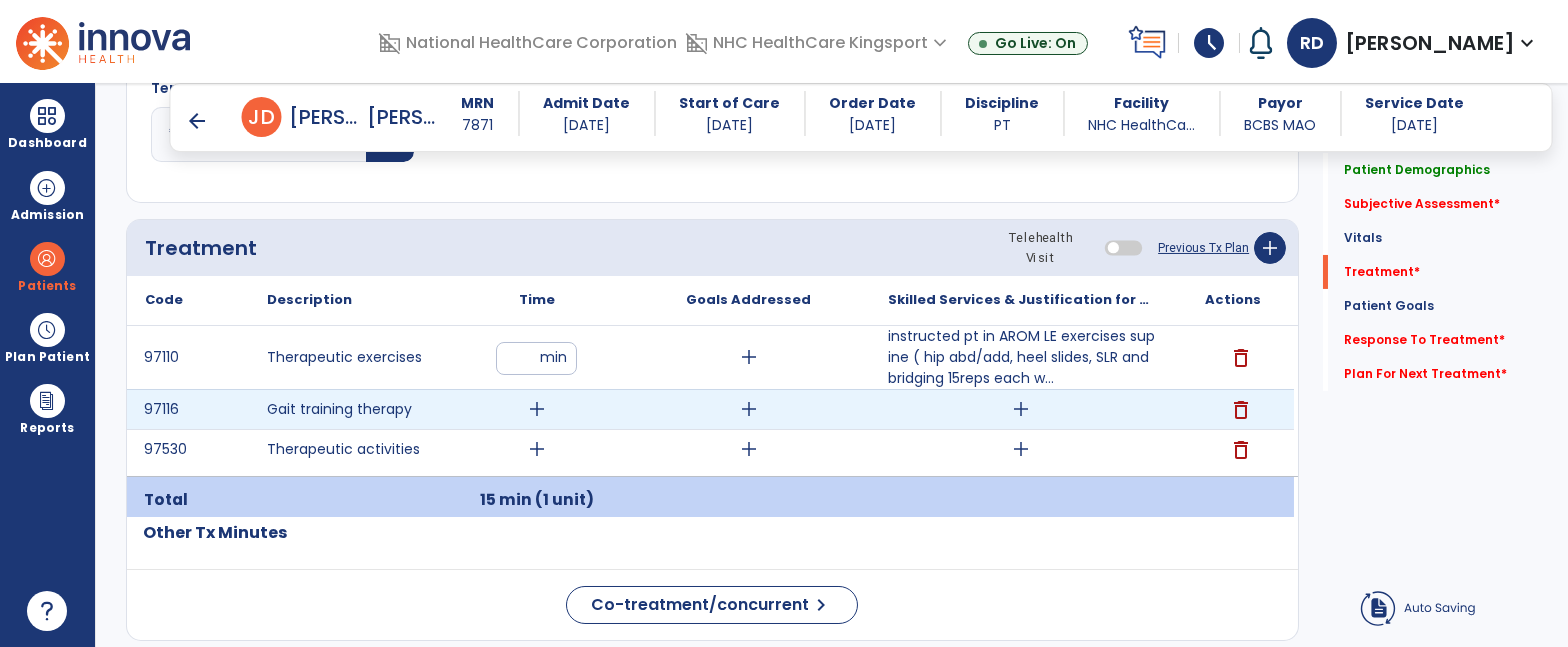 click on "add" at bounding box center (537, 409) 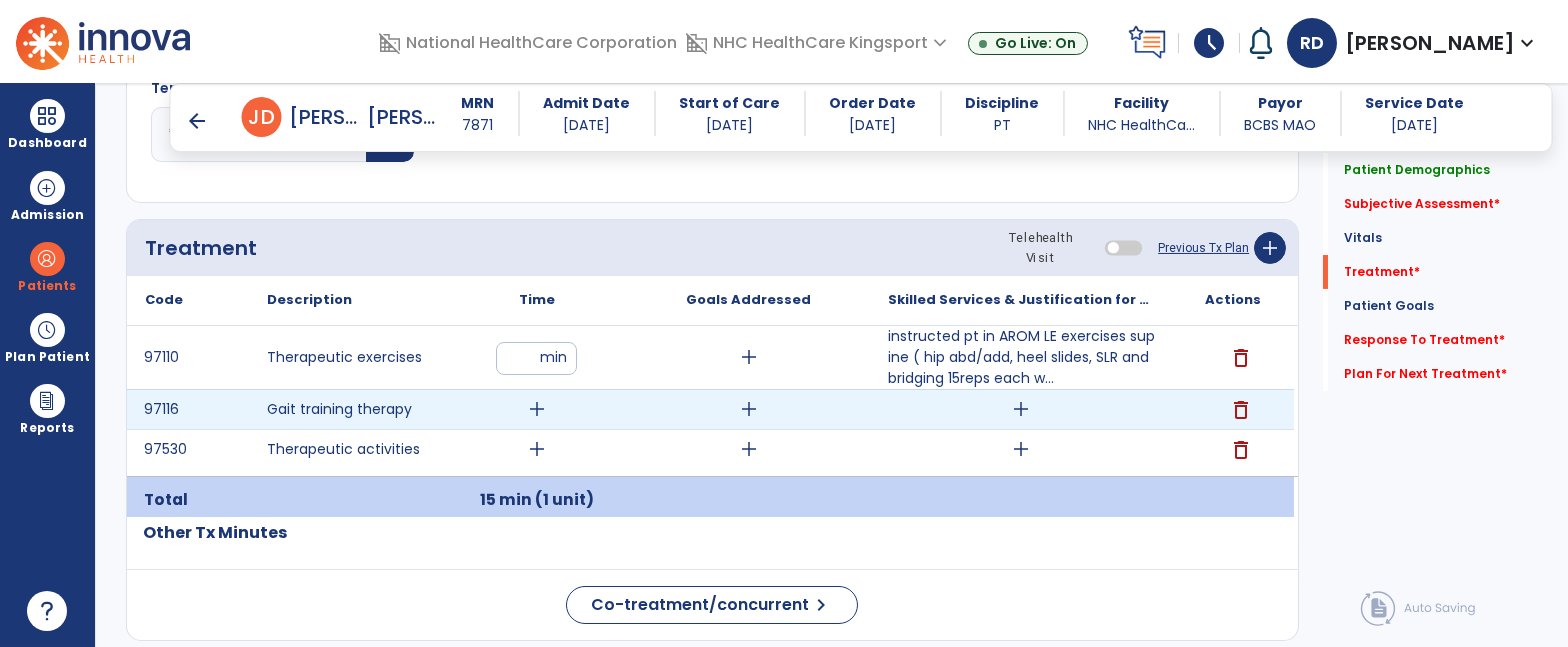 click on "add" at bounding box center (537, 409) 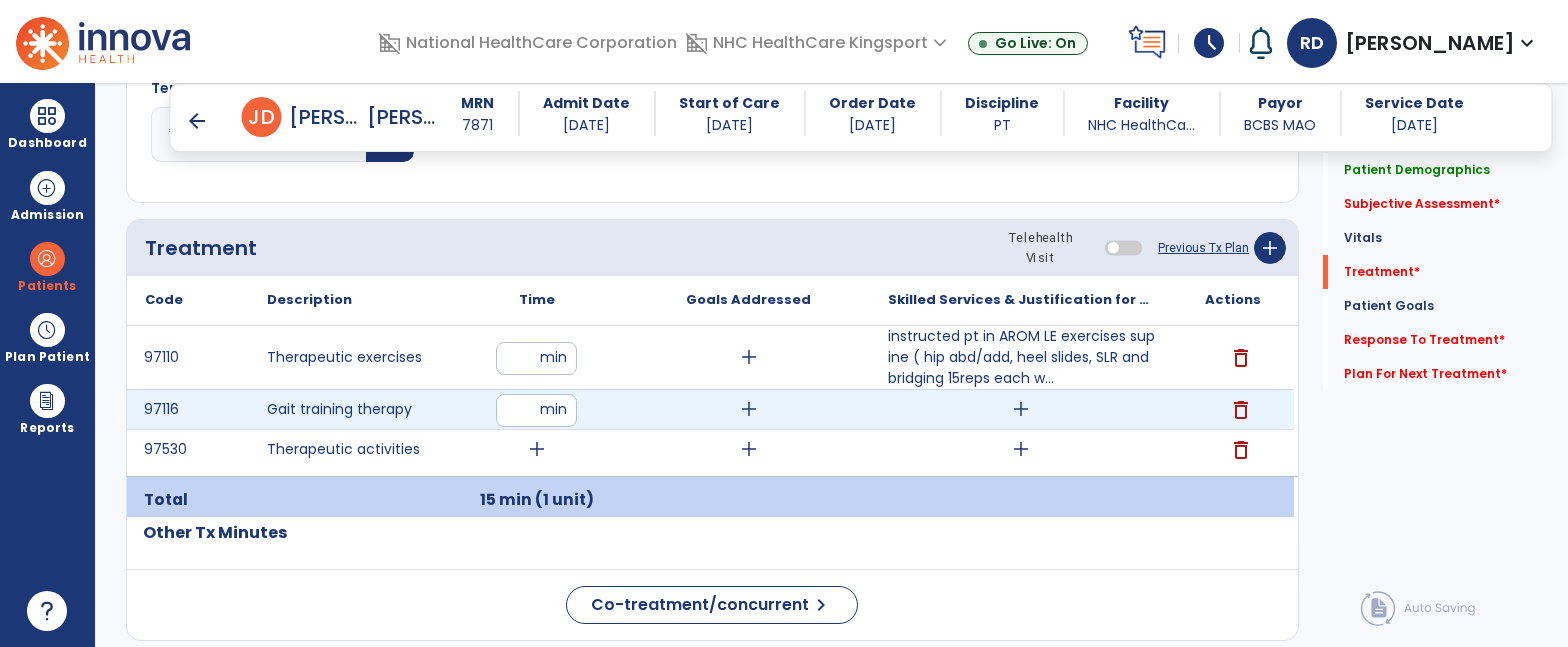 type on "**" 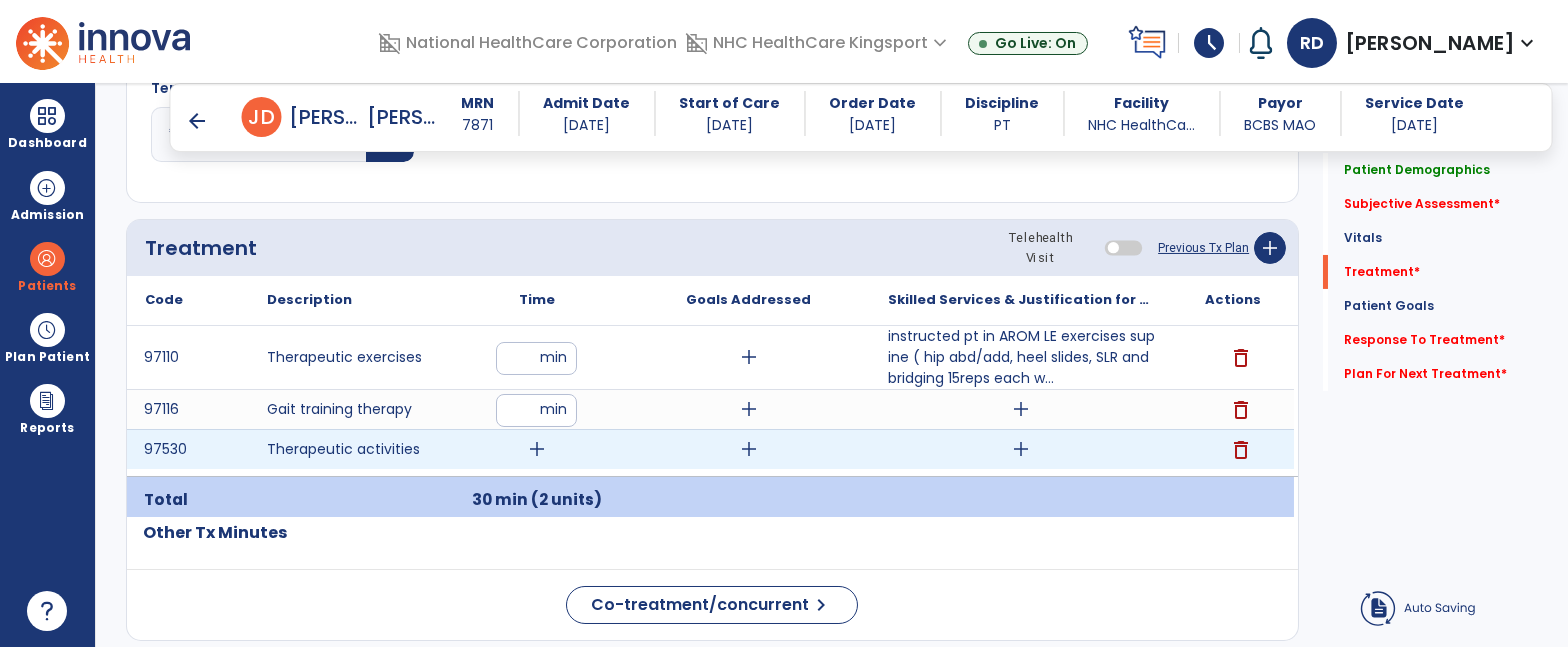 click on "add" at bounding box center [537, 449] 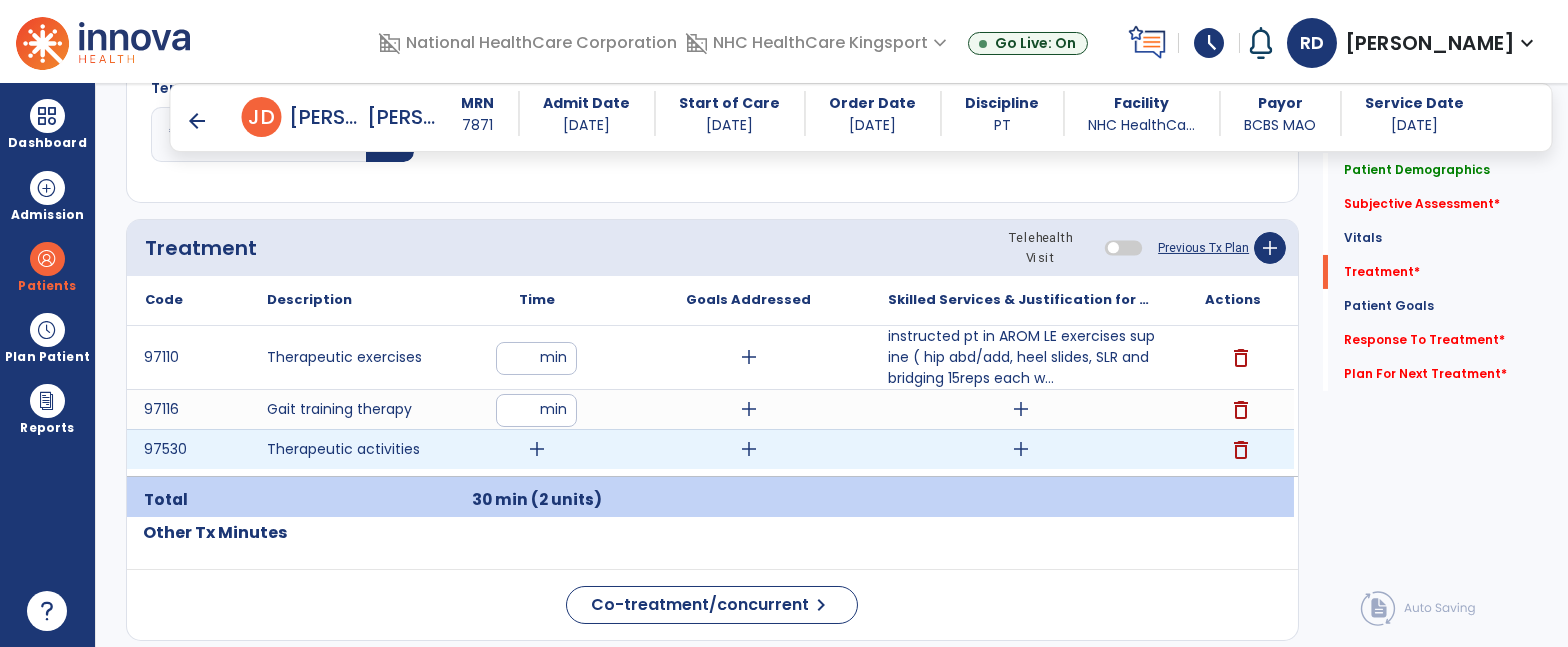 click on "add" at bounding box center [537, 449] 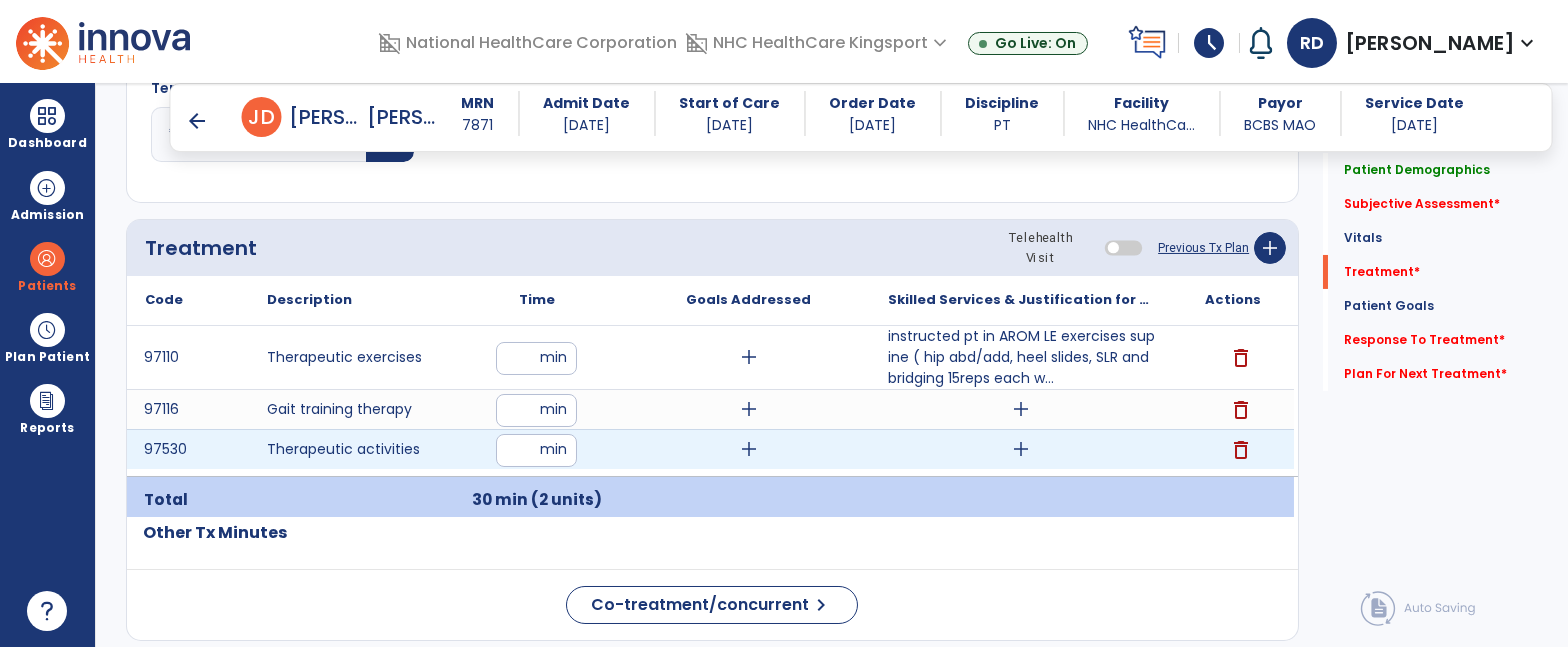 type on "**" 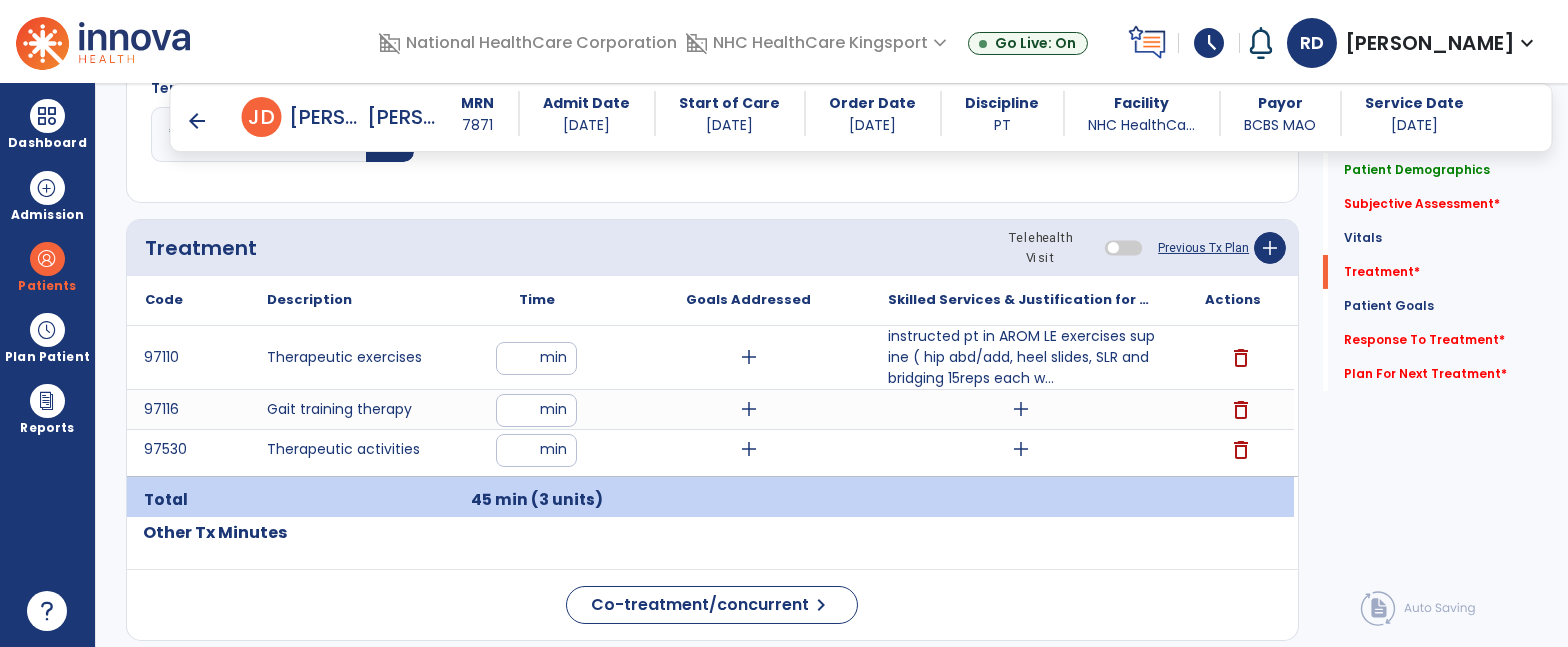 click 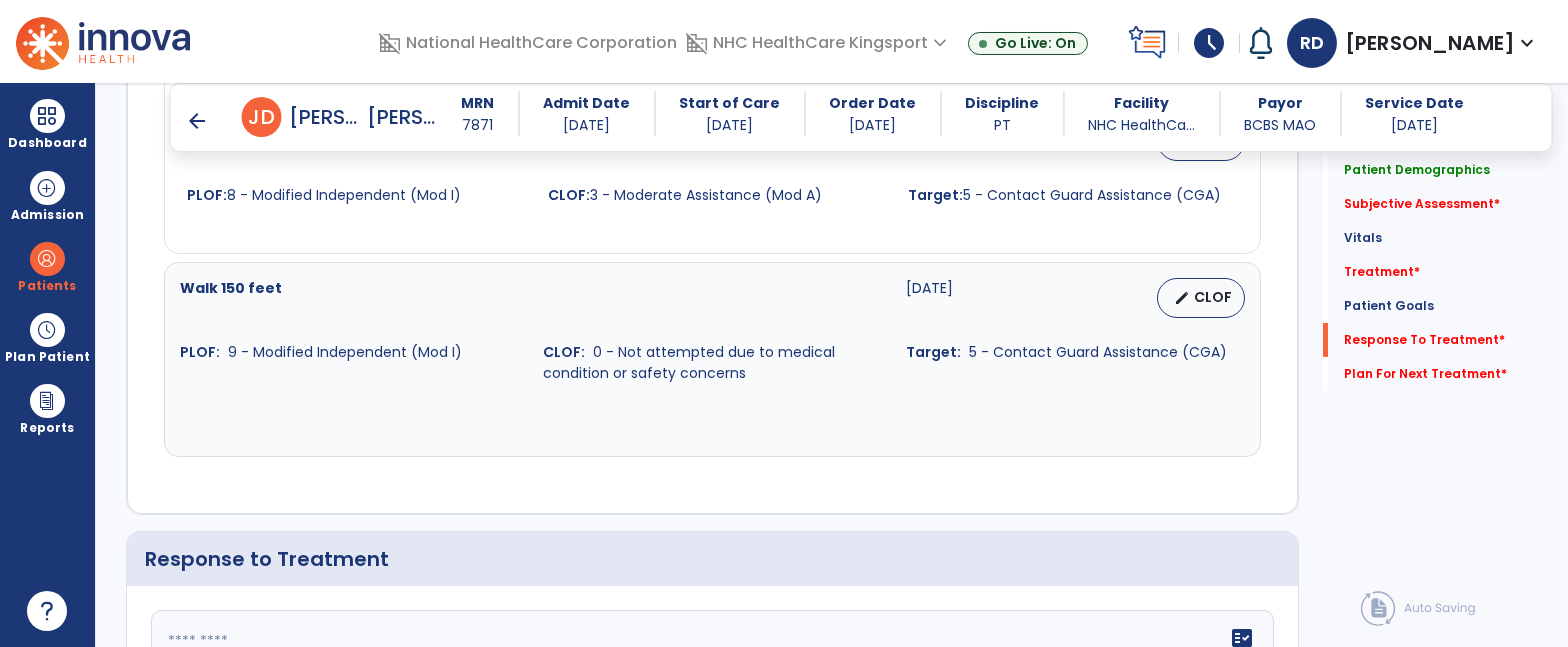 scroll, scrollTop: 3446, scrollLeft: 0, axis: vertical 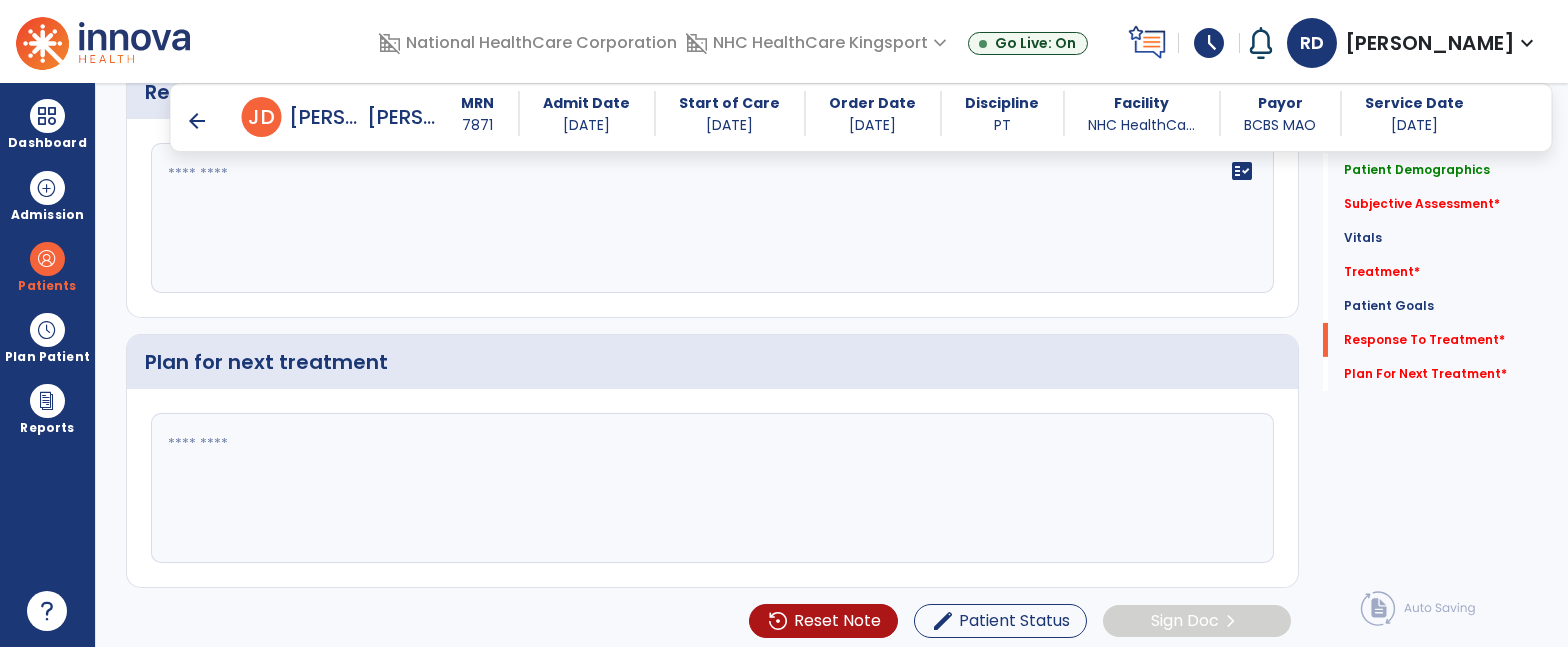click 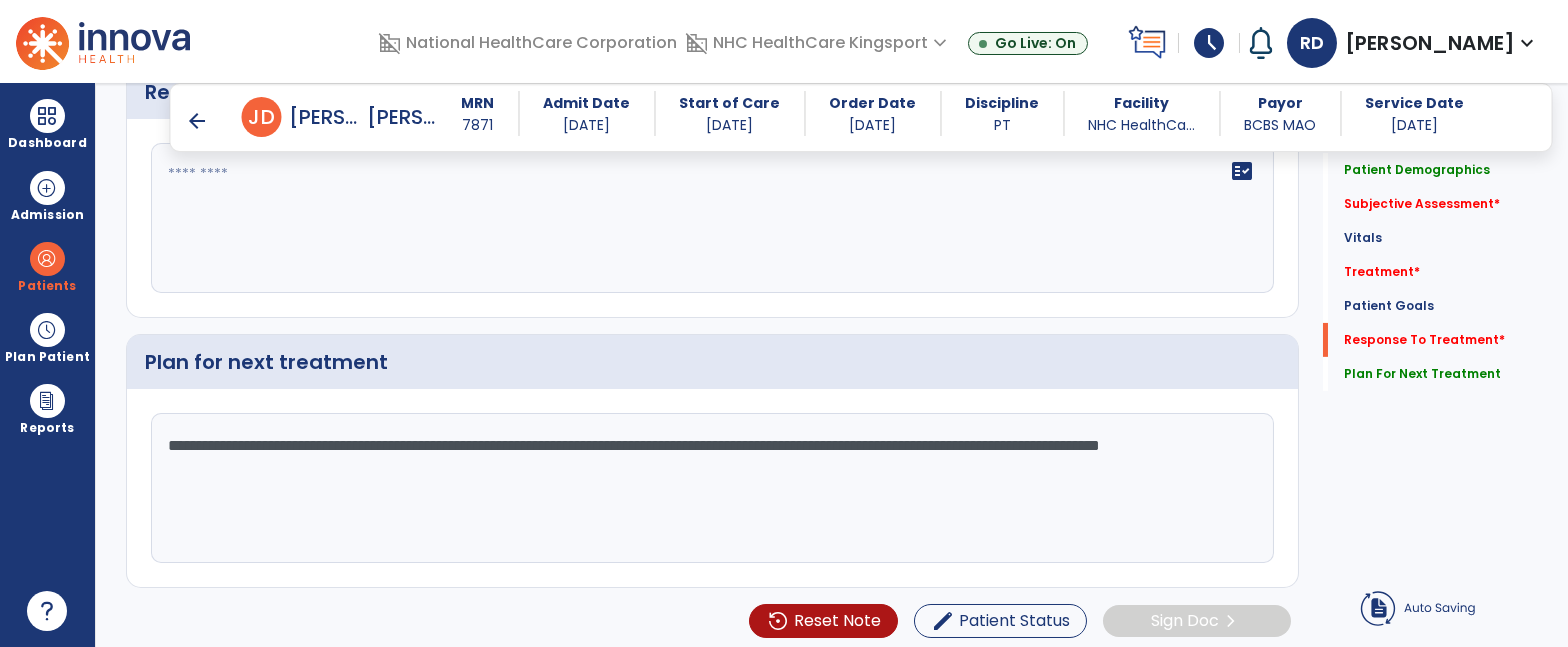 drag, startPoint x: 56, startPoint y: 483, endPoint x: 89, endPoint y: 498, distance: 36.249138 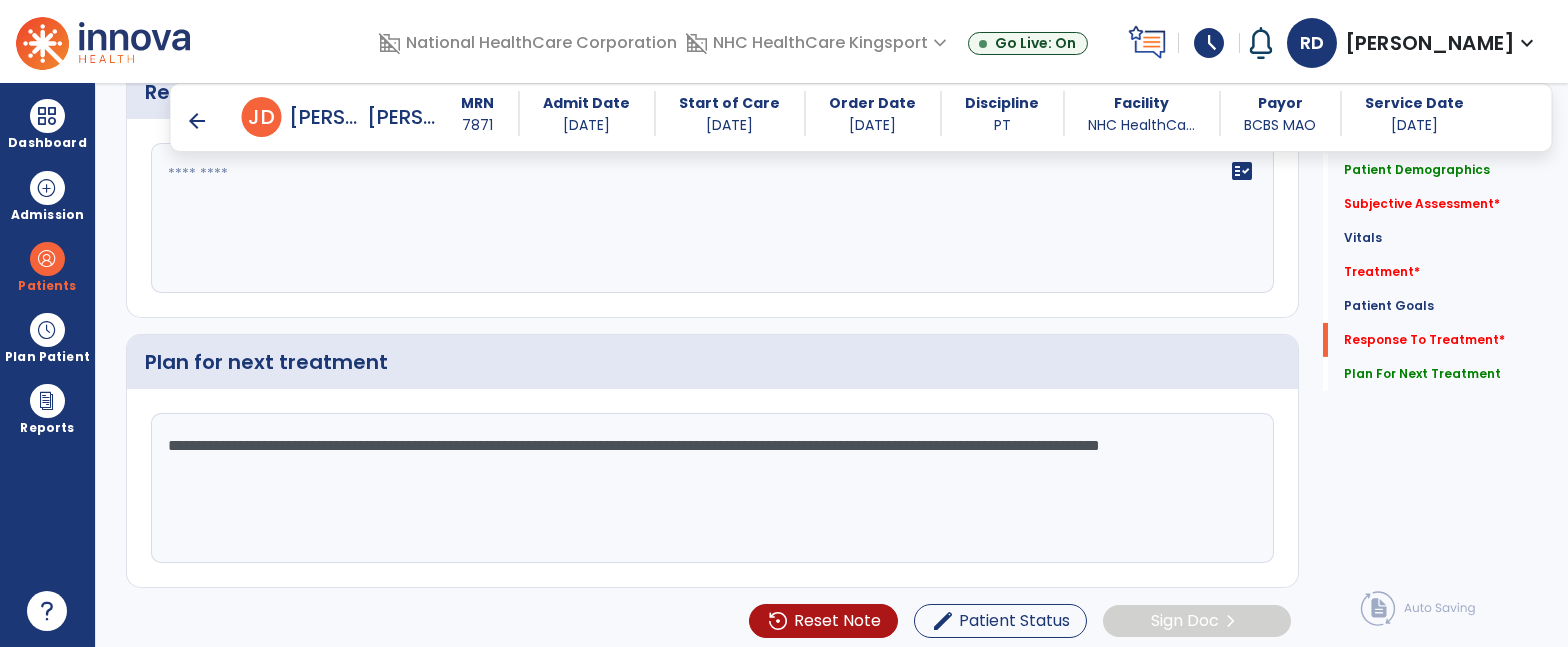 click on "**********" 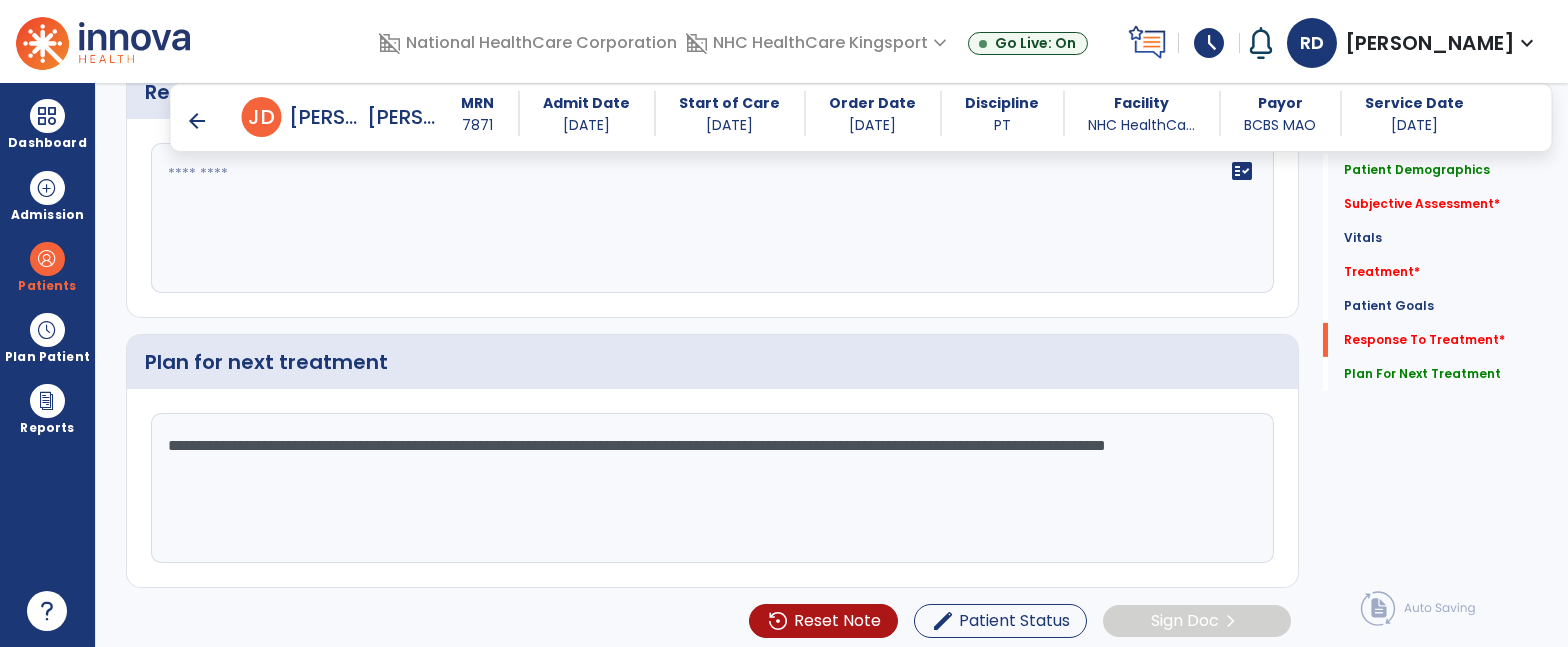 type on "**********" 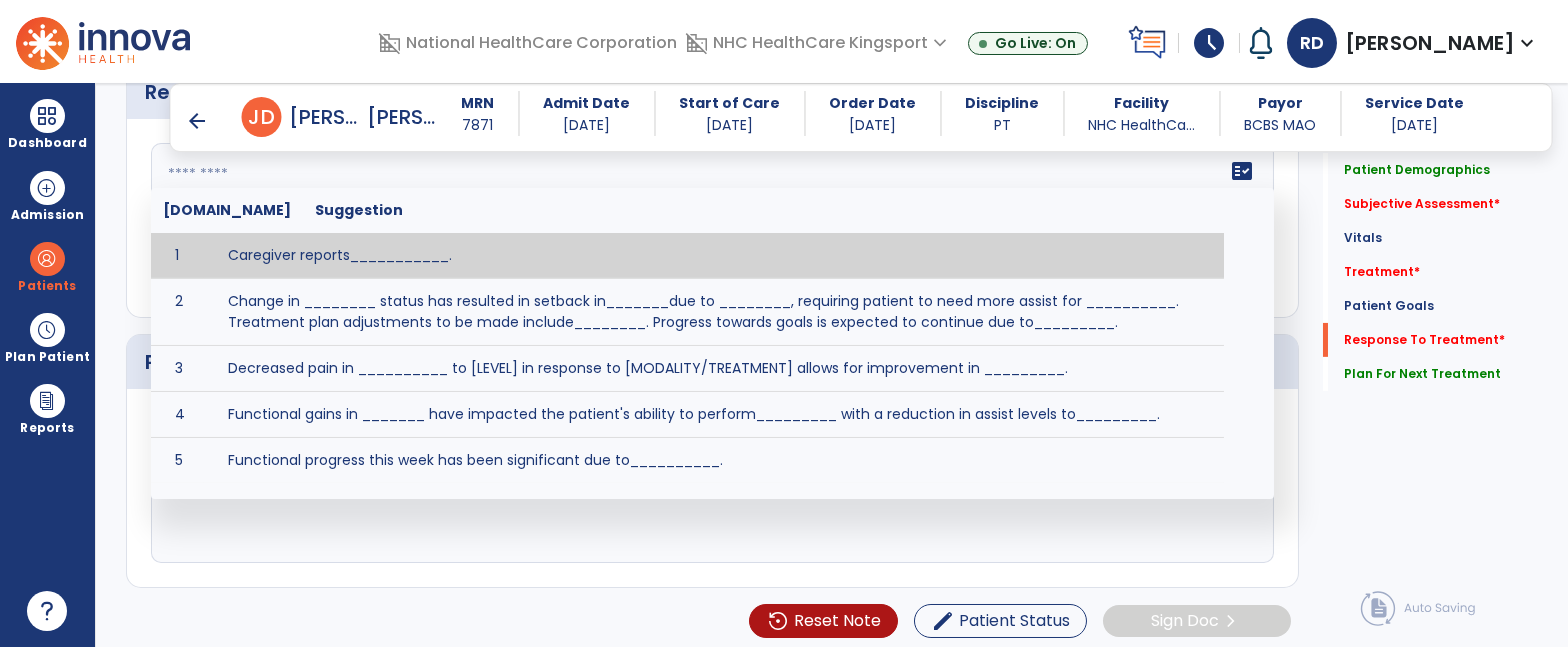 click on "fact_check  [DOMAIN_NAME] Suggestion 1 Caregiver reports___________. 2 Change in ________ status has resulted in setback in_______due to ________, requiring patient to need more assist for __________.   Treatment plan adjustments to be made include________.  Progress towards goals is expected to continue due to_________. 3 Decreased pain in __________ to [LEVEL] in response to [MODALITY/TREATMENT] allows for improvement in _________. 4 Functional gains in _______ have impacted the patient's ability to perform_________ with a reduction in assist levels to_________. 5 Functional progress this week has been significant due to__________. 6 Gains in ________ have improved the patient's ability to perform ______with decreased levels of assist to___________. 7 Improvement in ________allows patient to tolerate higher levels of challenges in_________. 8 Pain in [AREA] has decreased to [LEVEL] in response to [TREATMENT/MODALITY], allowing fore ease in completing__________. 9 10 11 12 13 14 15 16 17 18 19 20 21" 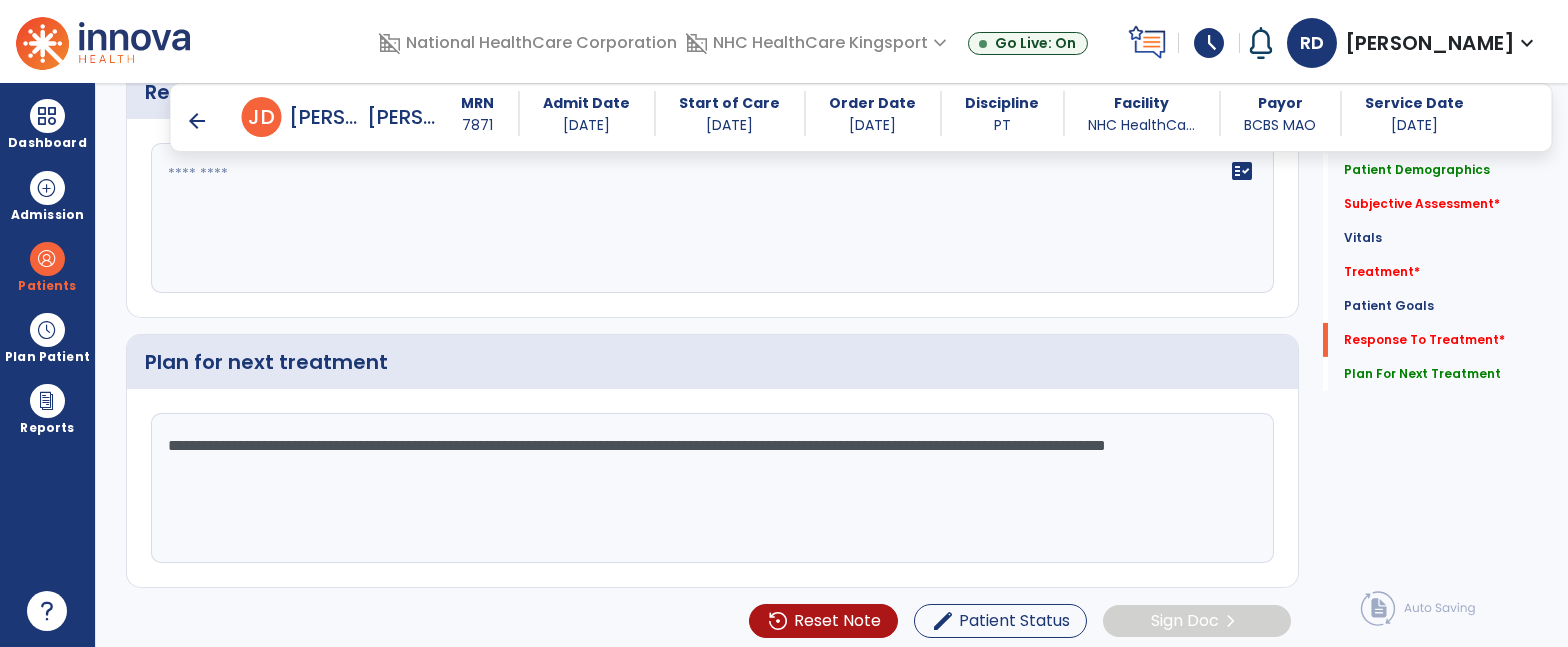 click on "arrow_back" at bounding box center [198, 121] 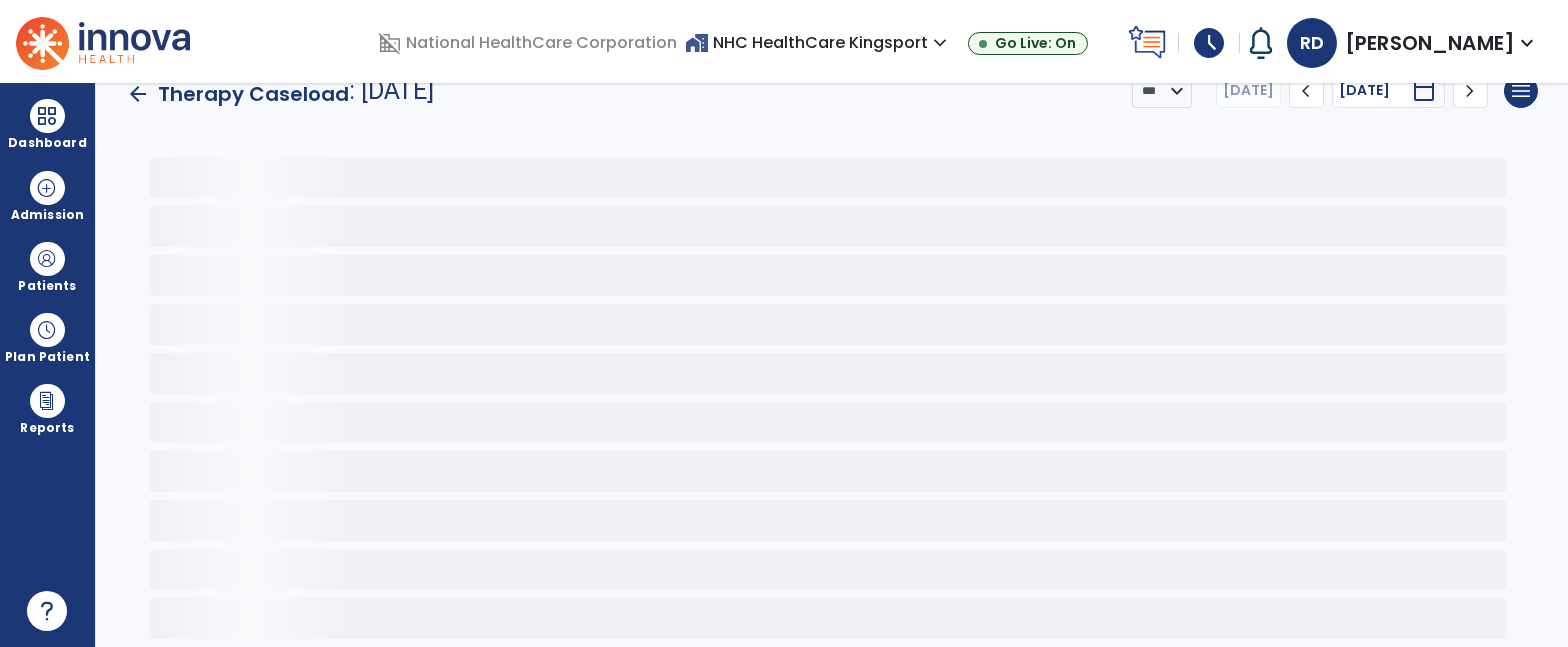 scroll, scrollTop: 29, scrollLeft: 0, axis: vertical 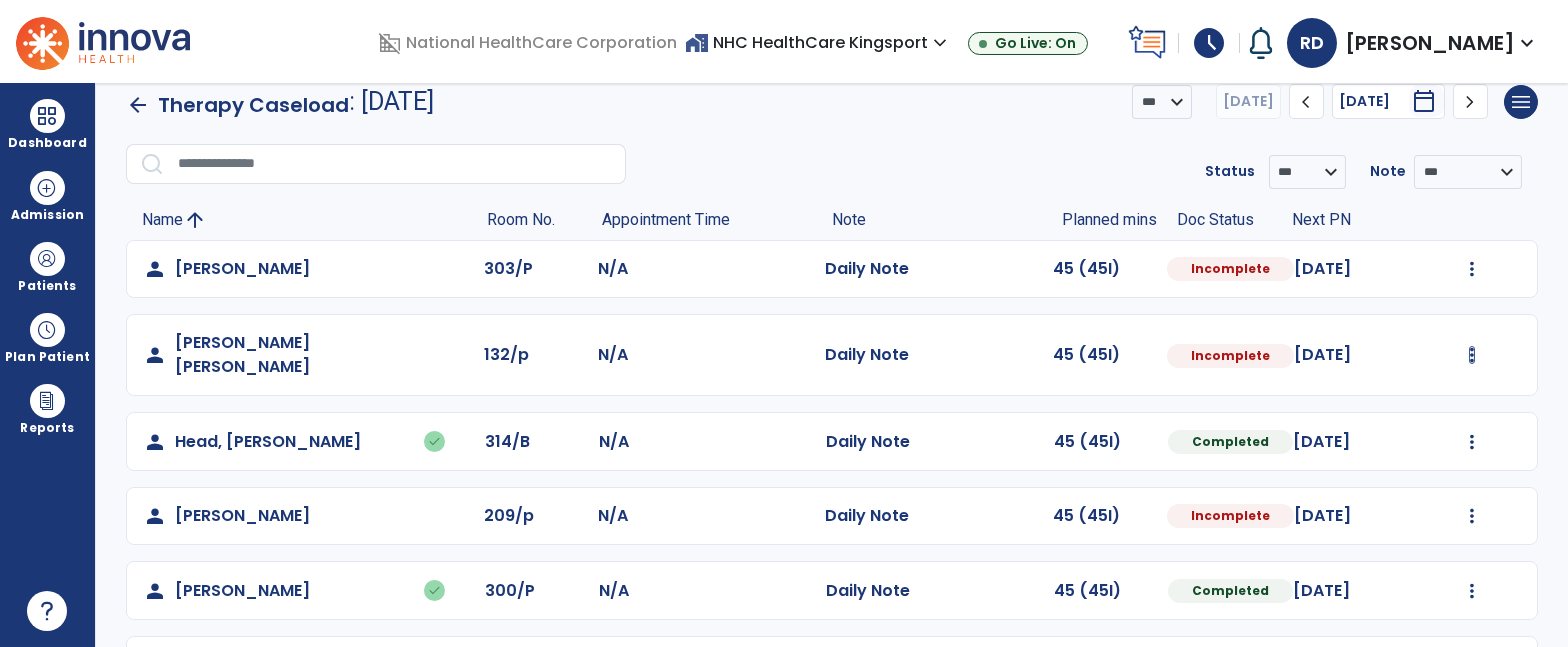 click on "Mark Visit As Complete   Reset Note   Open Document   G + C Mins" 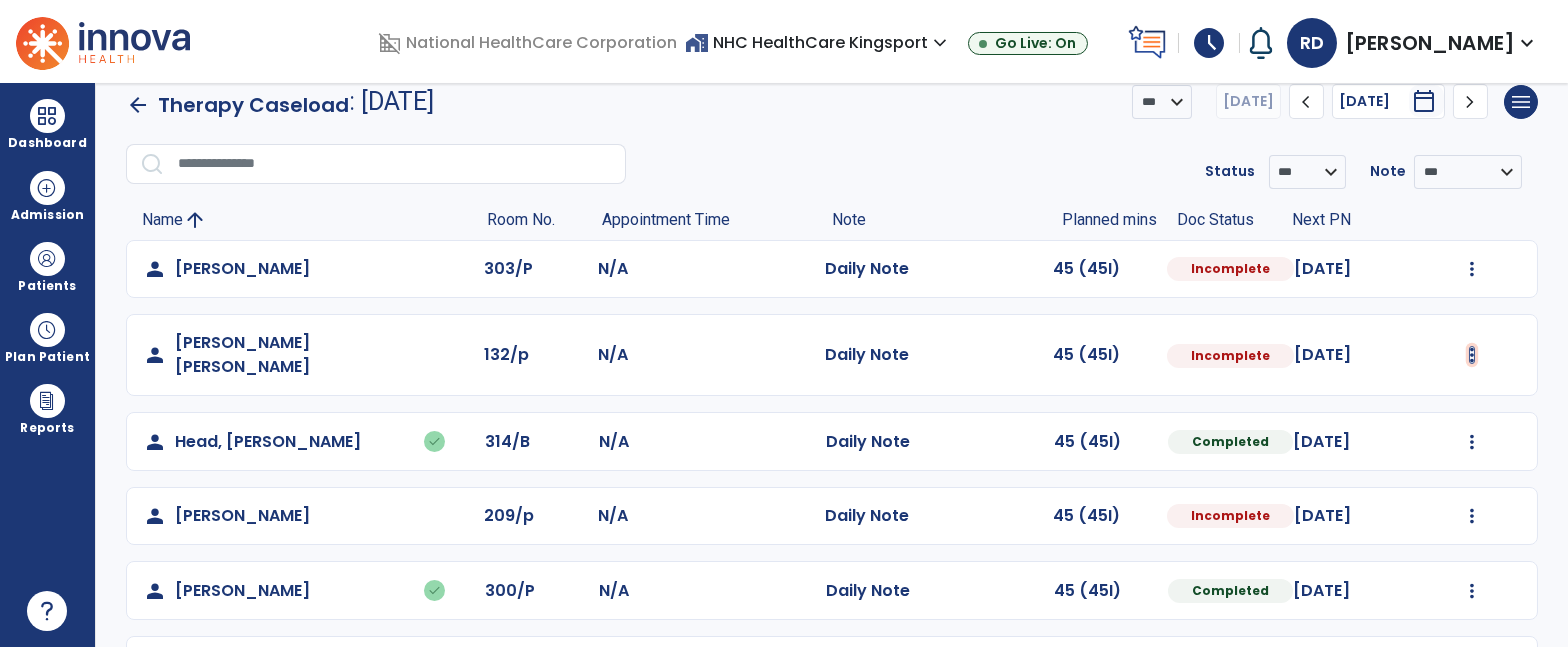 click at bounding box center [1472, 269] 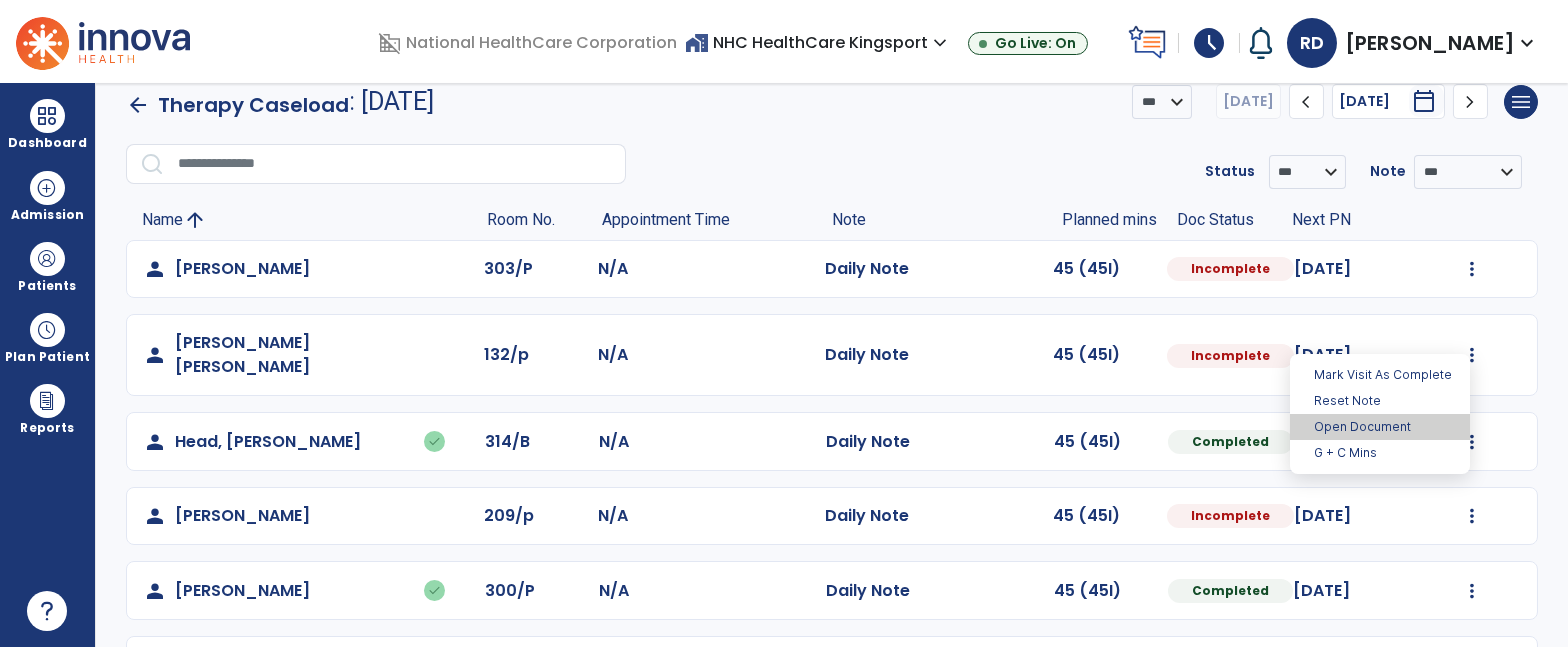 click on "Open Document" at bounding box center [1380, 427] 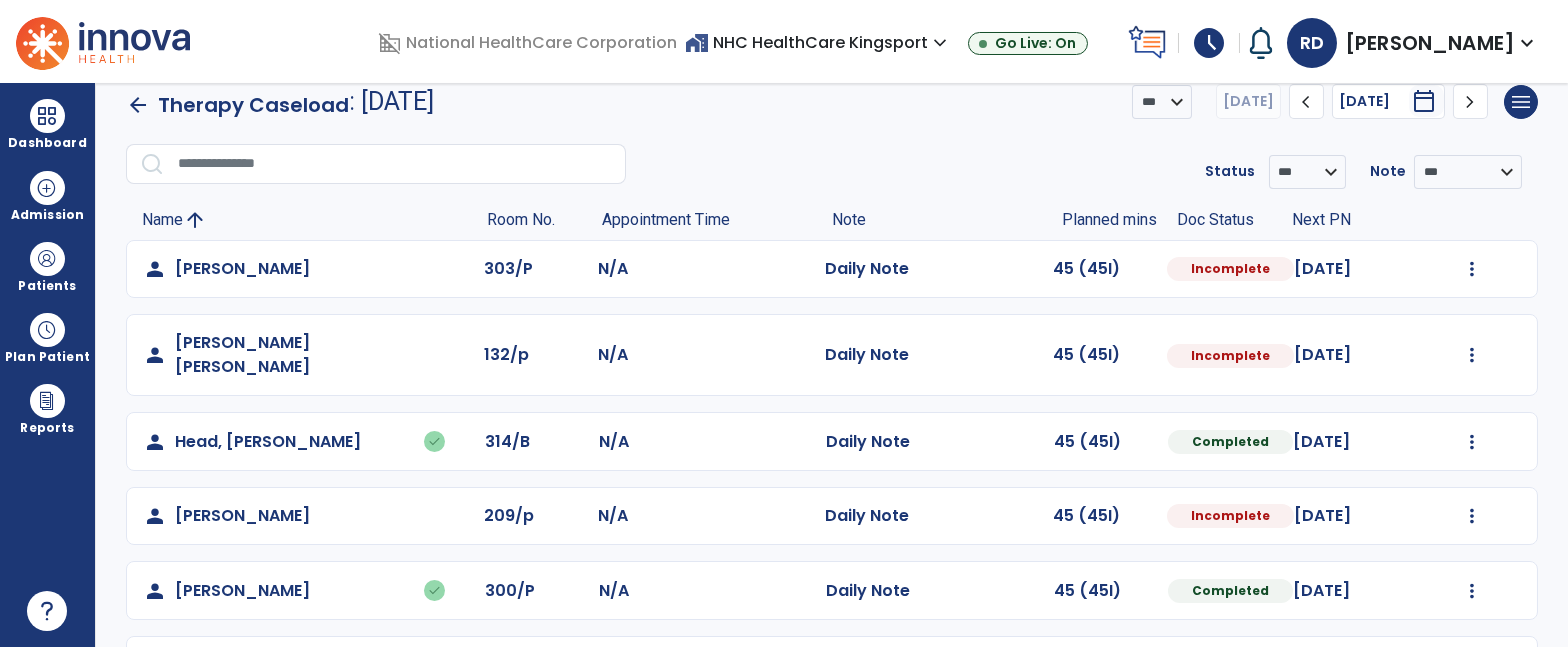 select on "*" 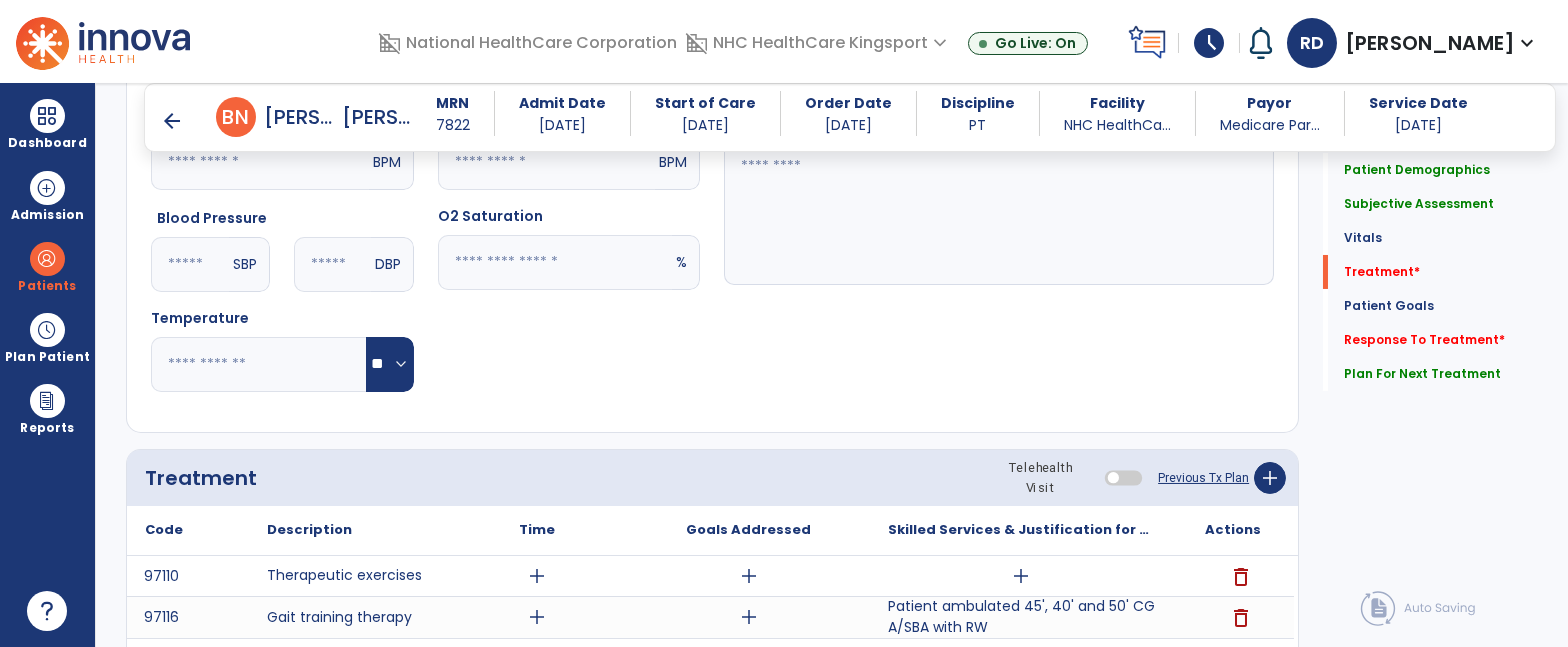 scroll, scrollTop: 1345, scrollLeft: 0, axis: vertical 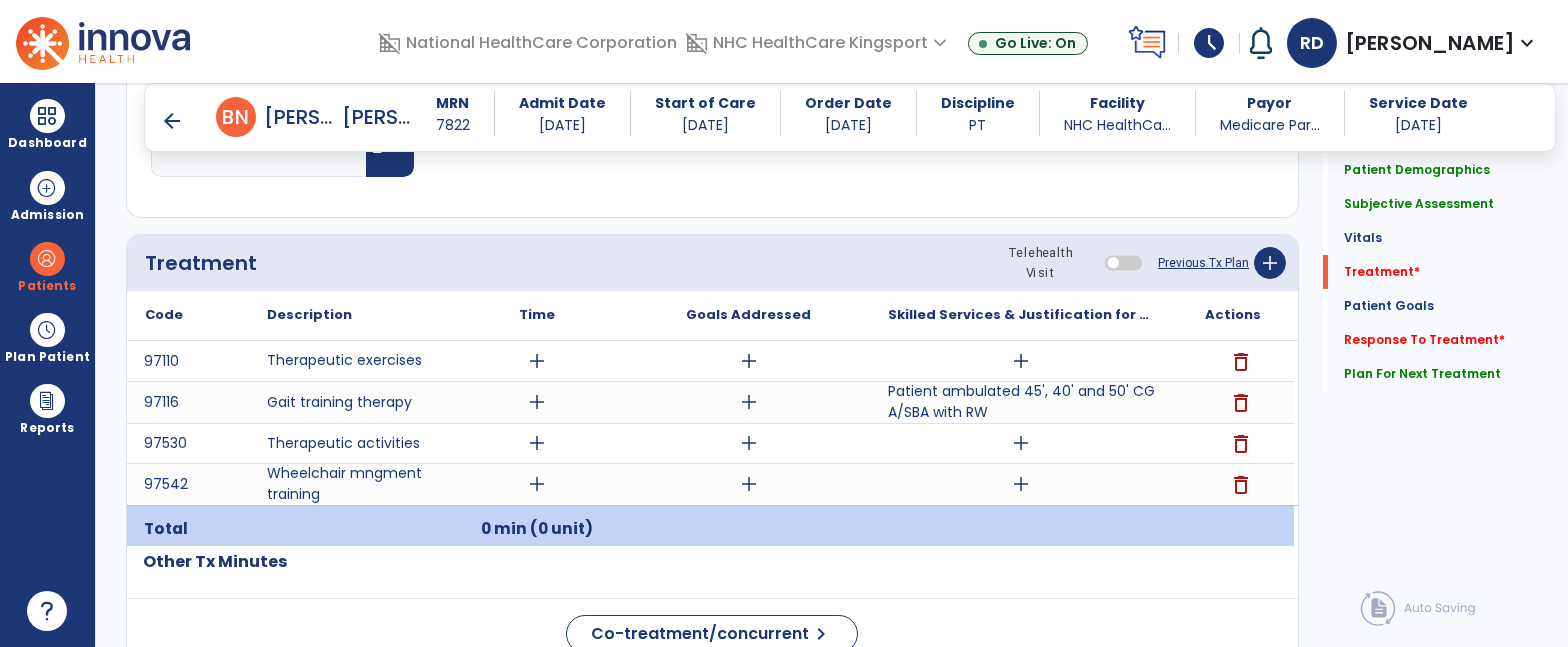 click on "add" at bounding box center [1021, 361] 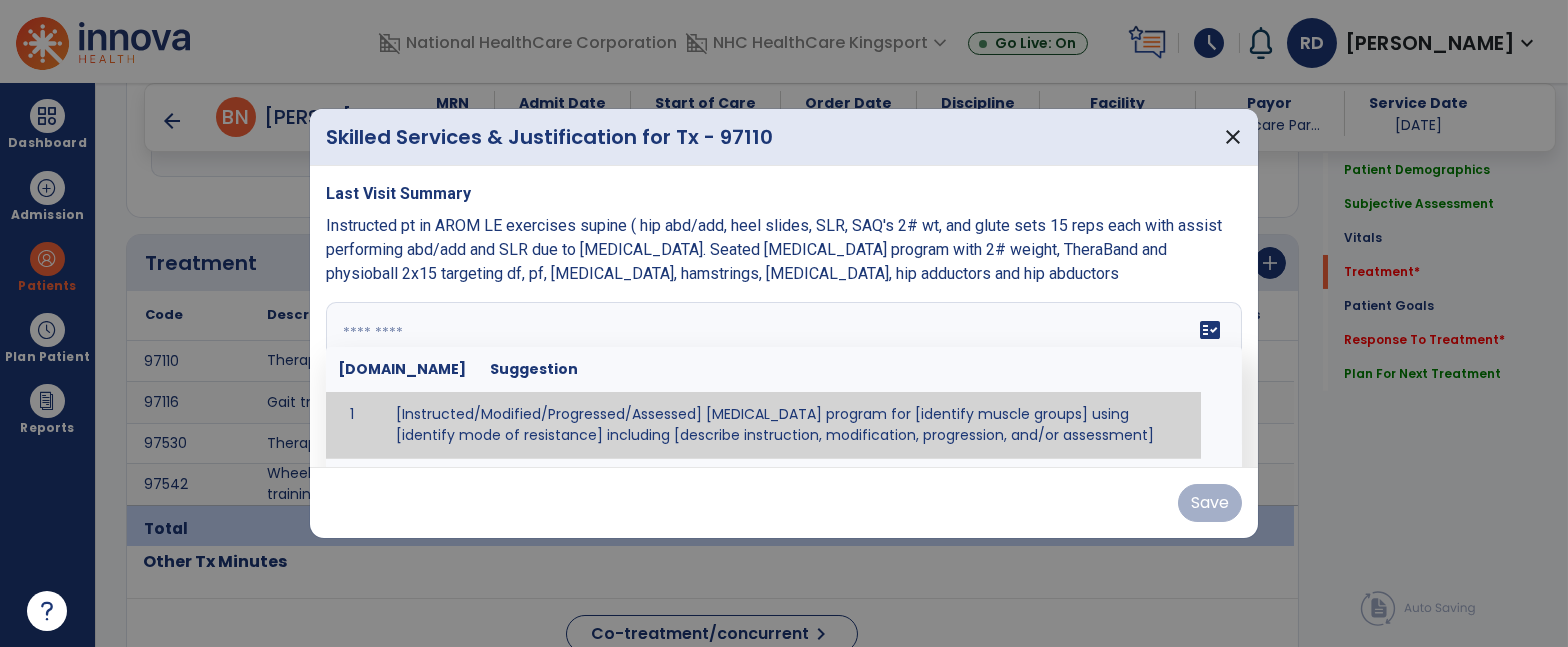 click at bounding box center [784, 377] 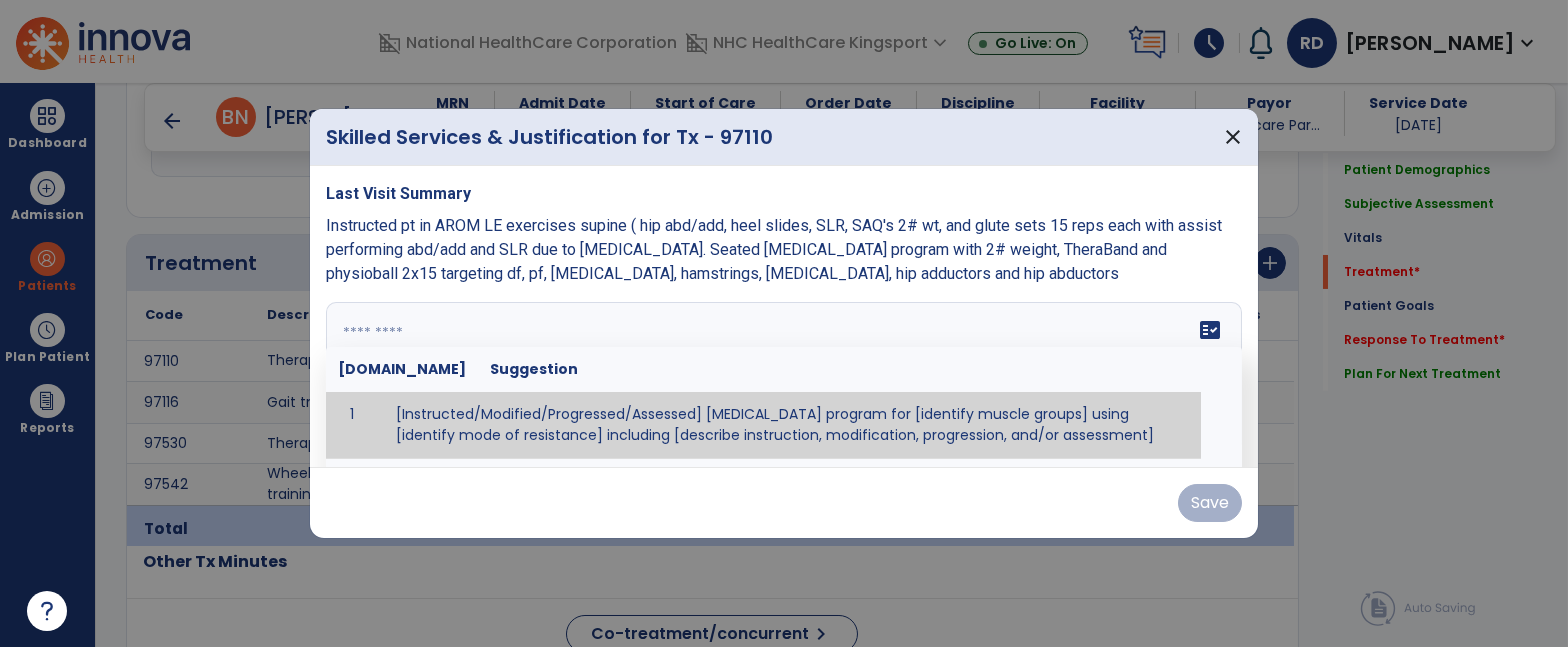 paste on "**********" 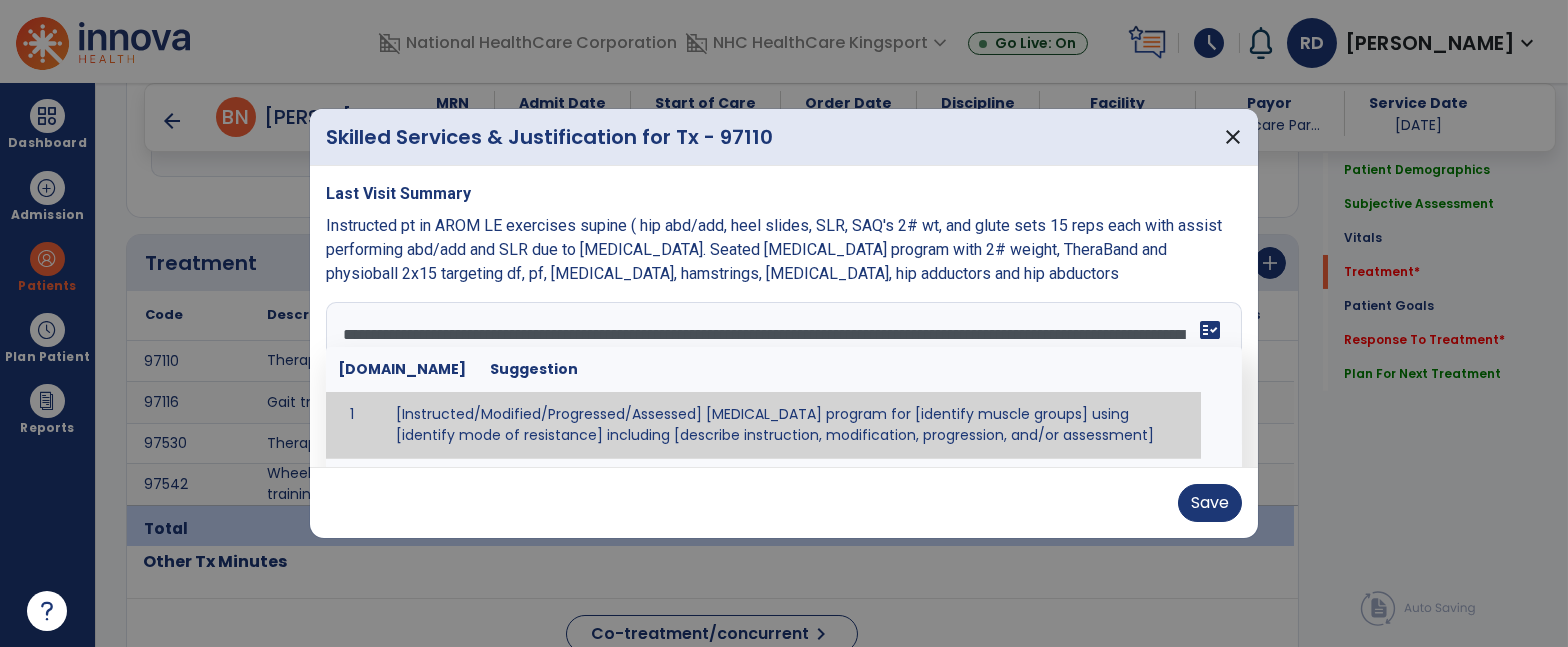 click on "**********" at bounding box center (782, 377) 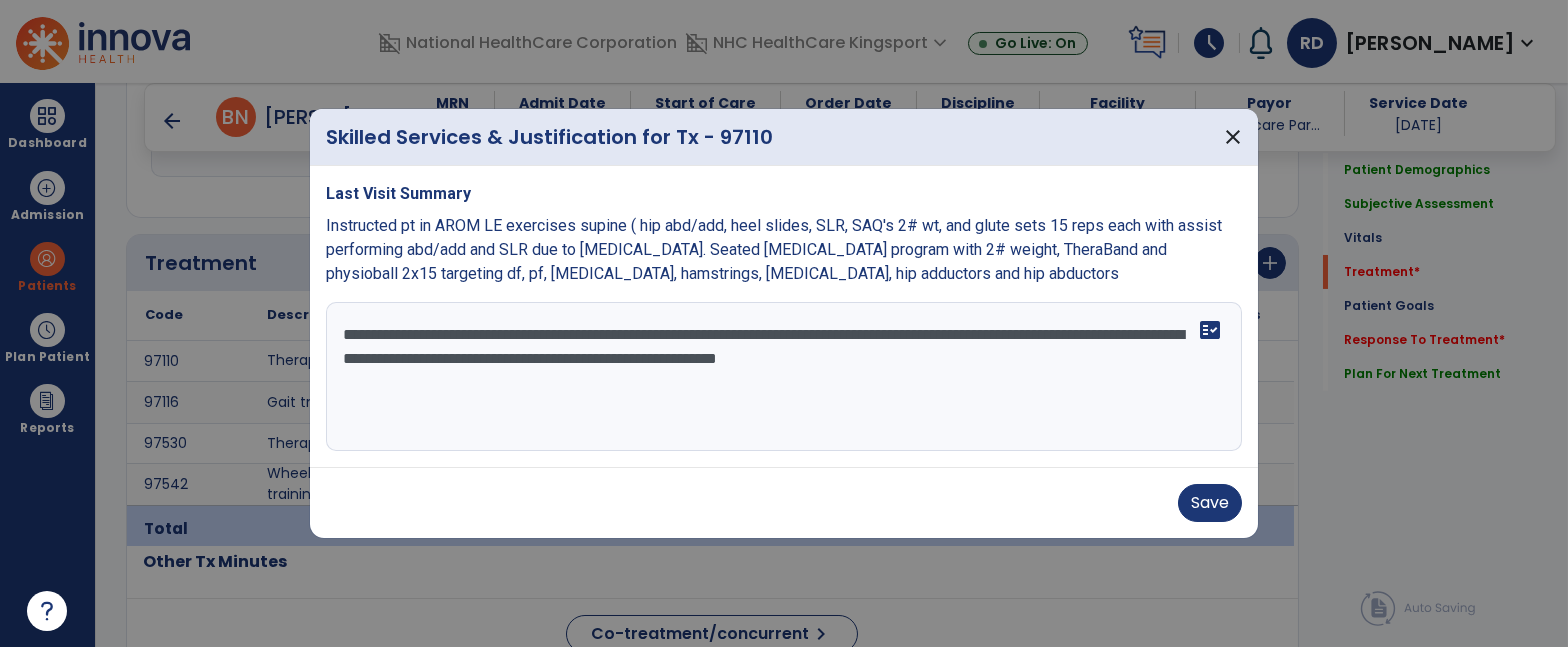 click on "**********" at bounding box center [782, 377] 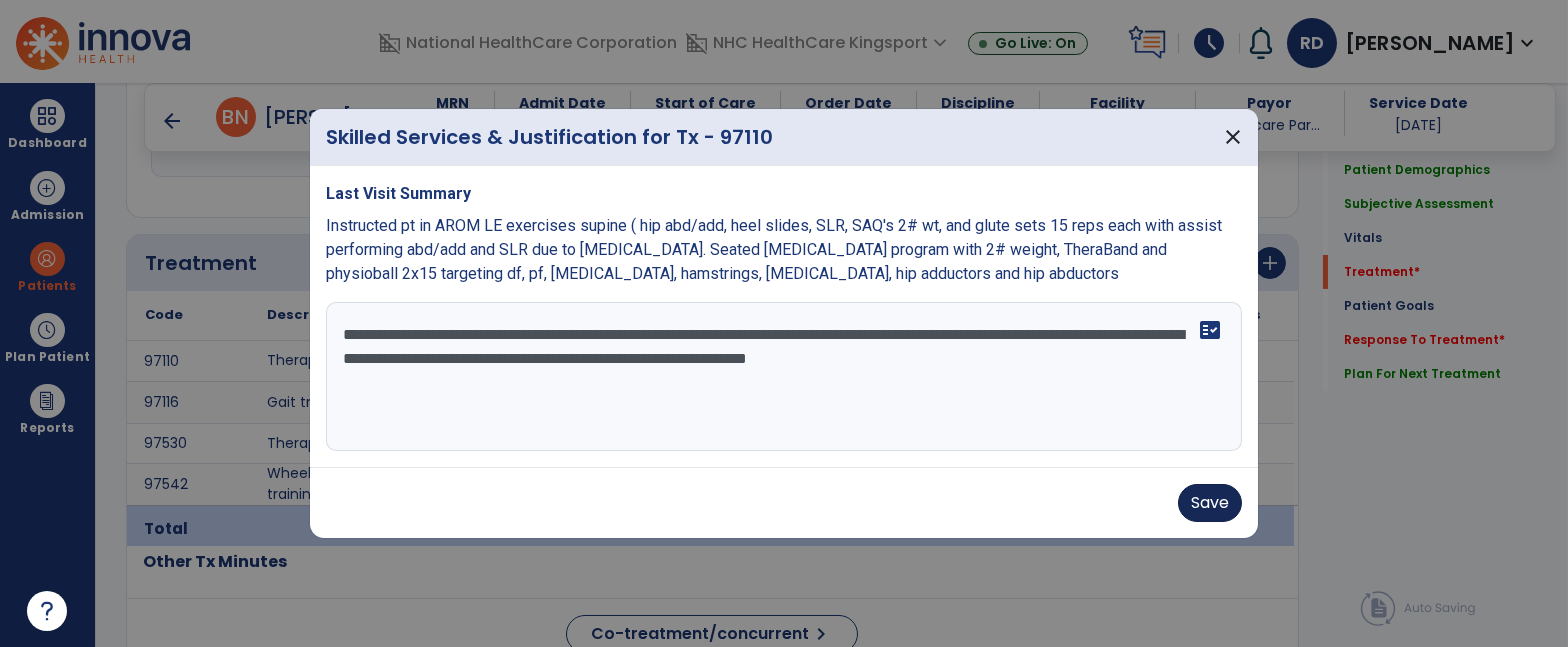 type on "**********" 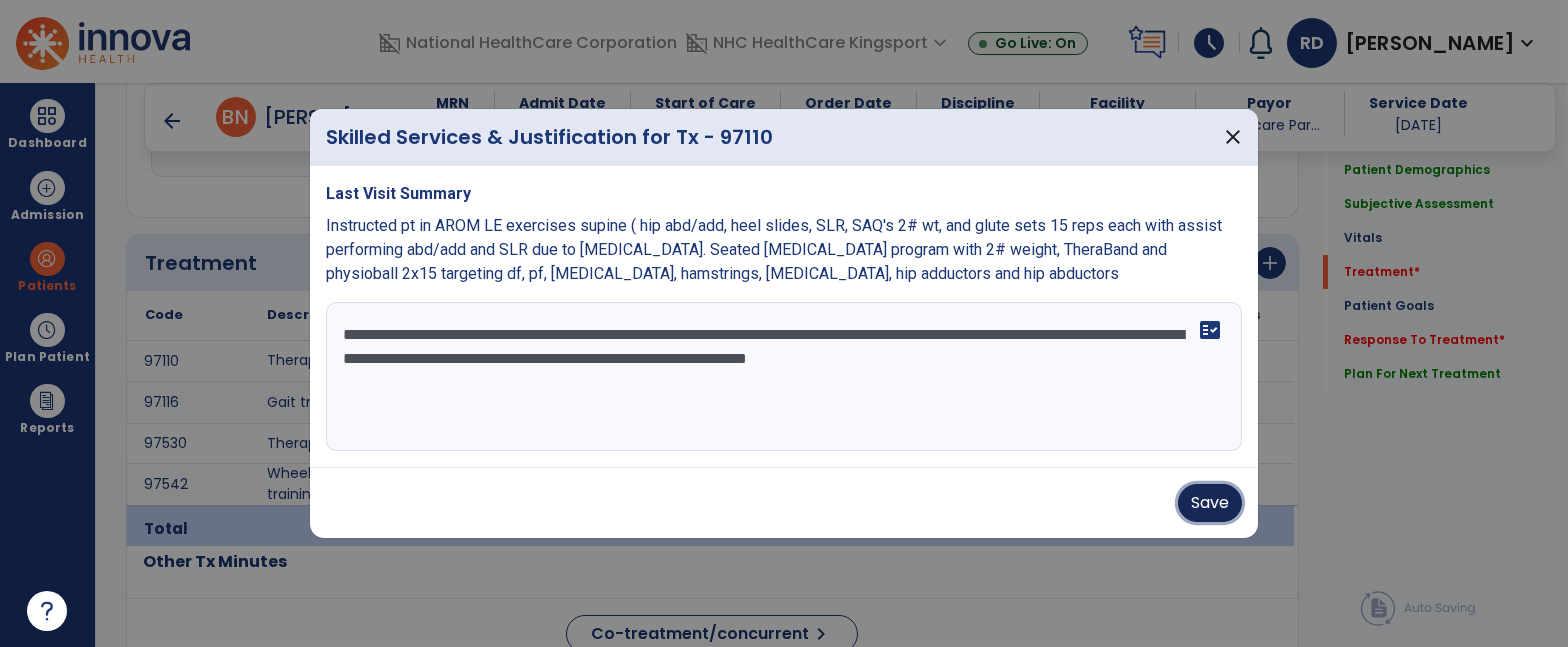 click on "Save" at bounding box center (1210, 503) 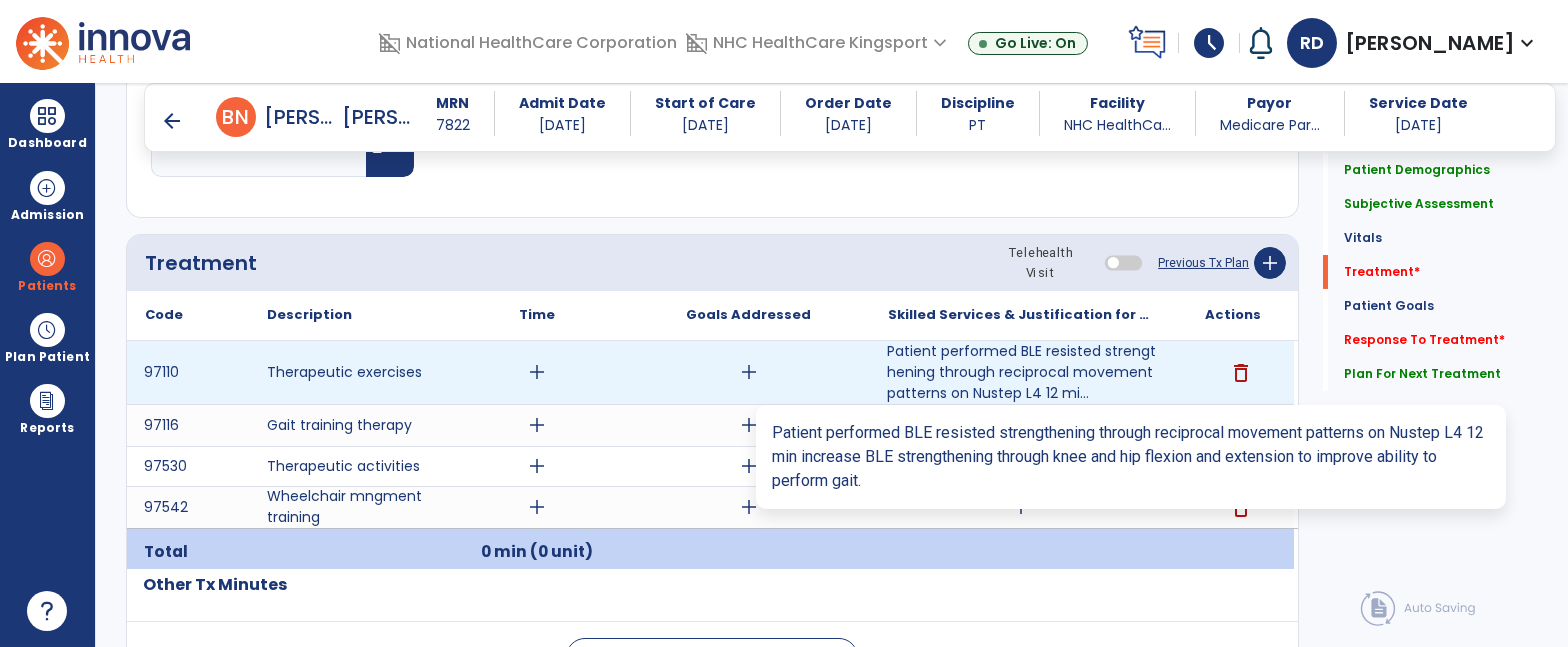 click on "Patient performed BLE resisted strengthening through reciprocal movement patterns on Nustep L4 12 mi..." at bounding box center [1021, 372] 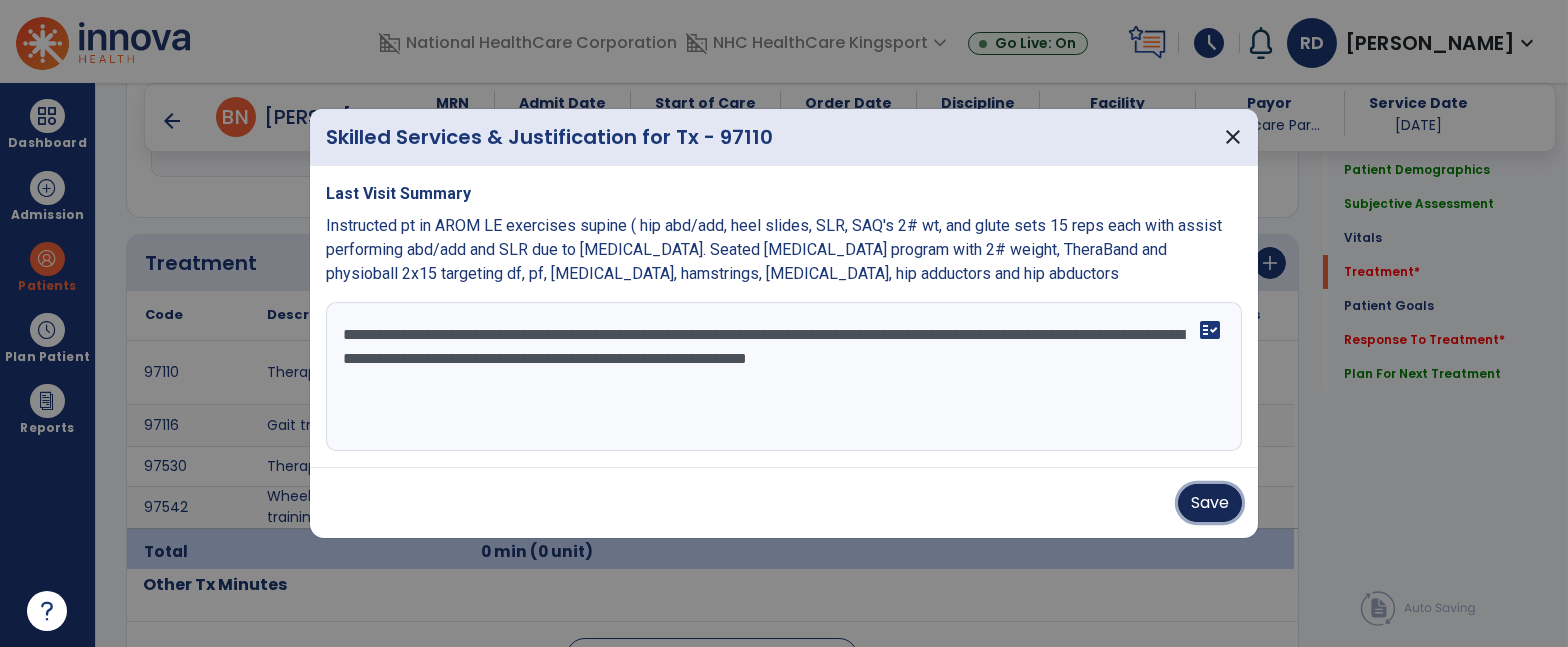 click on "Save" at bounding box center (1210, 503) 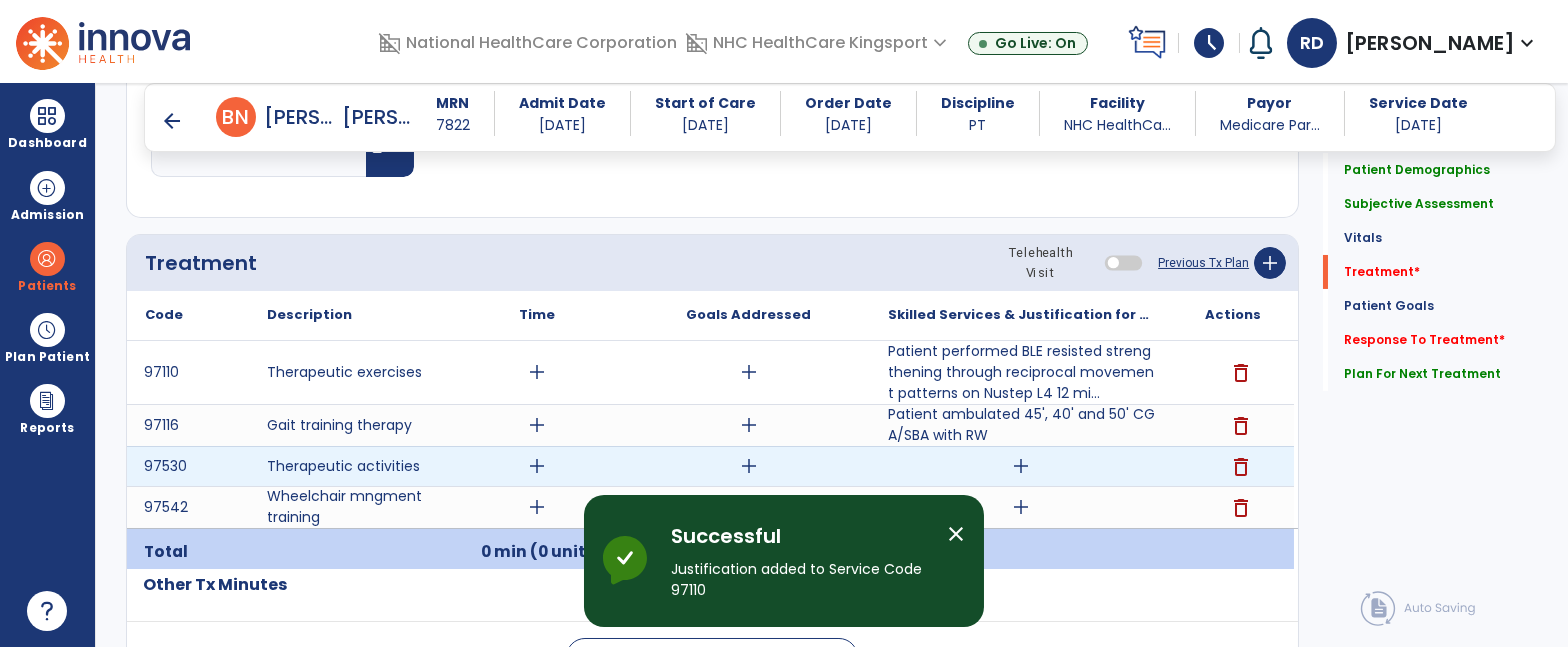 click on "add" at bounding box center (1021, 466) 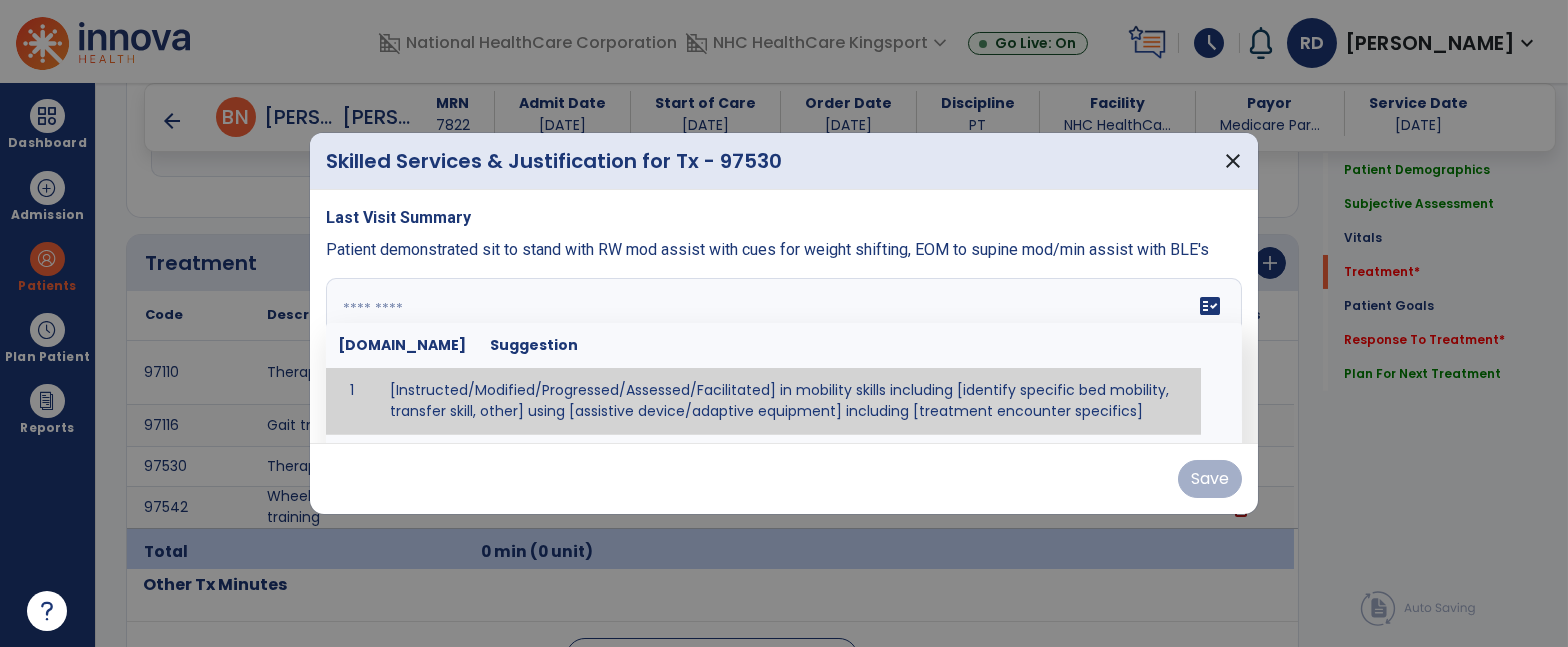 click on "fact_check  [DOMAIN_NAME] Suggestion 1 [Instructed/Modified/Progressed/Assessed/Facilitated] in mobility skills including [identify specific bed mobility, transfer skill, other] using [assistive device/adaptive equipment] including [treatment encounter specifics]" at bounding box center [784, 353] 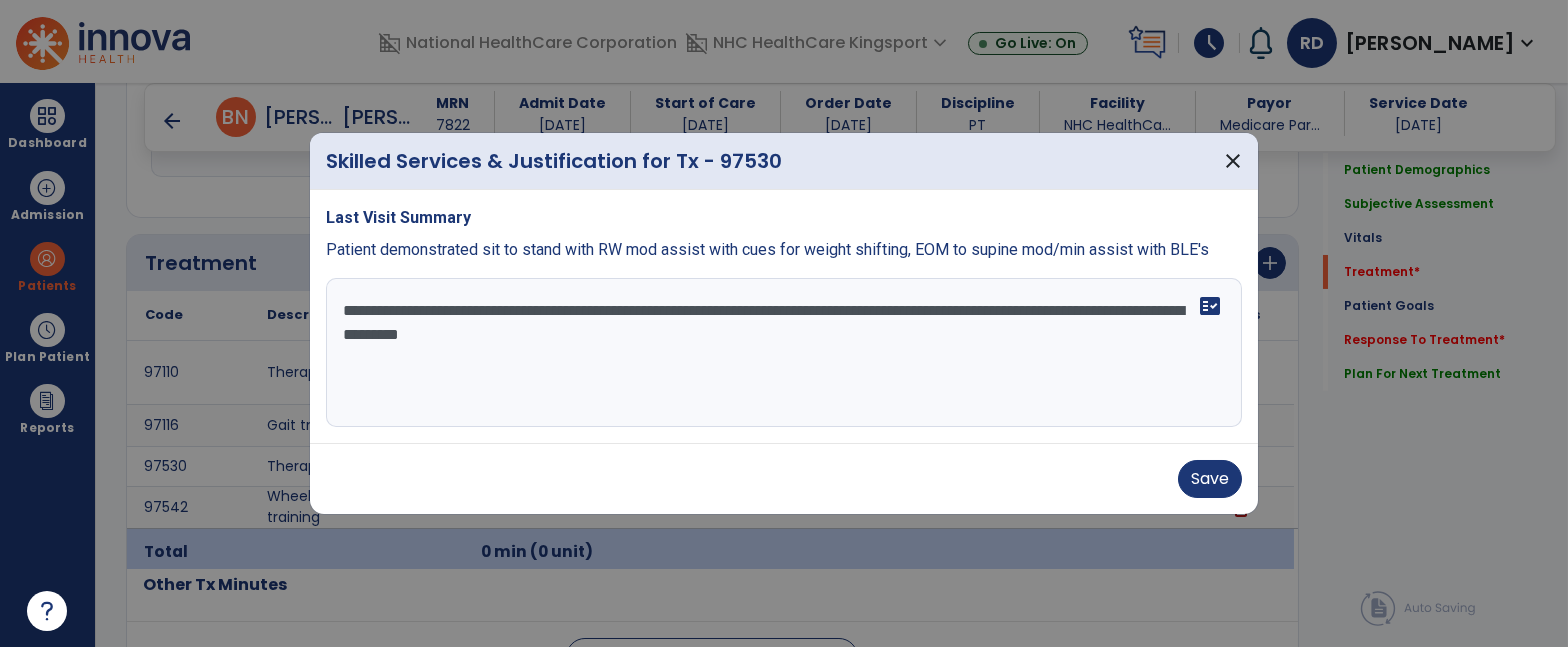 click on "**********" at bounding box center [784, 353] 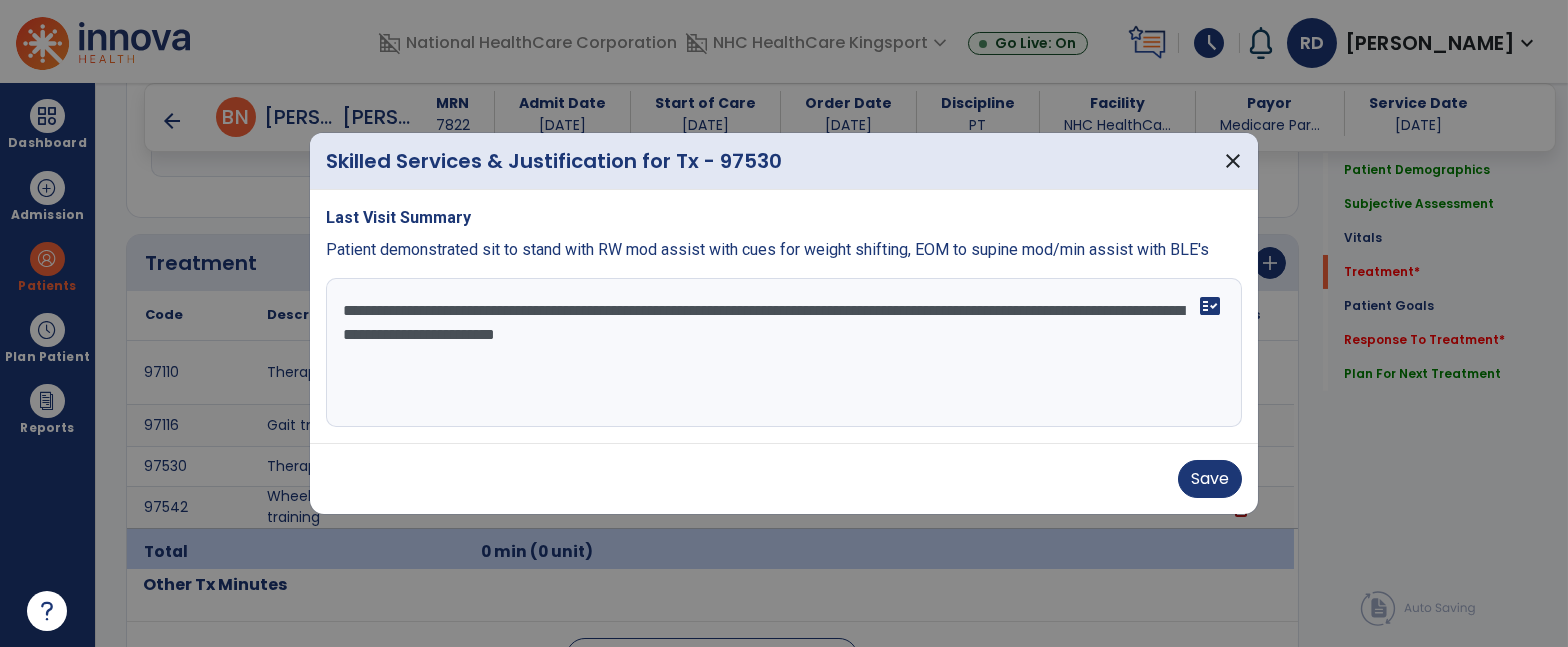 click on "**********" at bounding box center (784, 353) 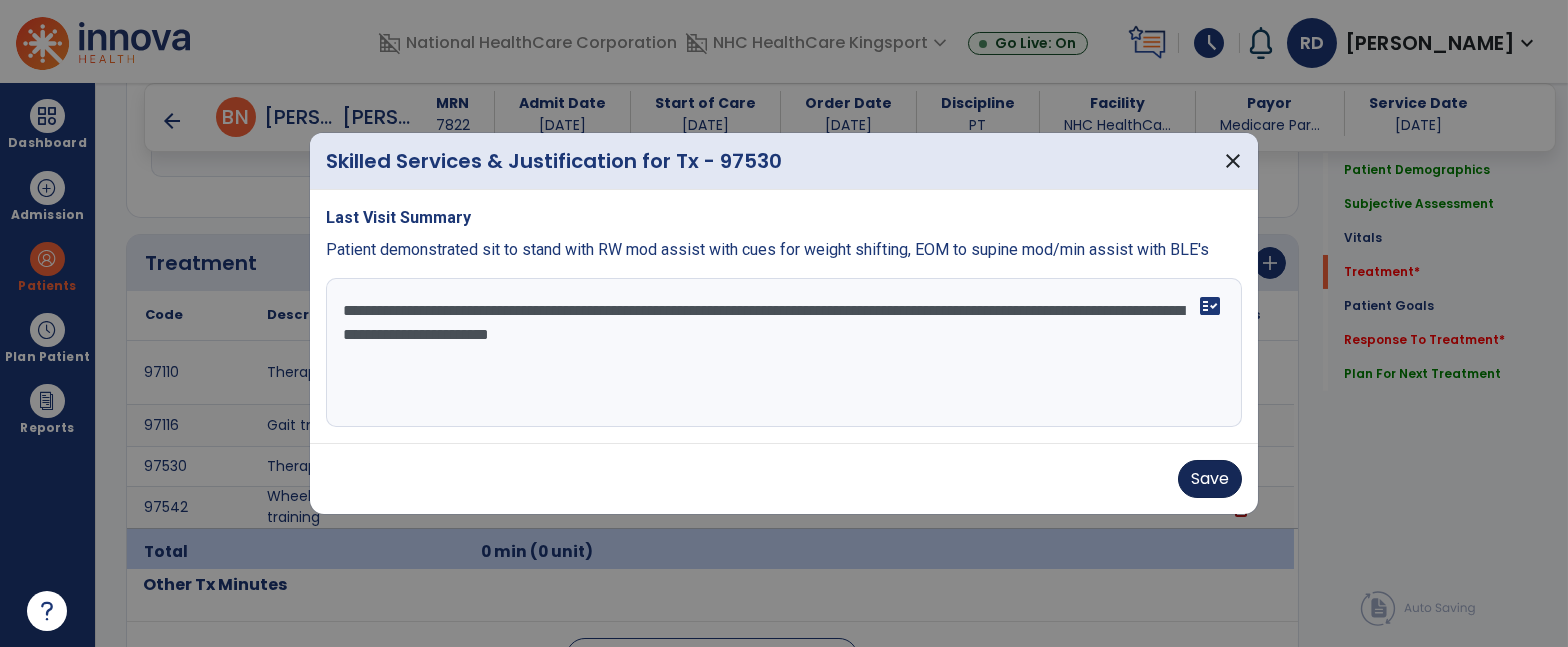 type on "**********" 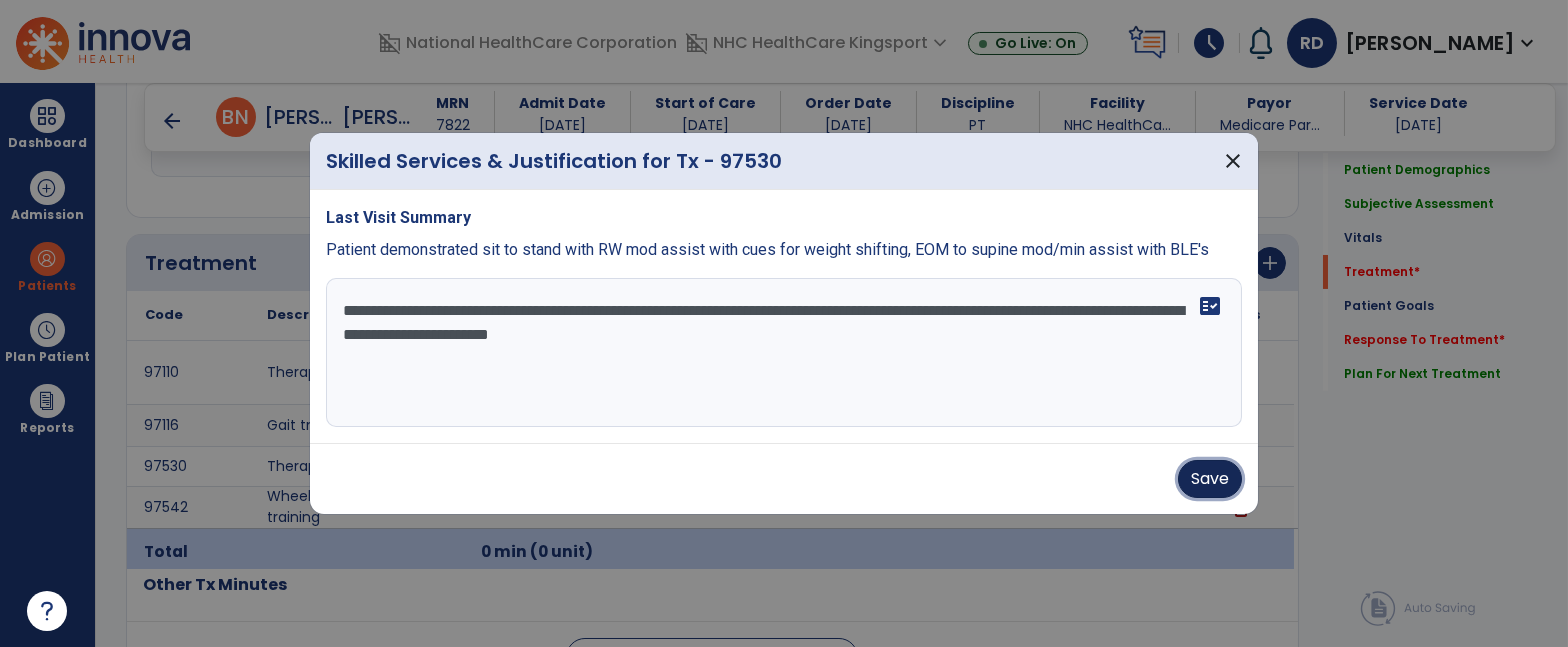 click on "Save" at bounding box center (1210, 479) 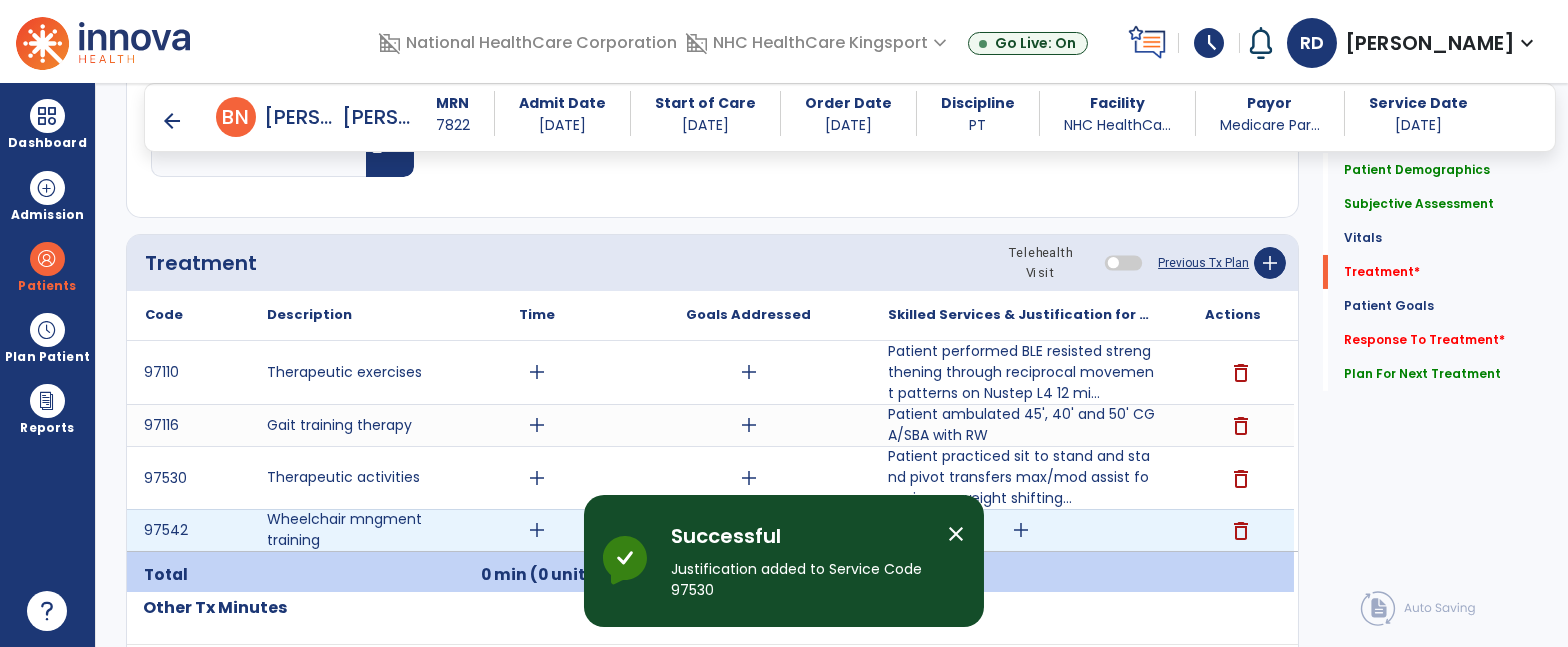 click on "delete" at bounding box center [1241, 531] 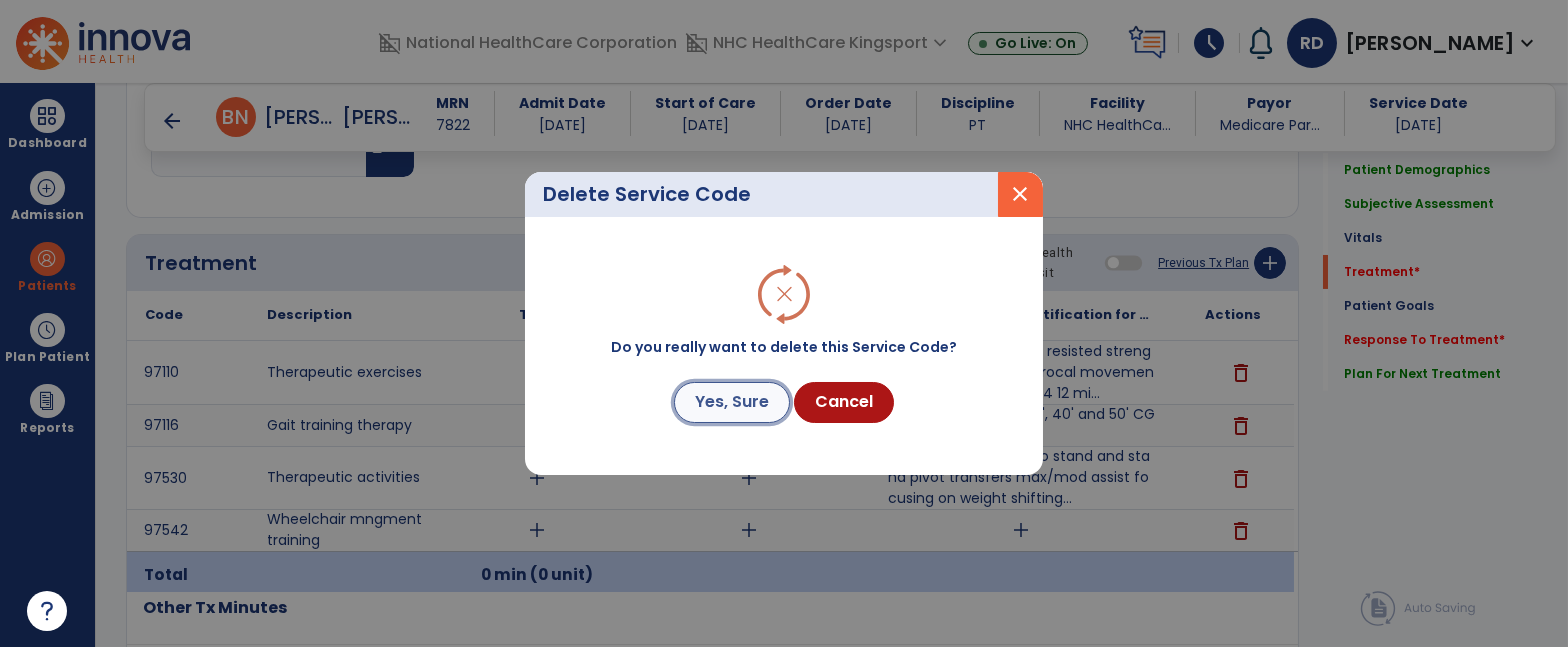 click on "Yes, Sure" at bounding box center (732, 402) 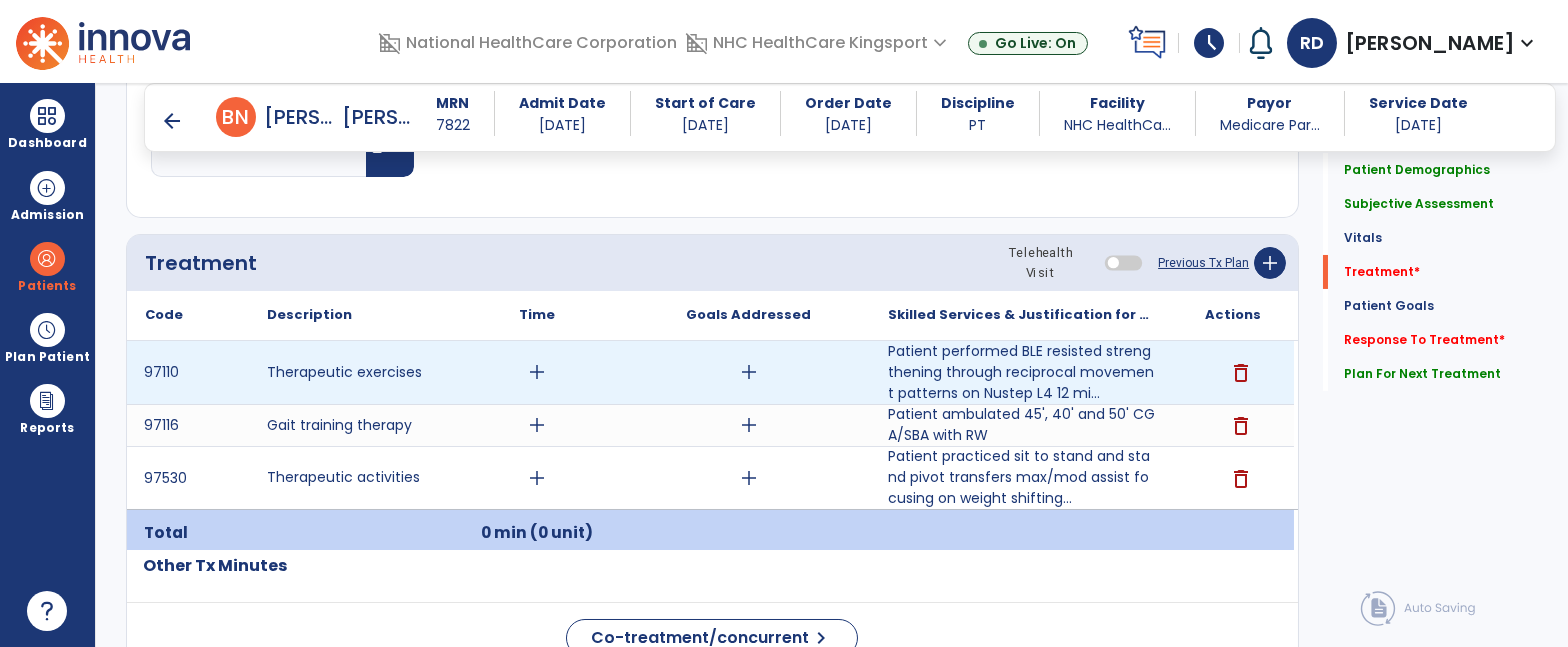 click on "add" at bounding box center (537, 372) 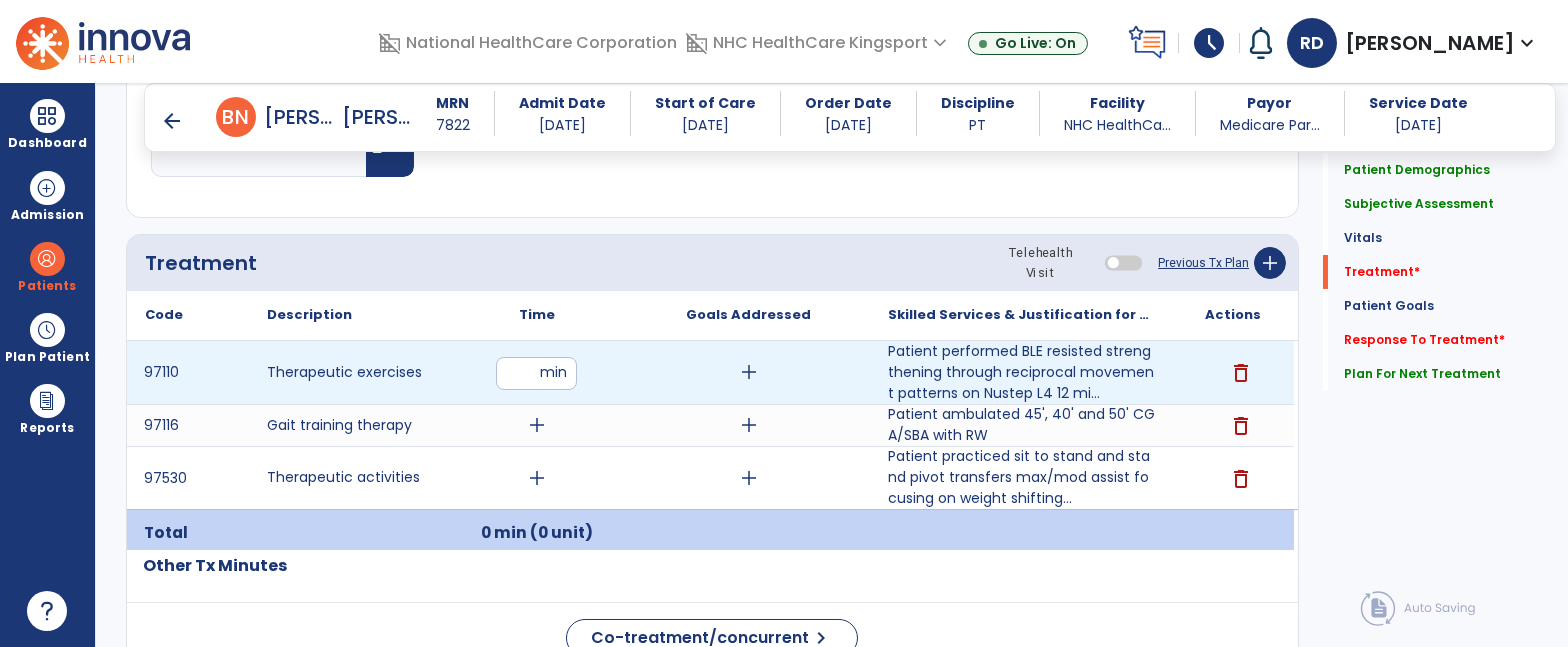 type on "**" 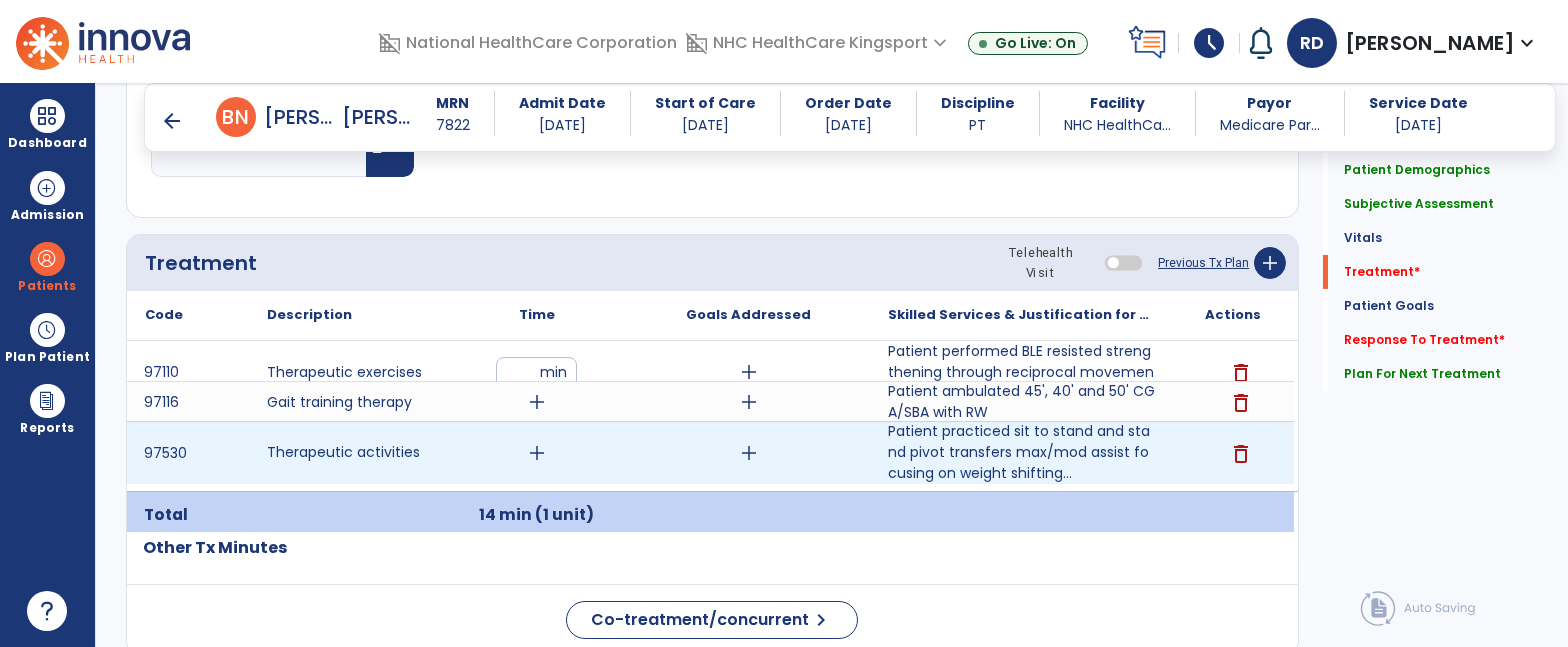 click on "97110  Therapeutic exercises  ** min add  Patient performed BLE resisted strengthening through reciprocal movement patterns on Nustep L4 12 mi...  delete 97116  Gait training therapy  add add  Patient ambulated 45', 40' and 50' CGA/SBA with RW  delete 97530  Therapeutic activities  add add  Patient practiced sit to stand and stand pivot transfers max/mod assist  focusing on weight shifting...   Patient practiced sit to stand and stand pivot transfers max/mod assist  focusing on weight shifting and technique to reduce need for assistance and improve safety.  delete" at bounding box center (710, 416) 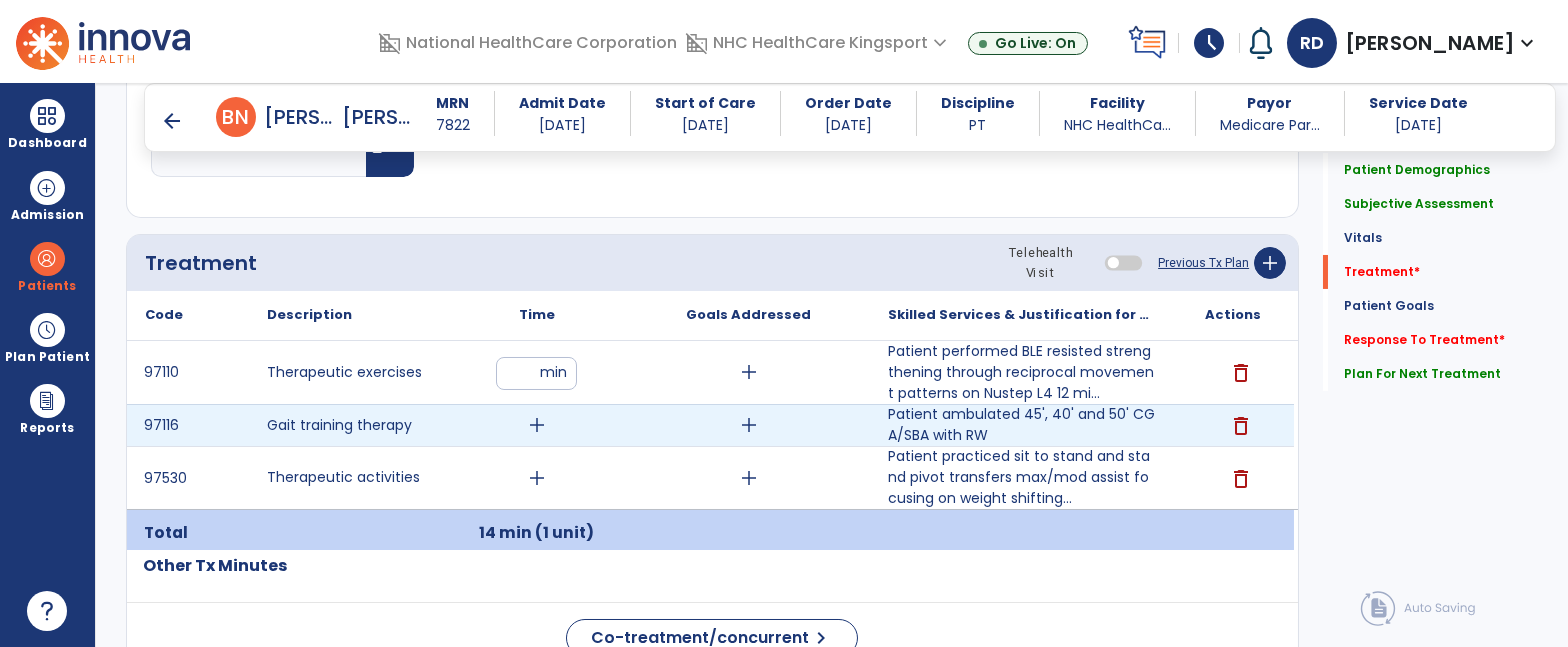 click on "add" at bounding box center [537, 425] 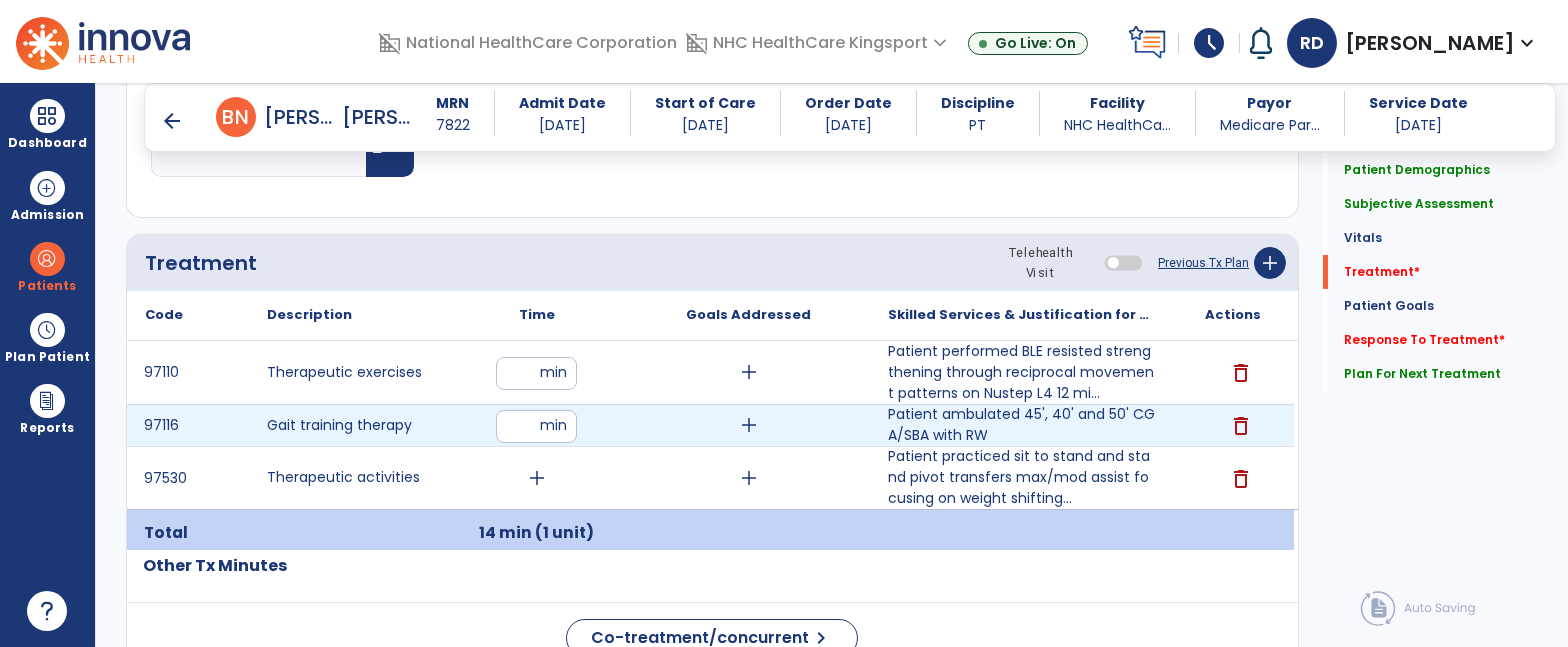 type on "**" 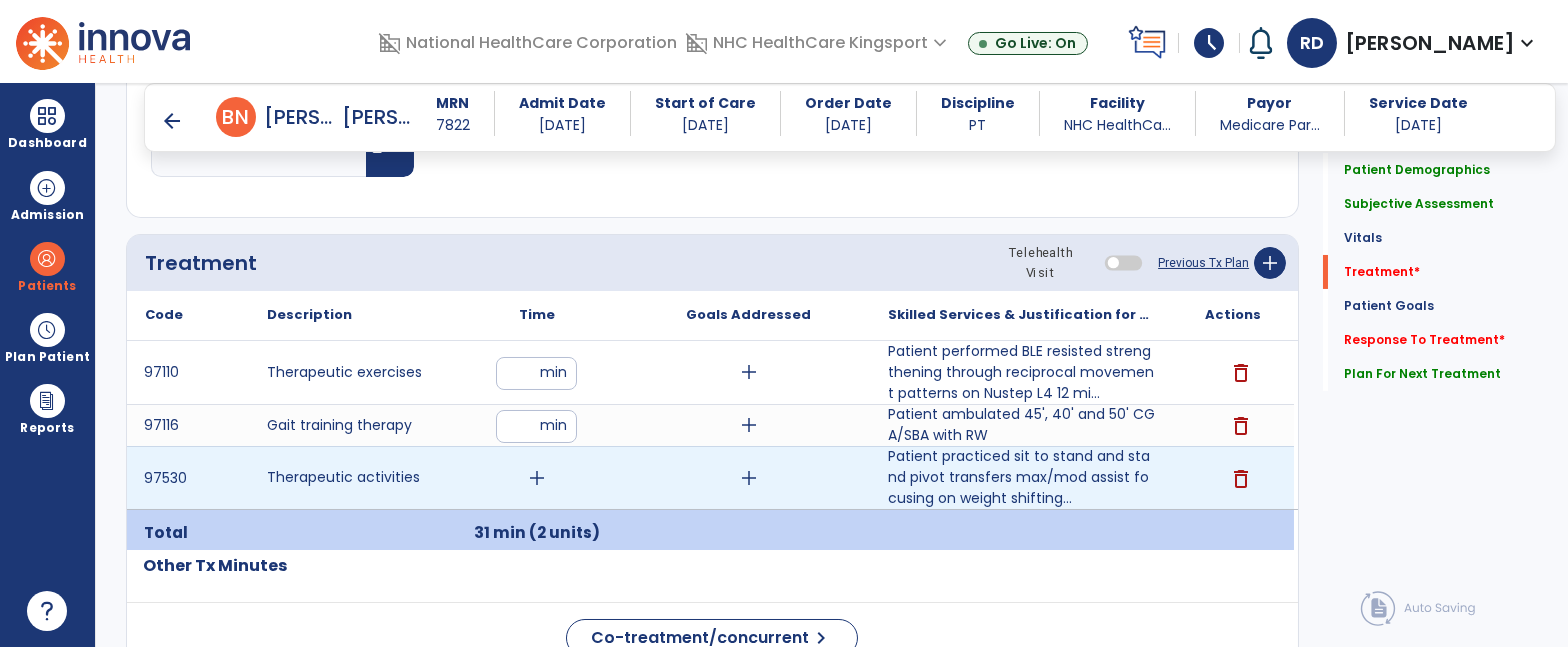 click on "add" at bounding box center (537, 478) 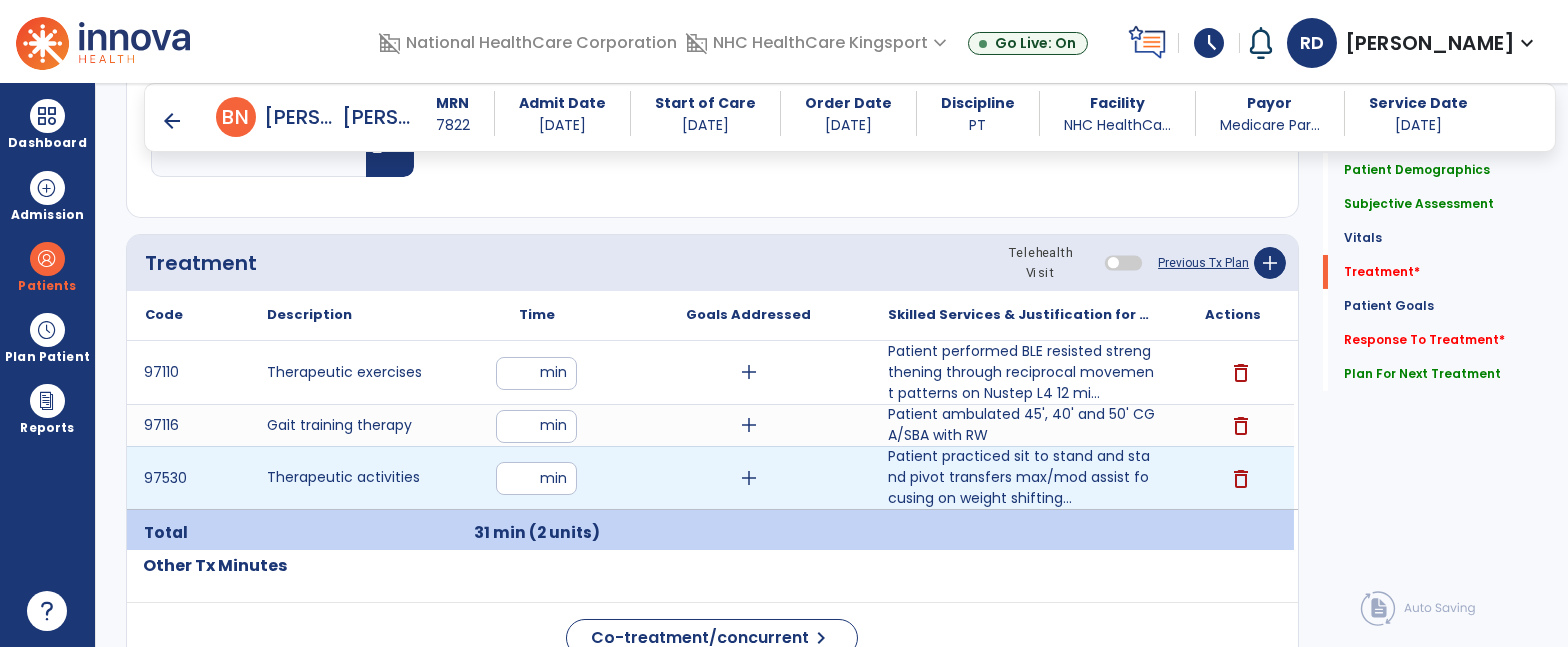 type on "**" 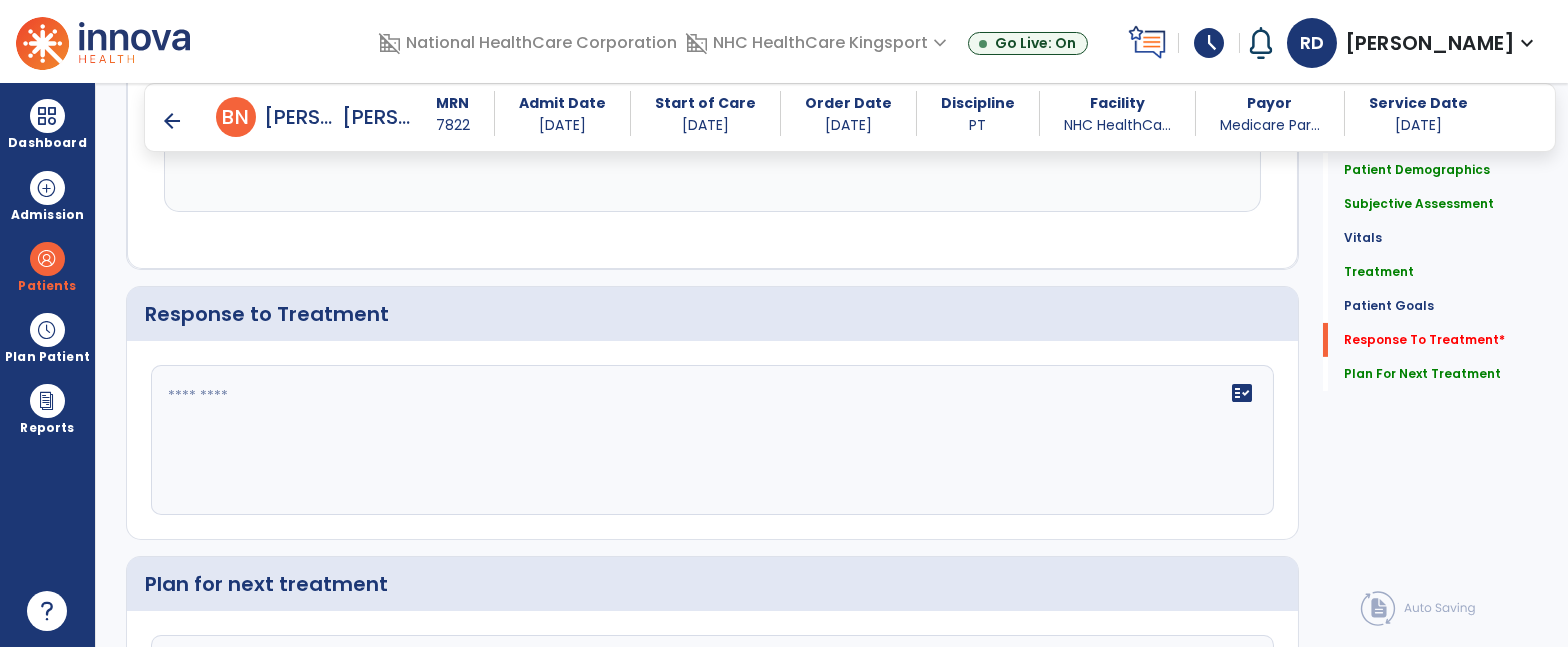 scroll, scrollTop: 3110, scrollLeft: 0, axis: vertical 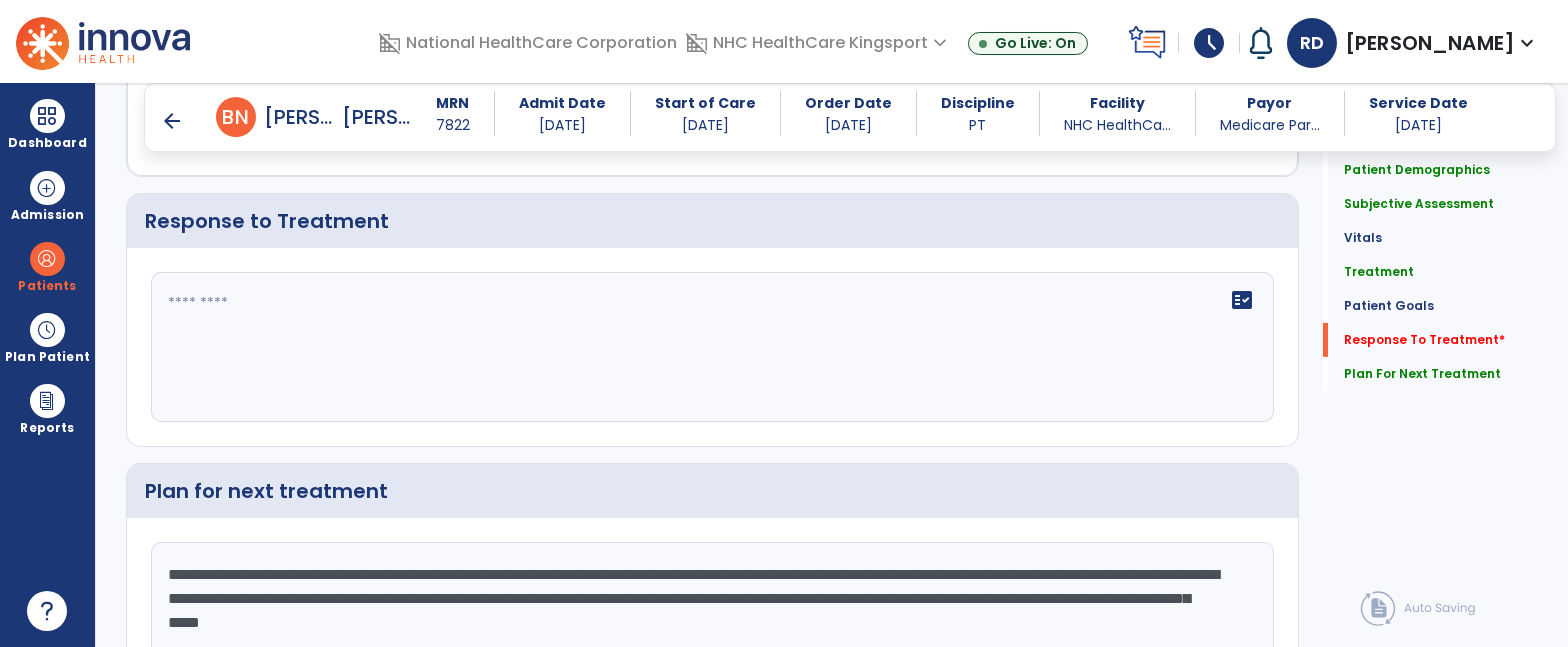 click 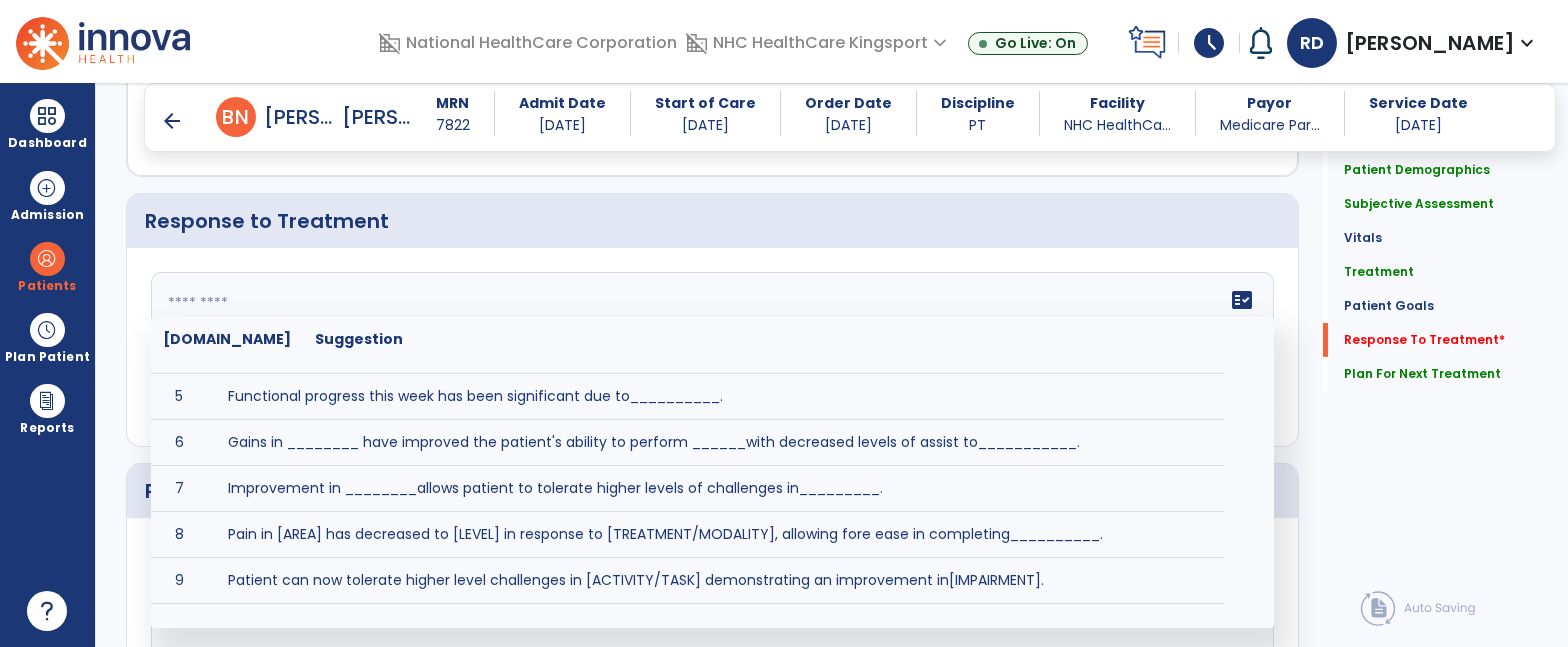 scroll, scrollTop: 313, scrollLeft: 0, axis: vertical 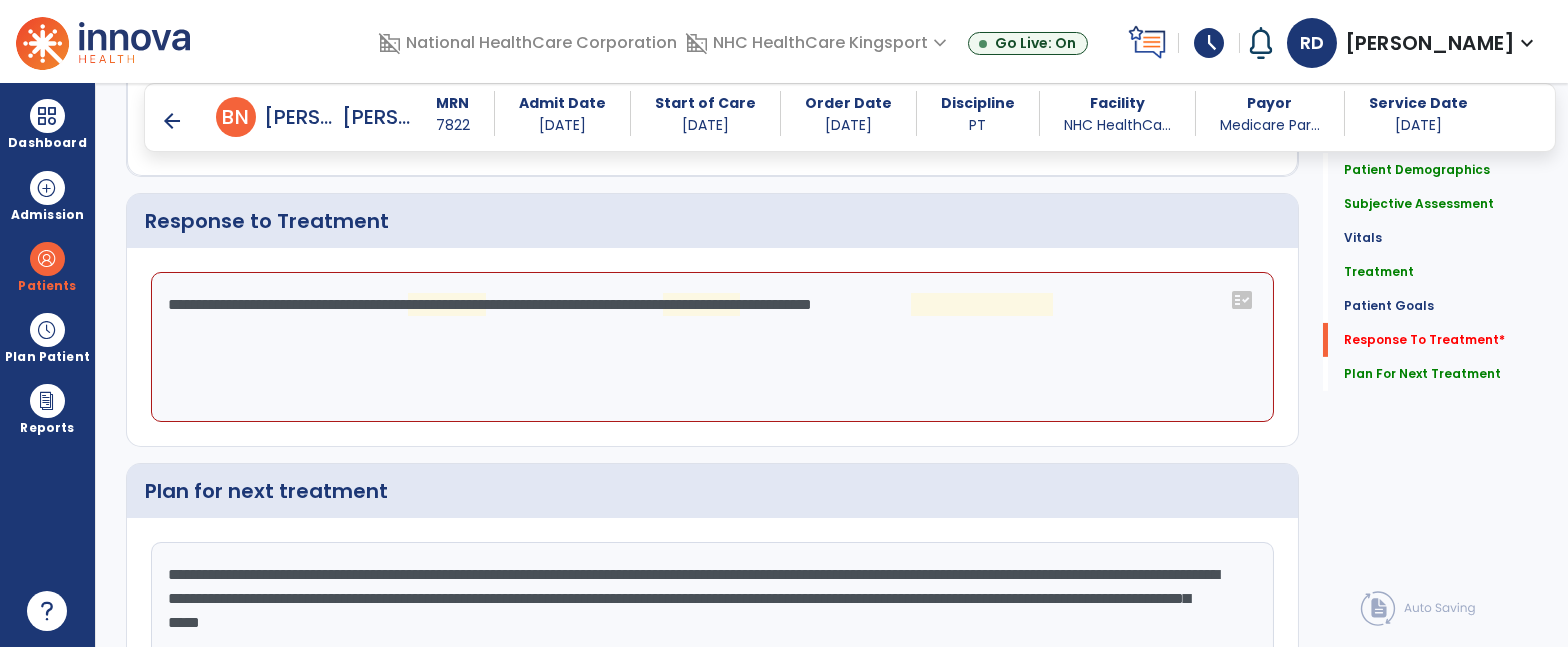 click on "**********" 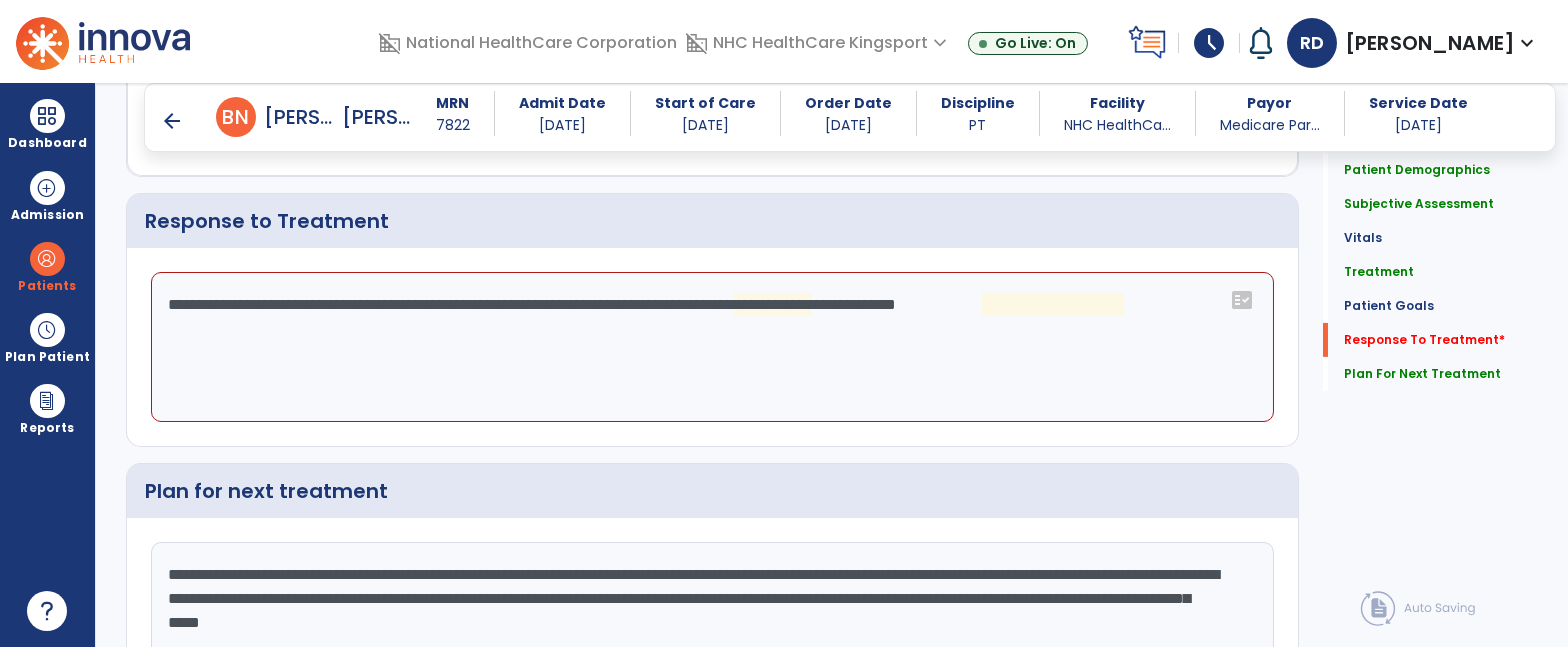 click on "**********" 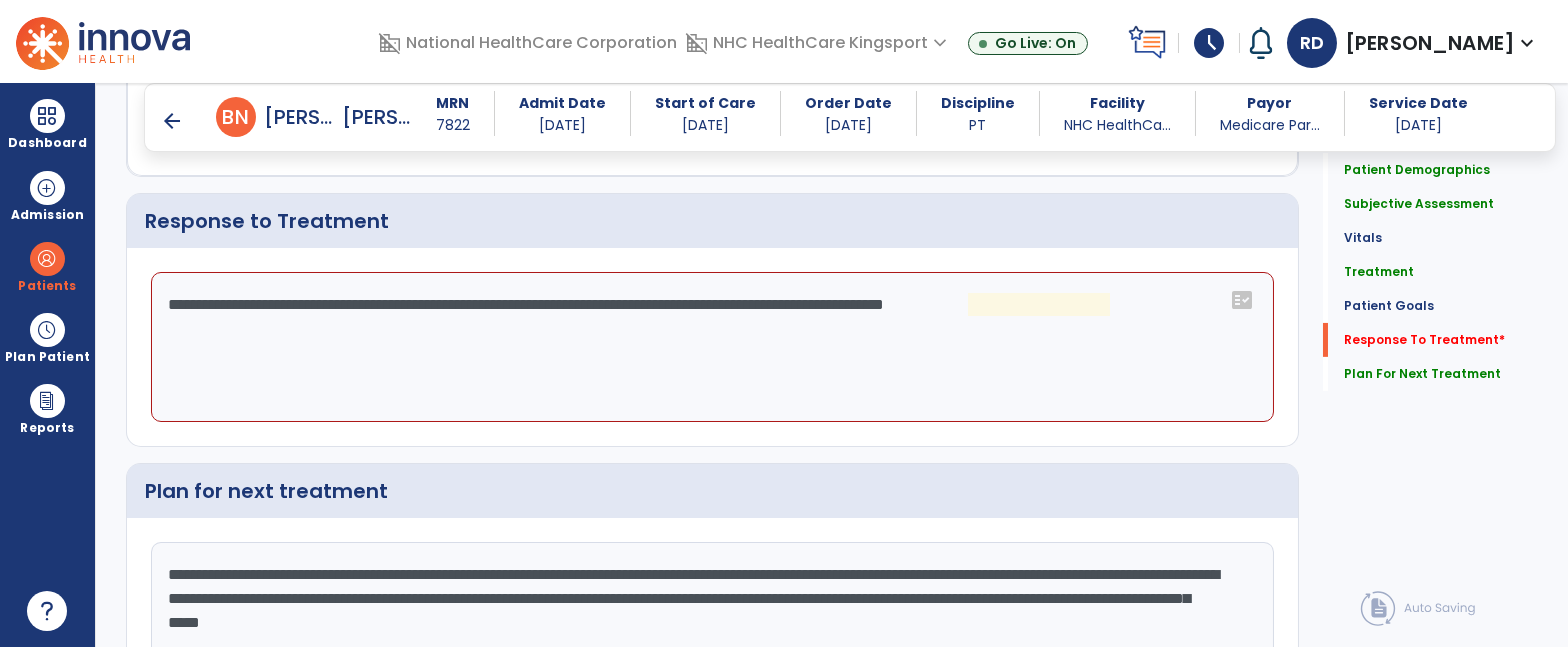 click on "**********" 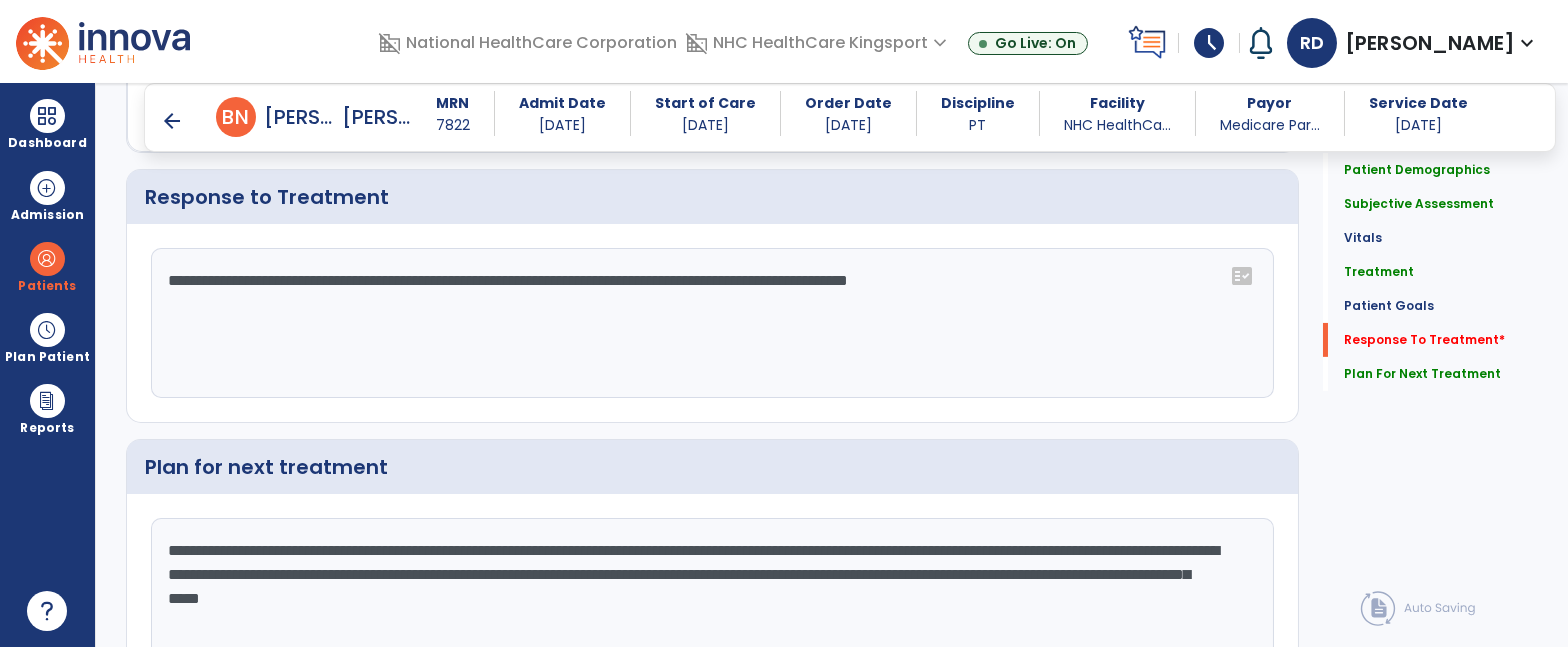 type on "**********" 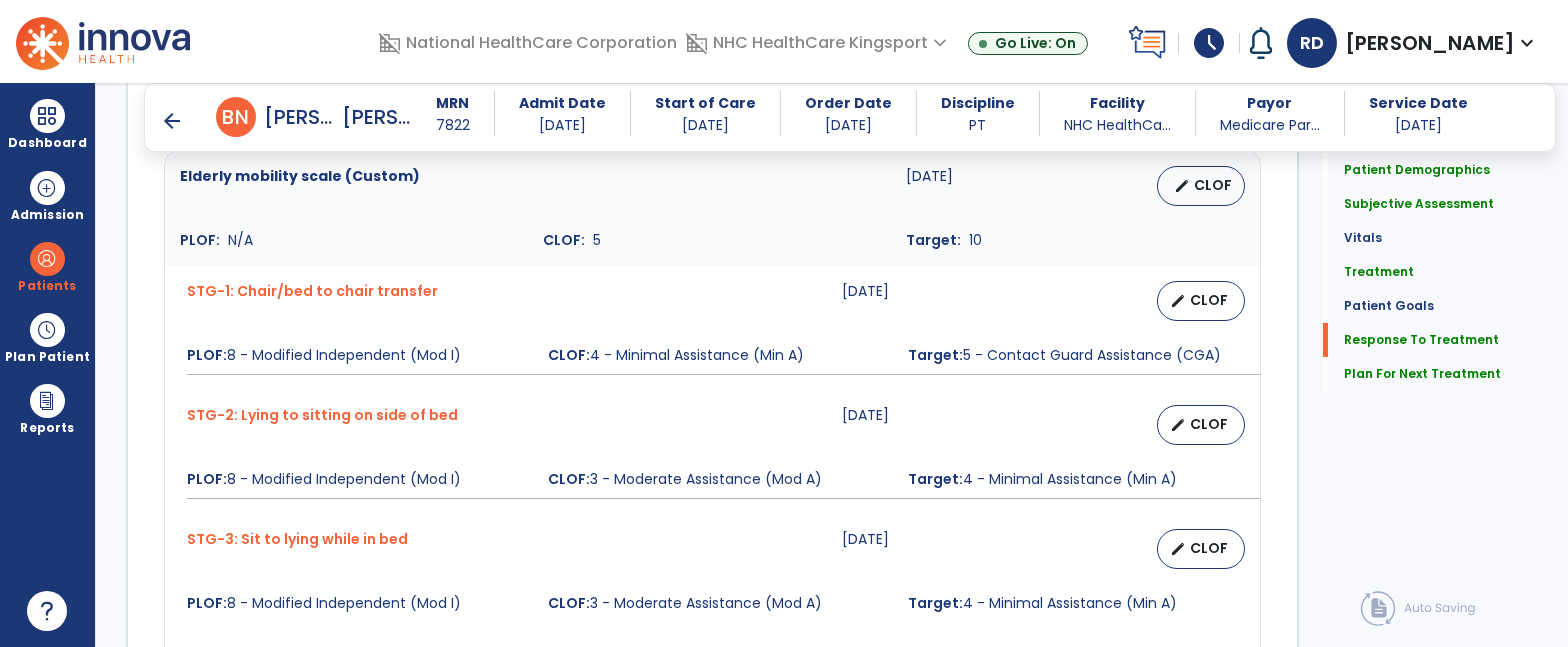 scroll, scrollTop: 3239, scrollLeft: 0, axis: vertical 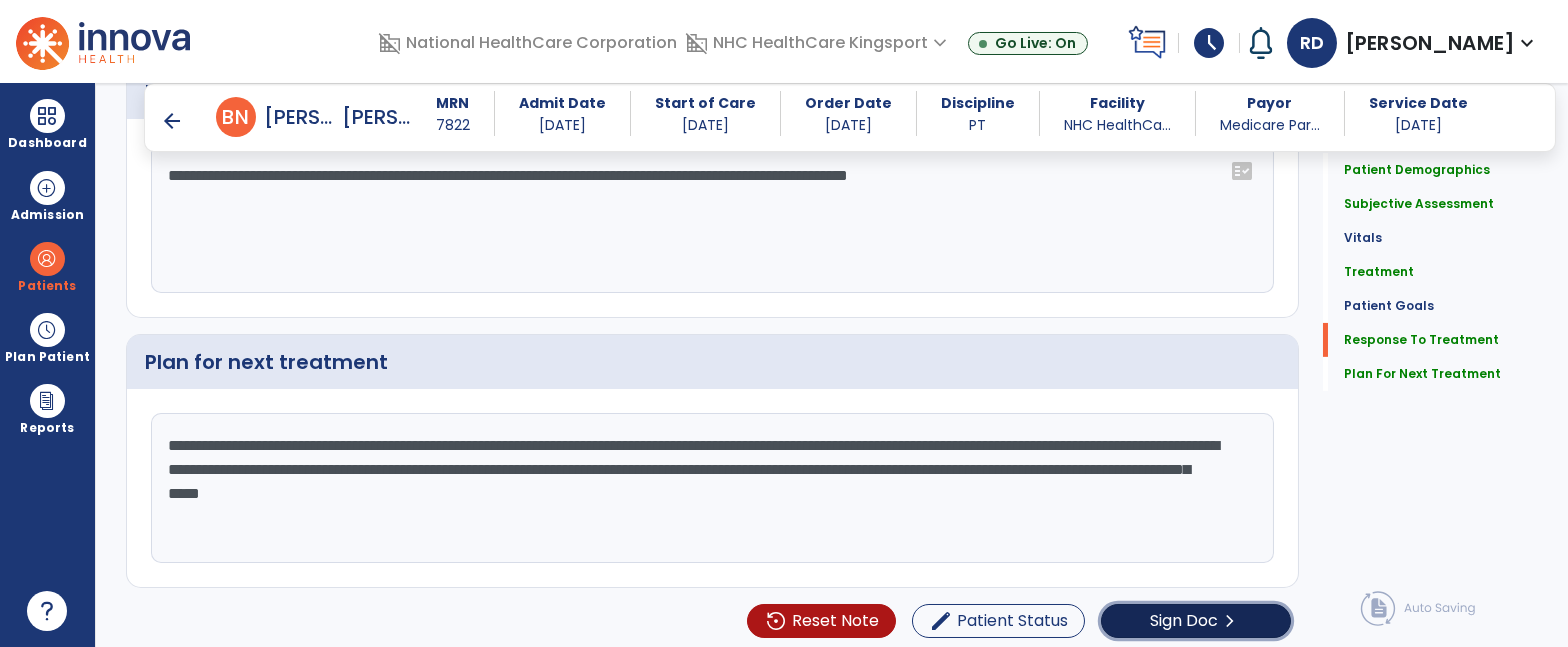 click on "Sign Doc" 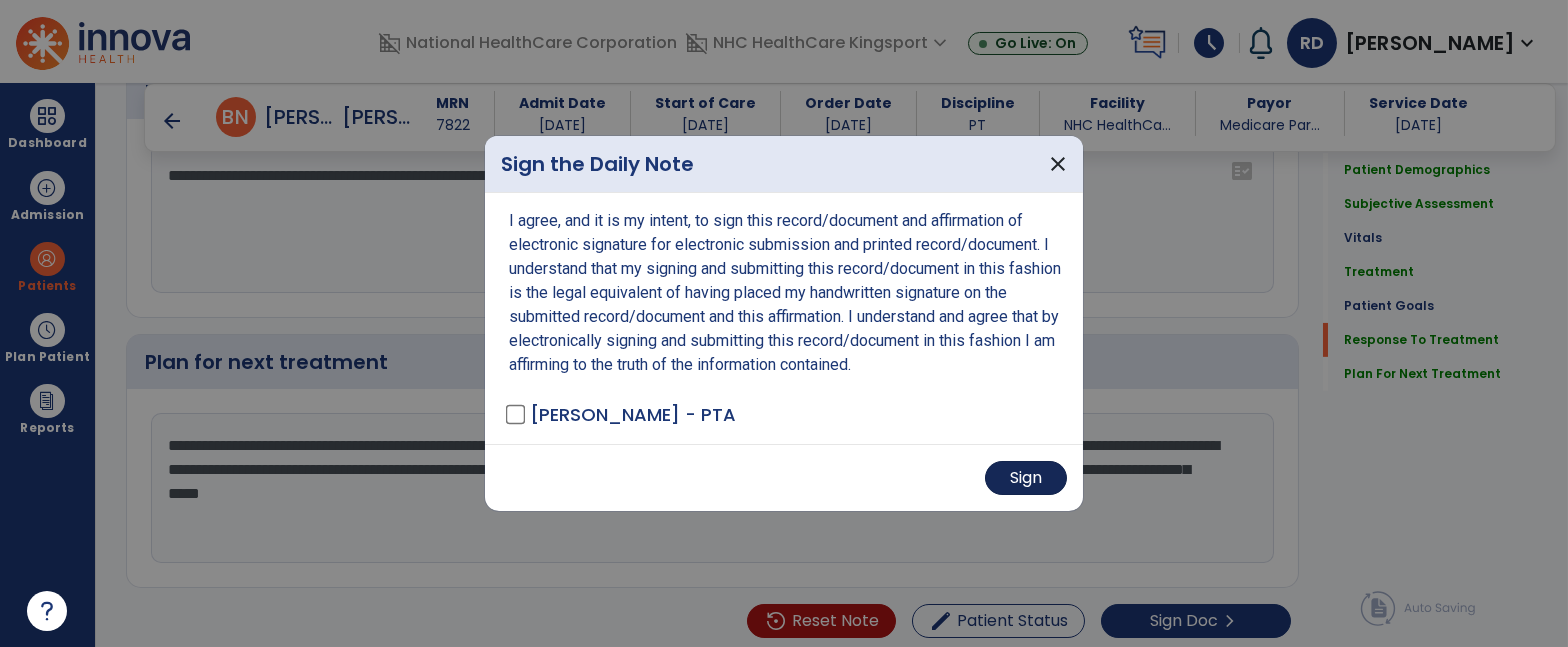 click on "Sign" at bounding box center (1026, 478) 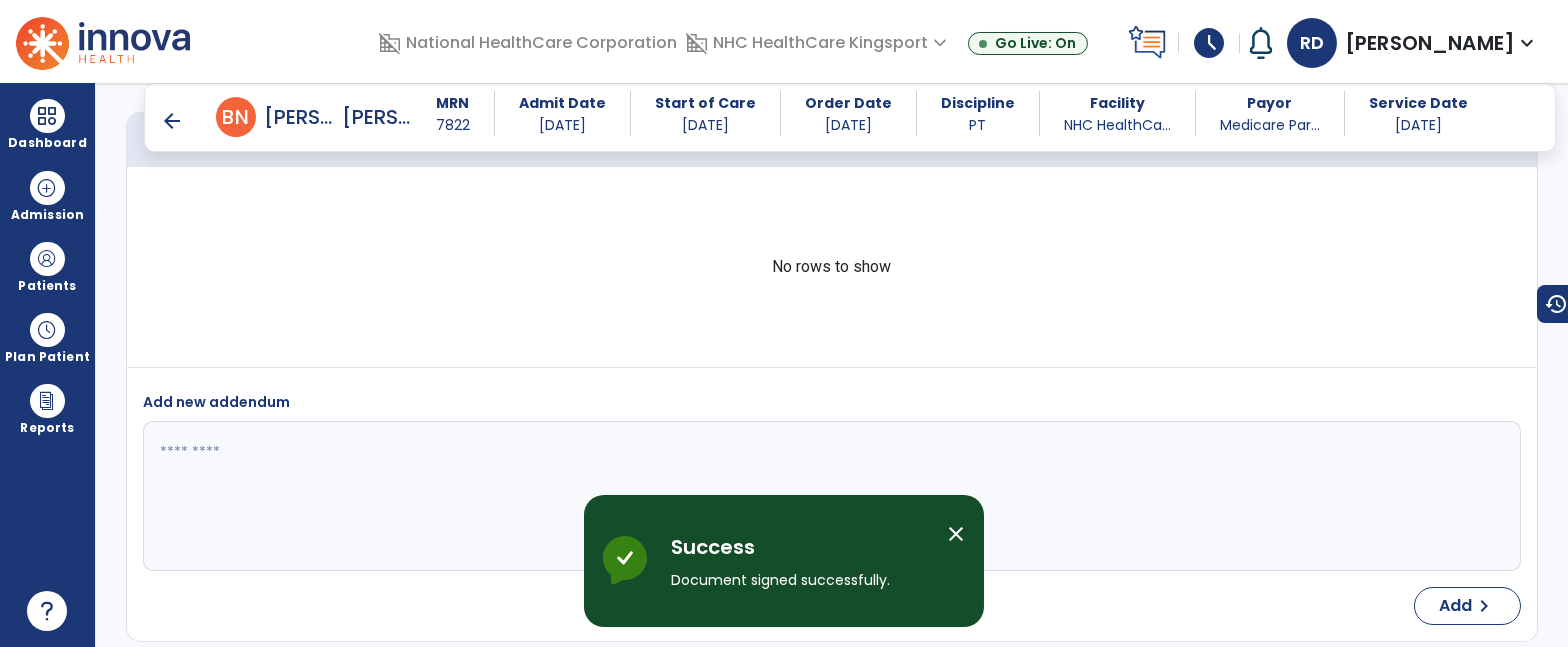 click on "arrow_back" at bounding box center (172, 121) 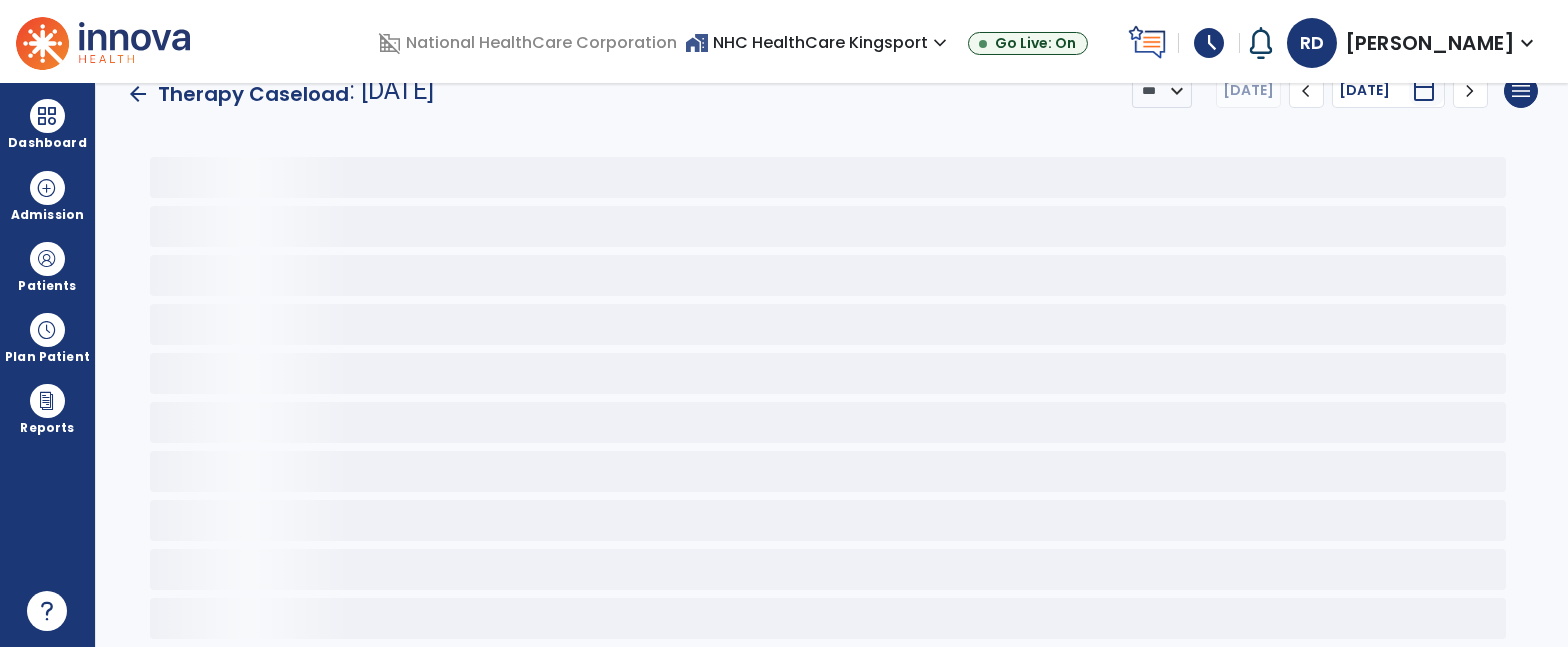 scroll, scrollTop: 29, scrollLeft: 0, axis: vertical 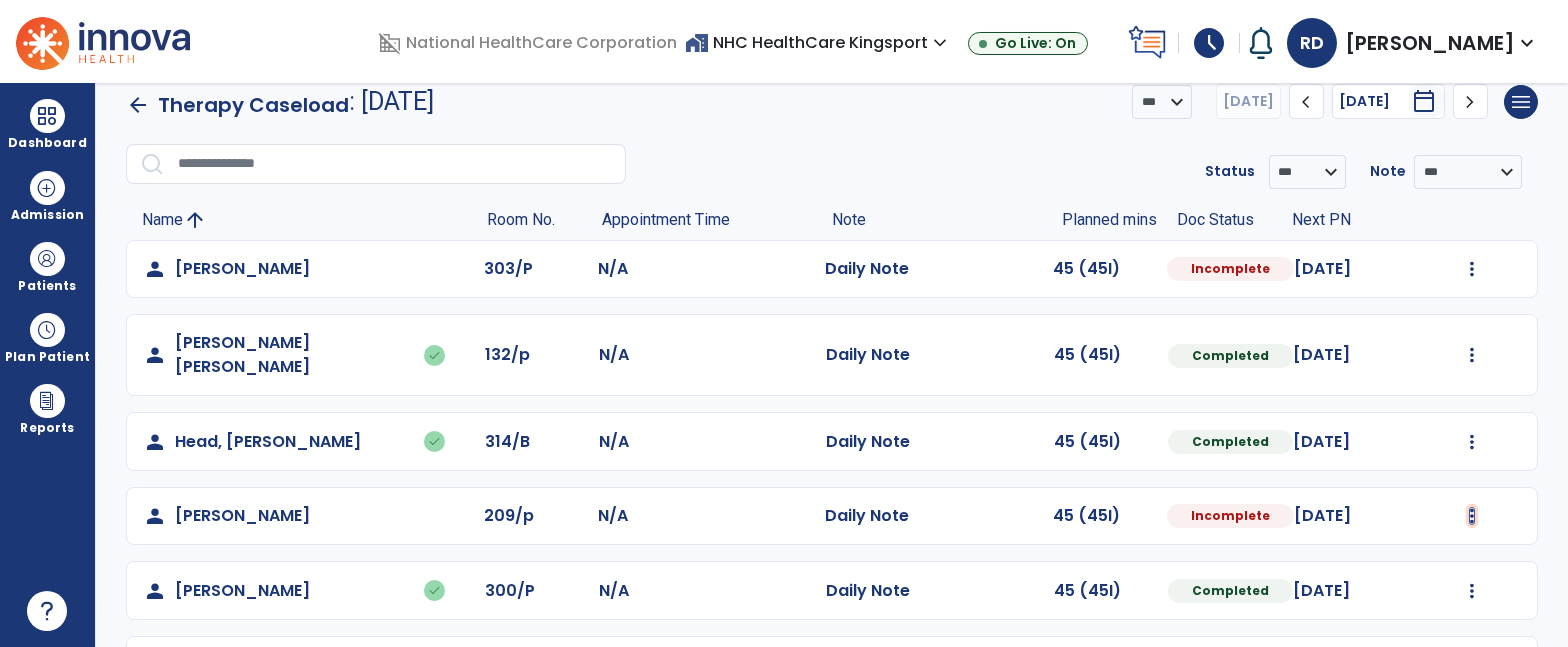 click at bounding box center [1472, 269] 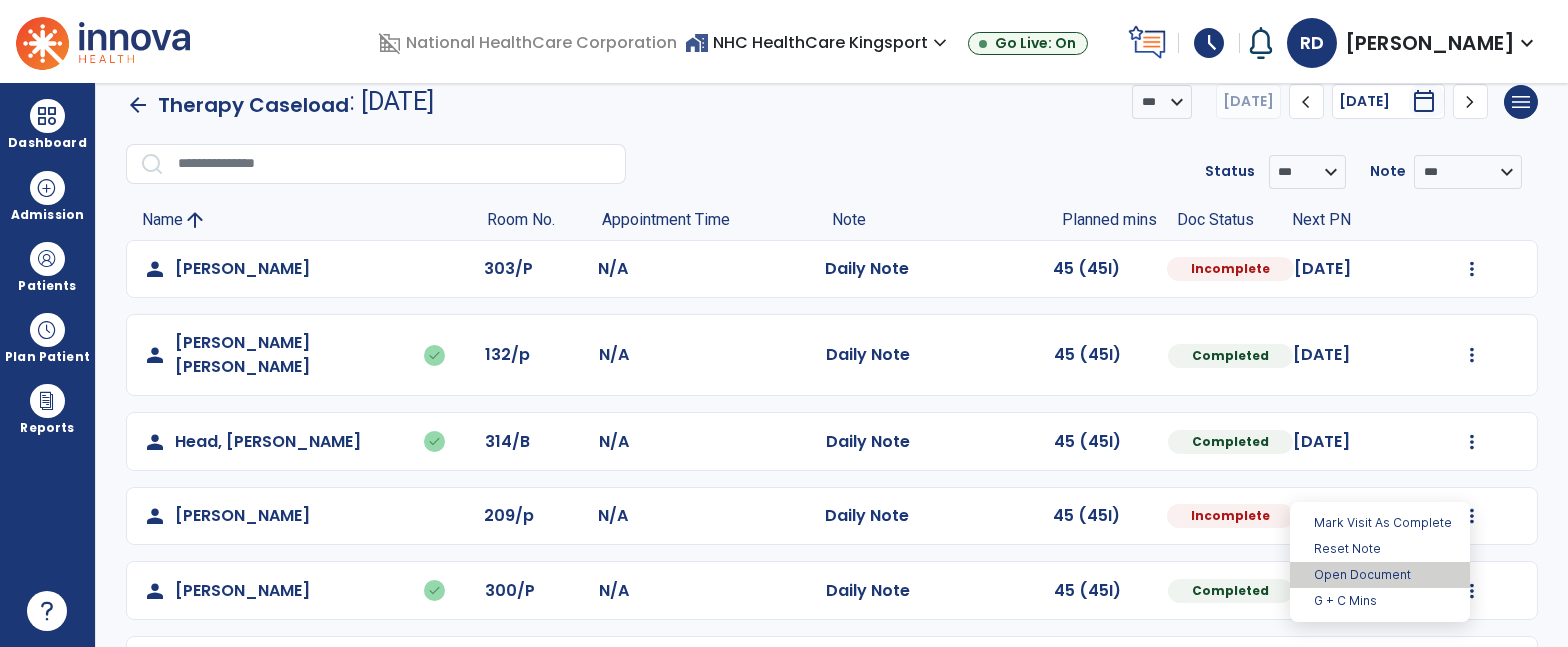 click on "Open Document" at bounding box center (1380, 575) 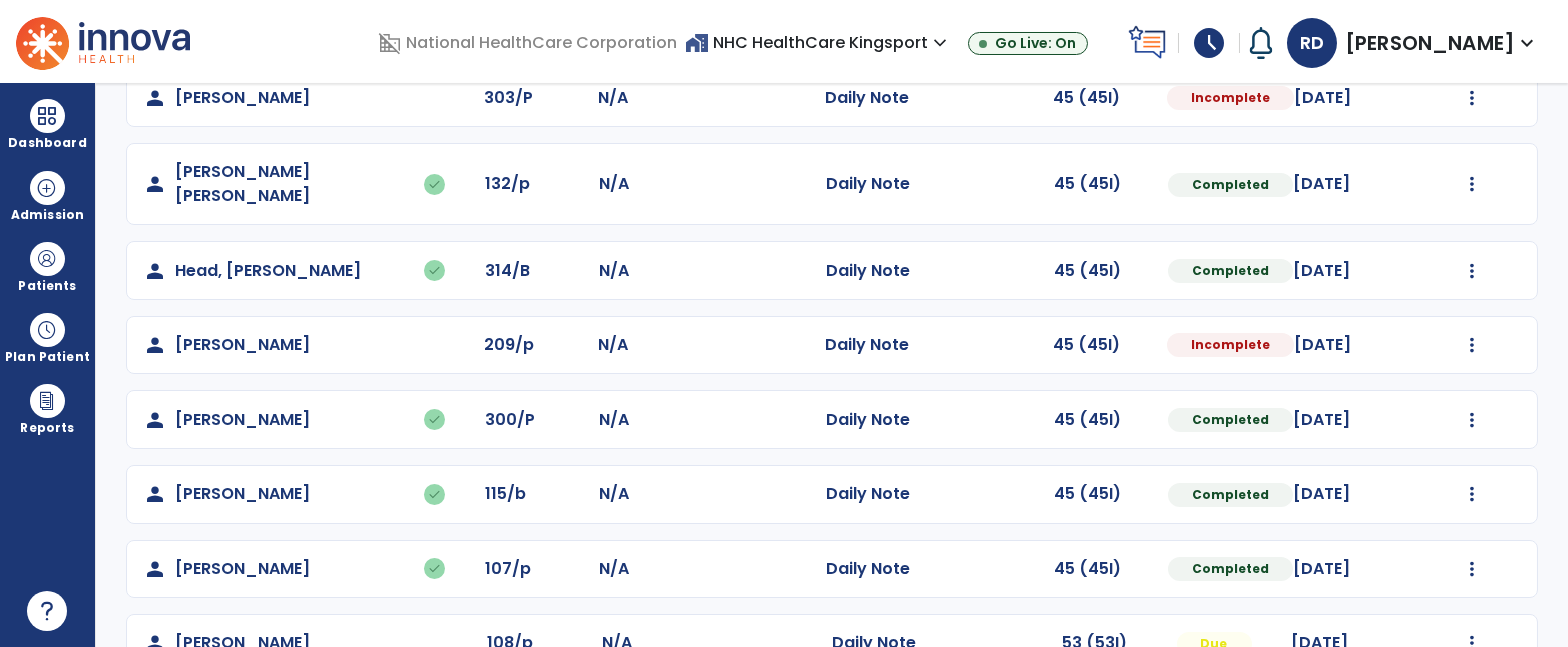 scroll, scrollTop: 300, scrollLeft: 0, axis: vertical 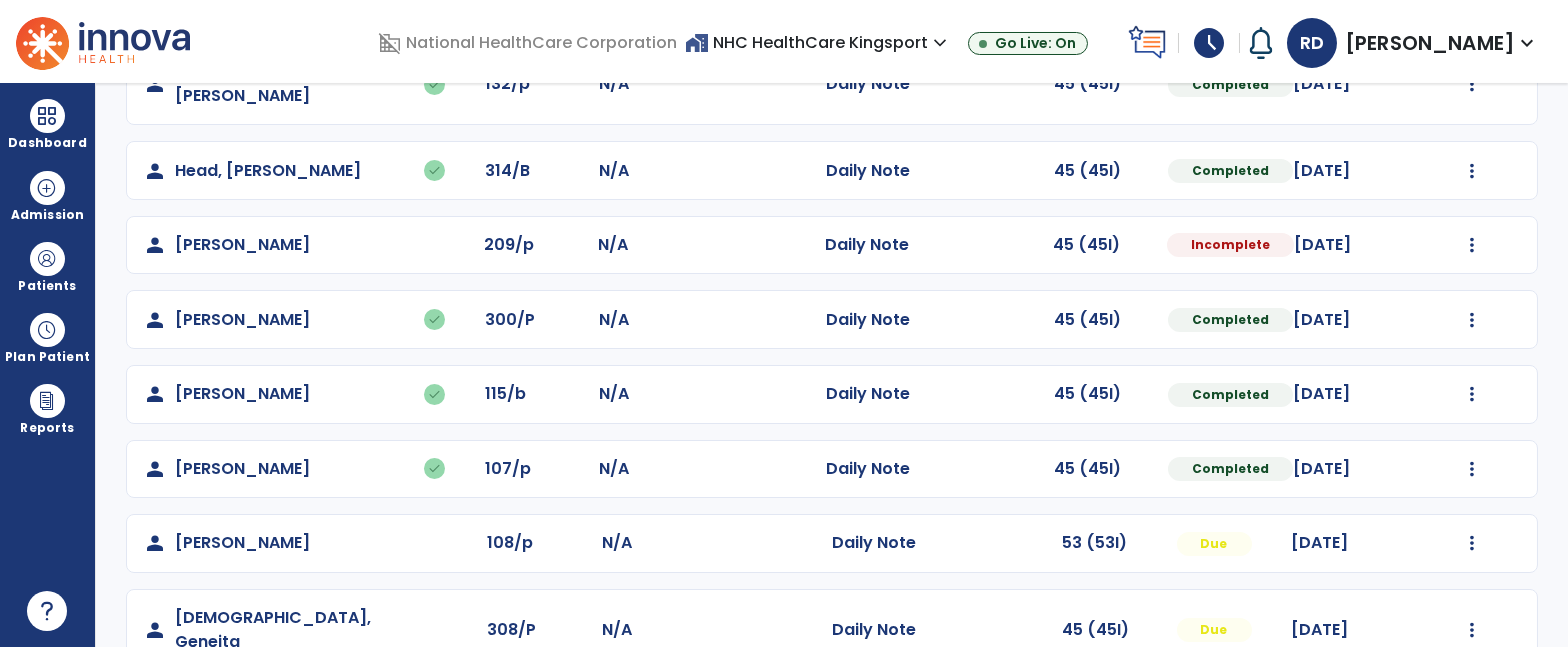 select on "*" 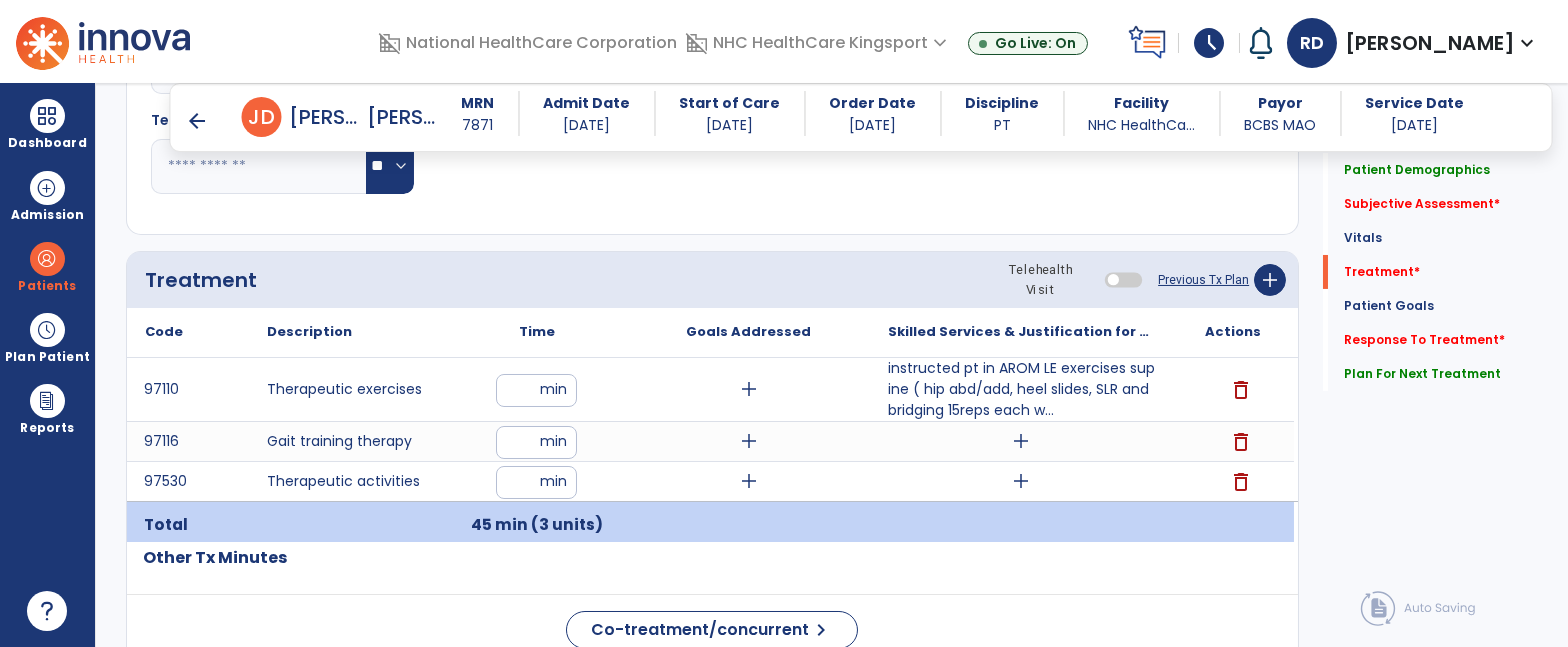 scroll, scrollTop: 1483, scrollLeft: 0, axis: vertical 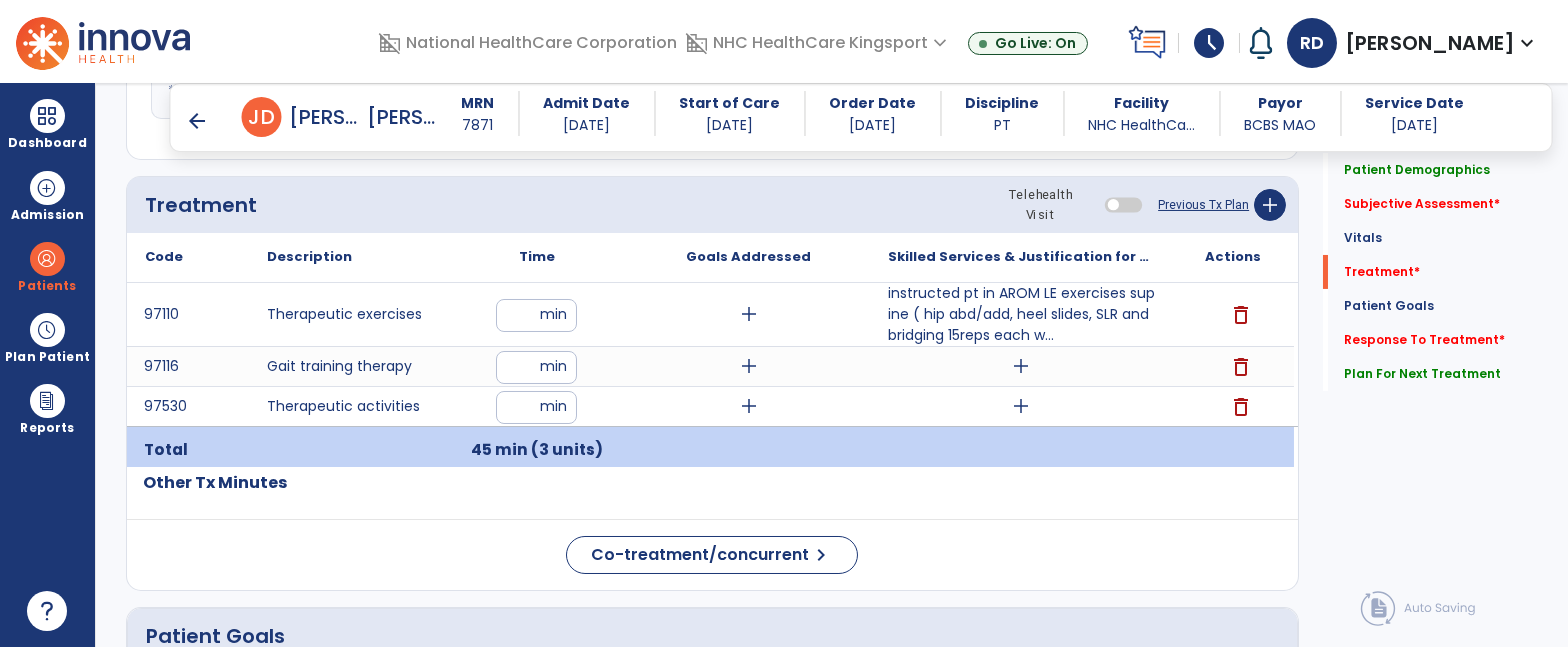 click on "add" at bounding box center [1021, 366] 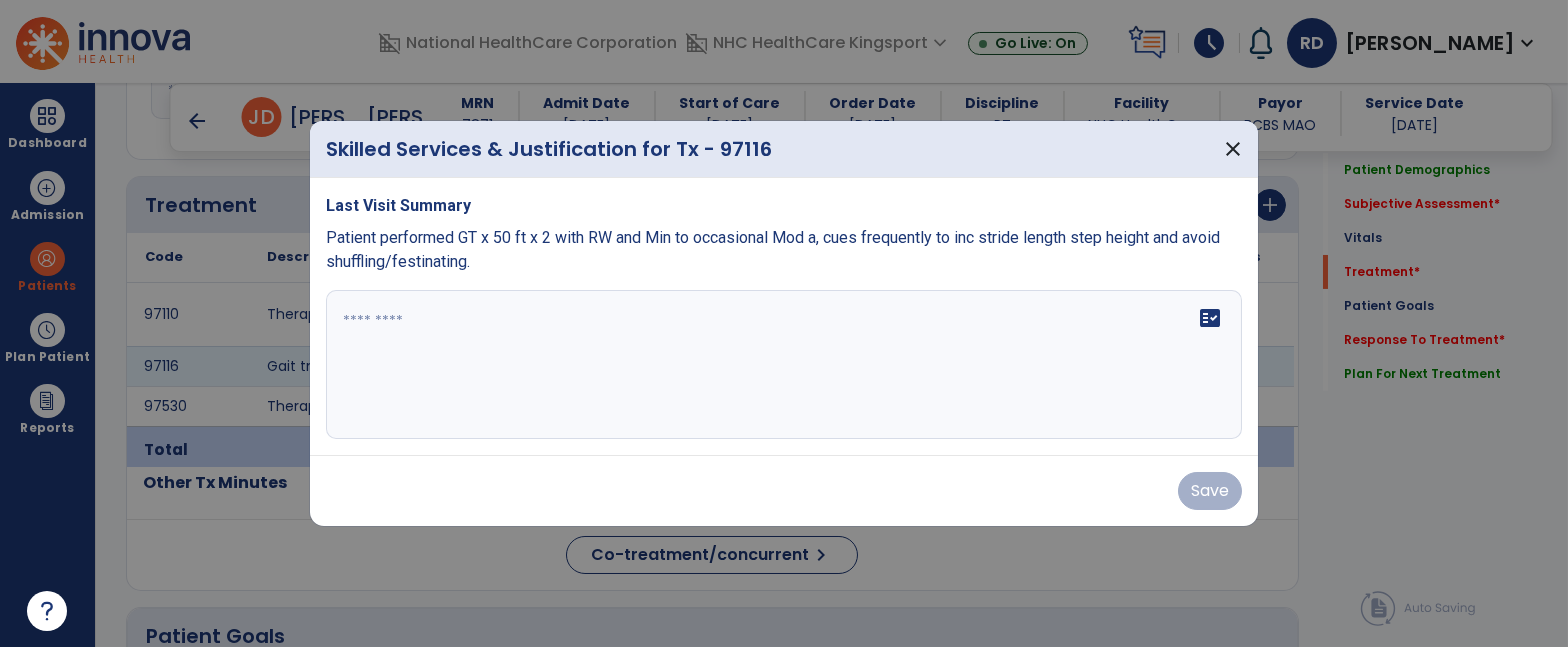 click at bounding box center [784, 365] 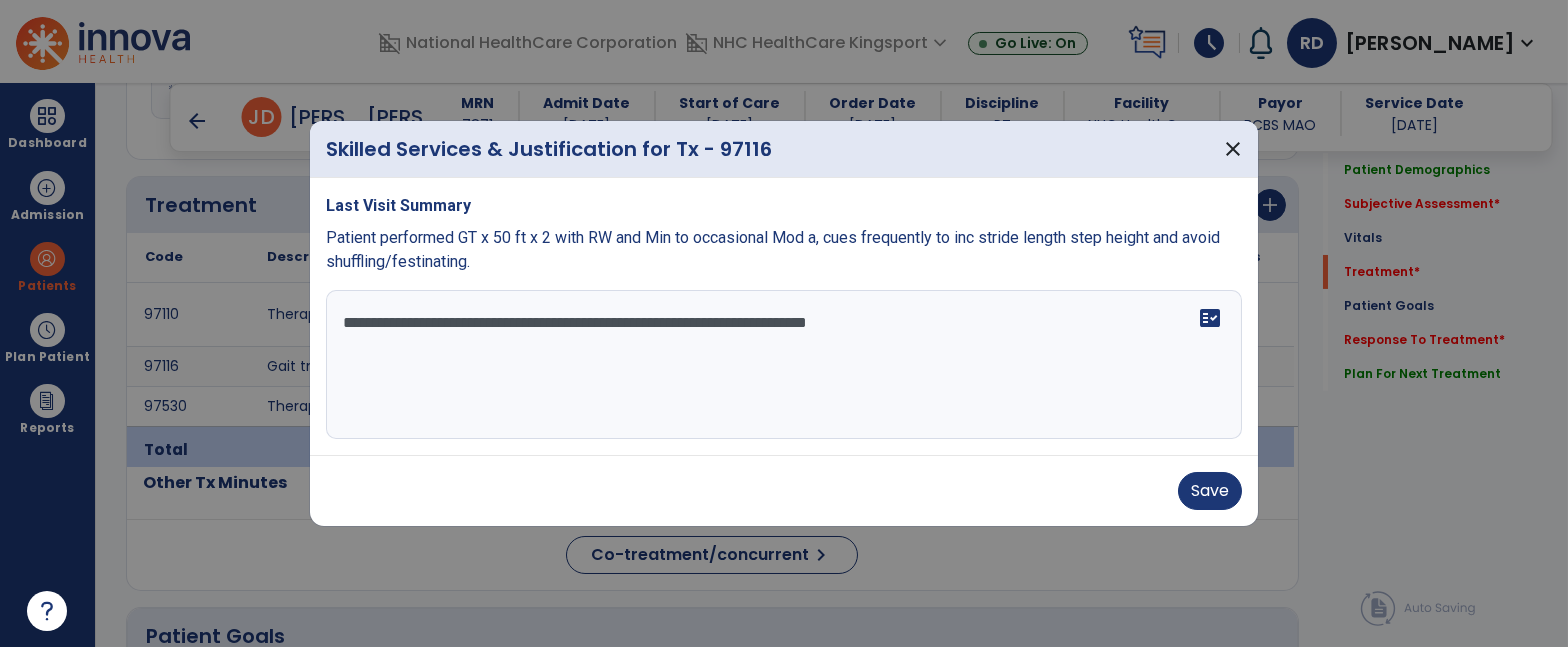 click on "**********" at bounding box center [784, 365] 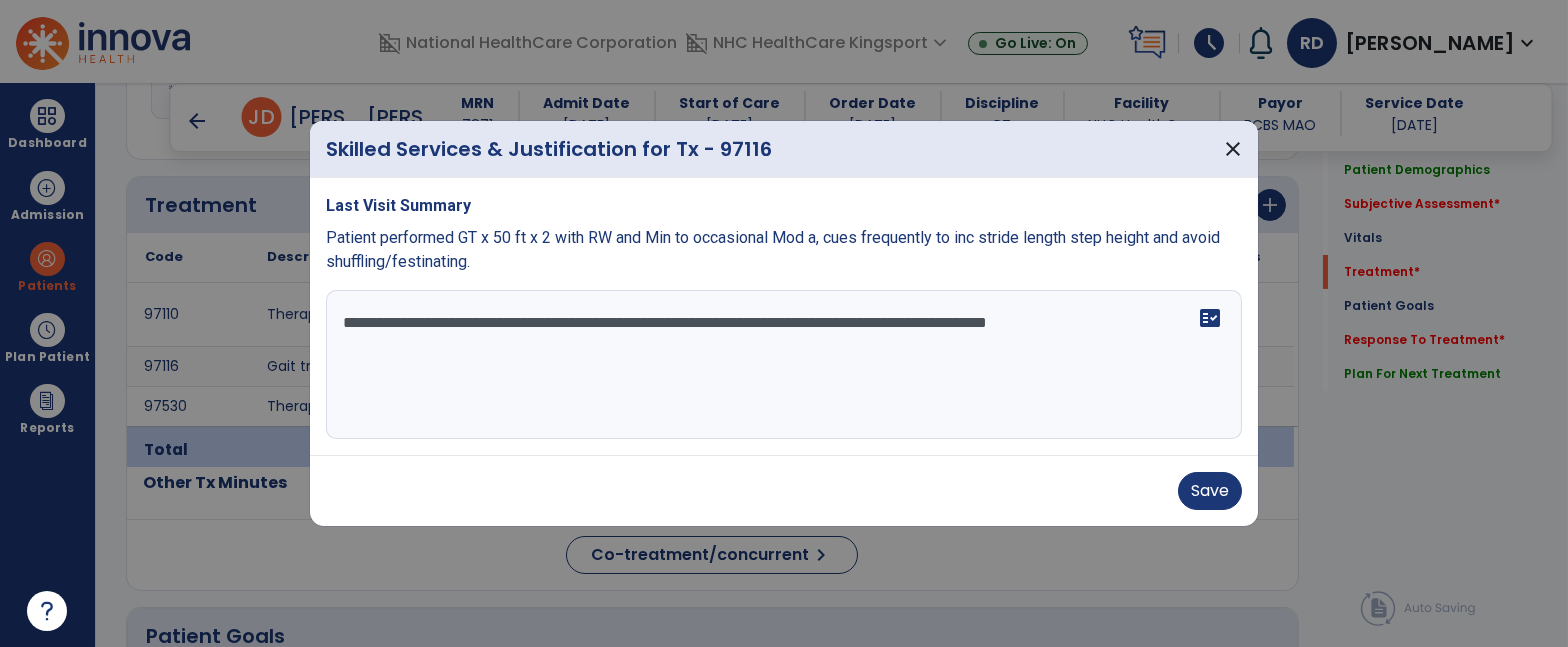 click on "**********" at bounding box center [784, 365] 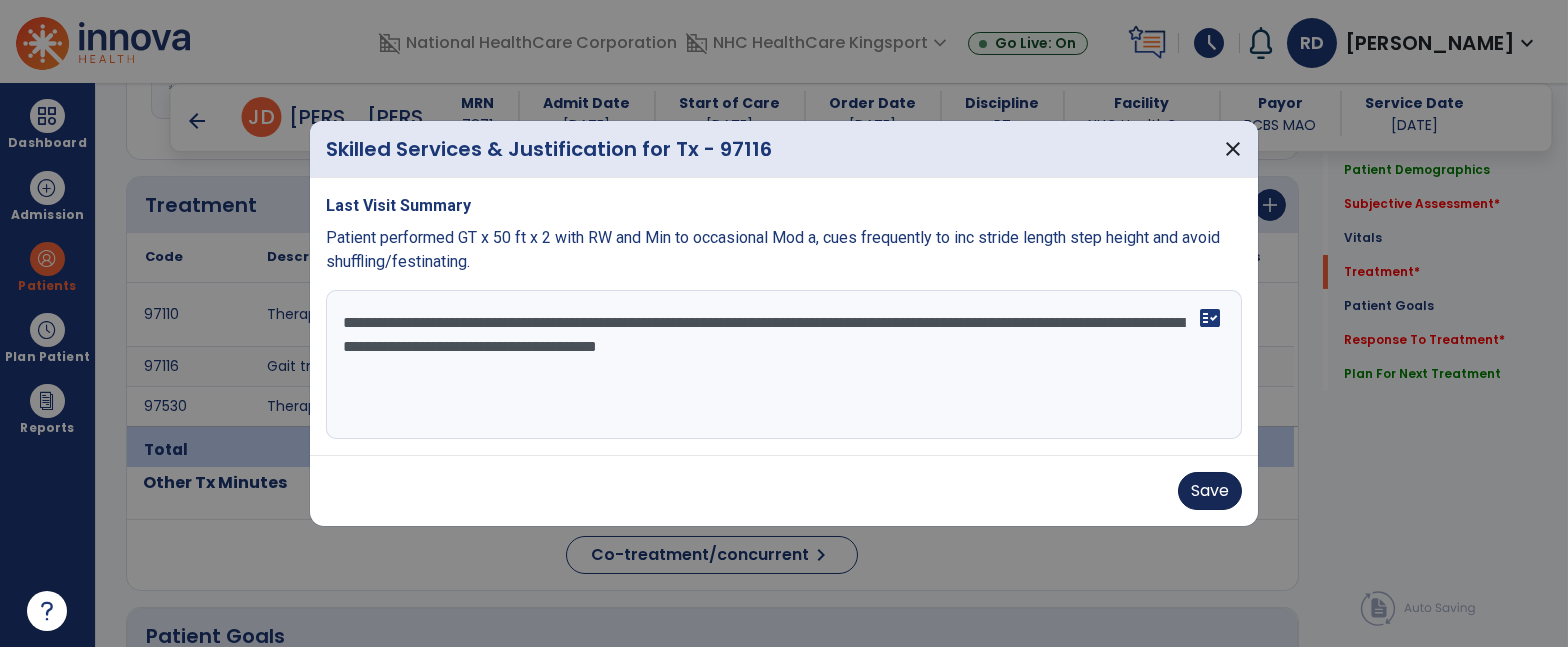 type on "**********" 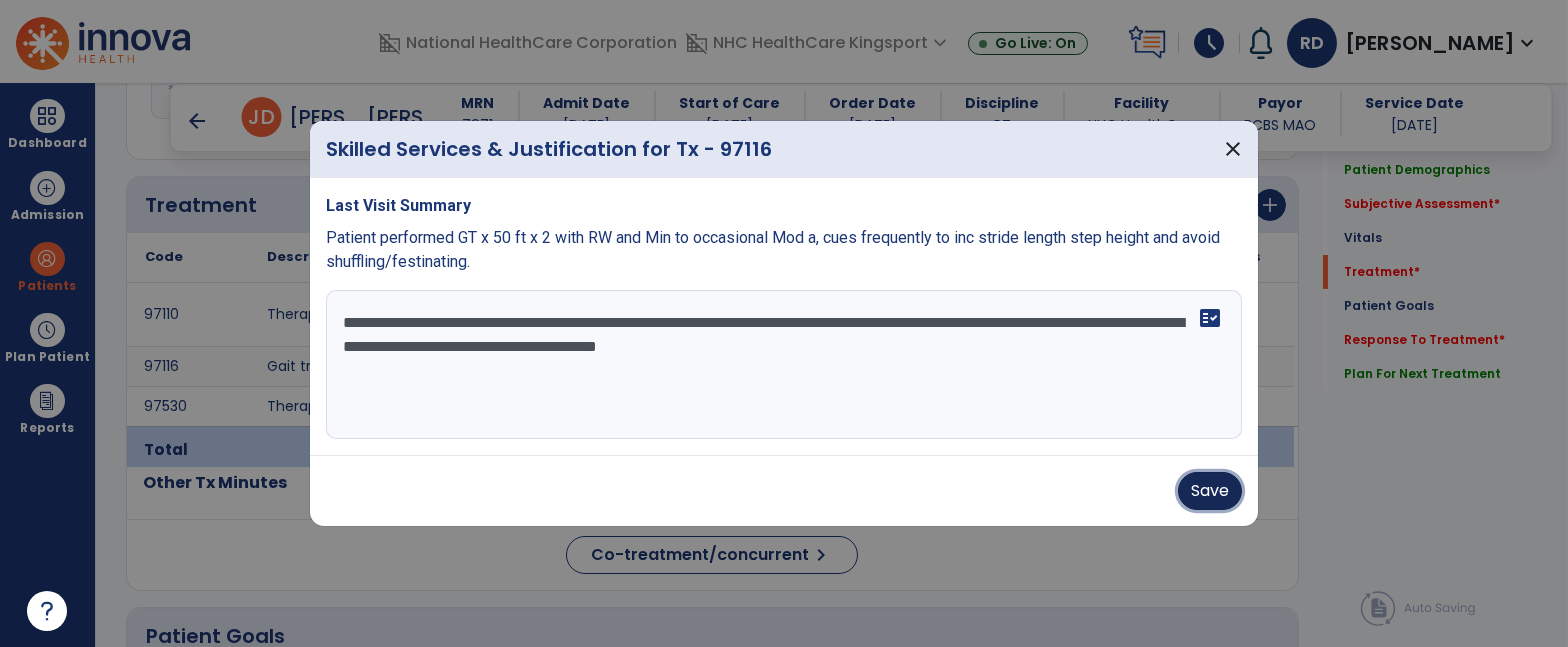click on "Save" at bounding box center [1210, 491] 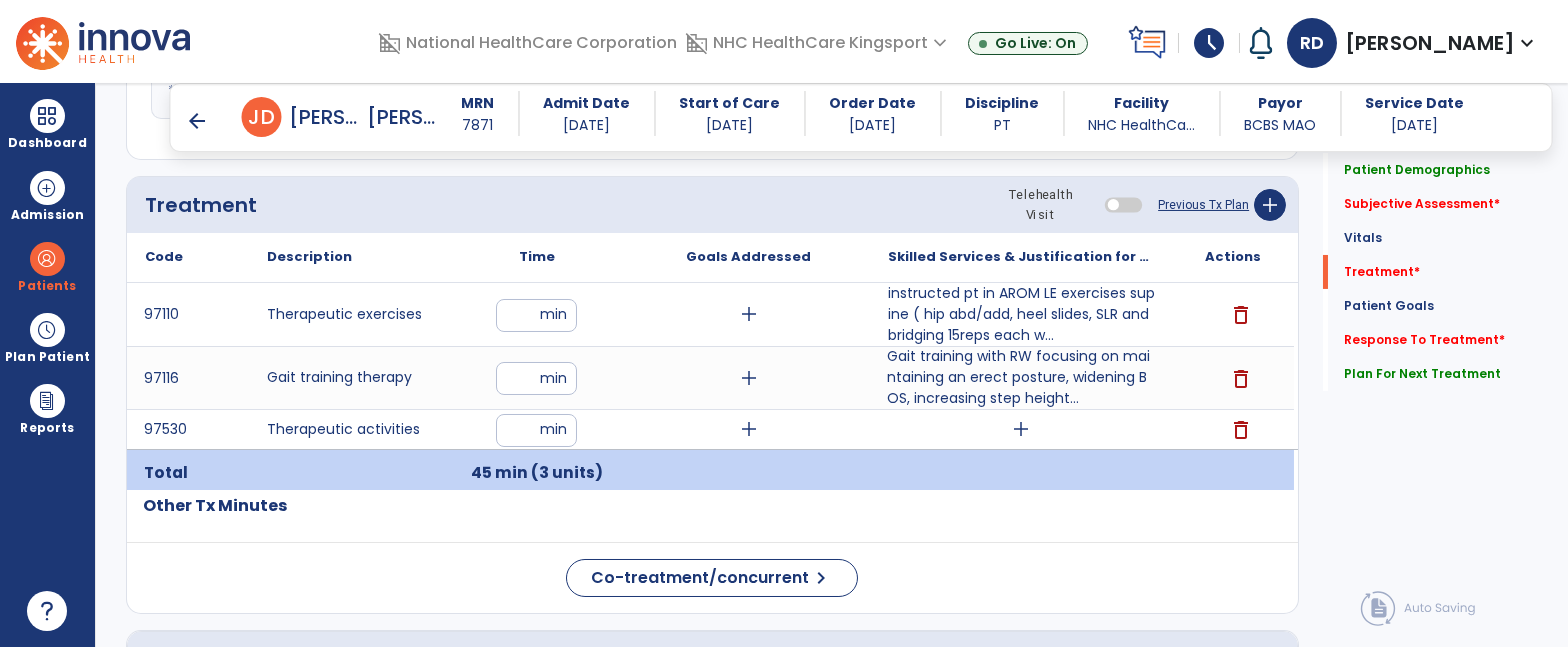 click on "add" at bounding box center (1021, 429) 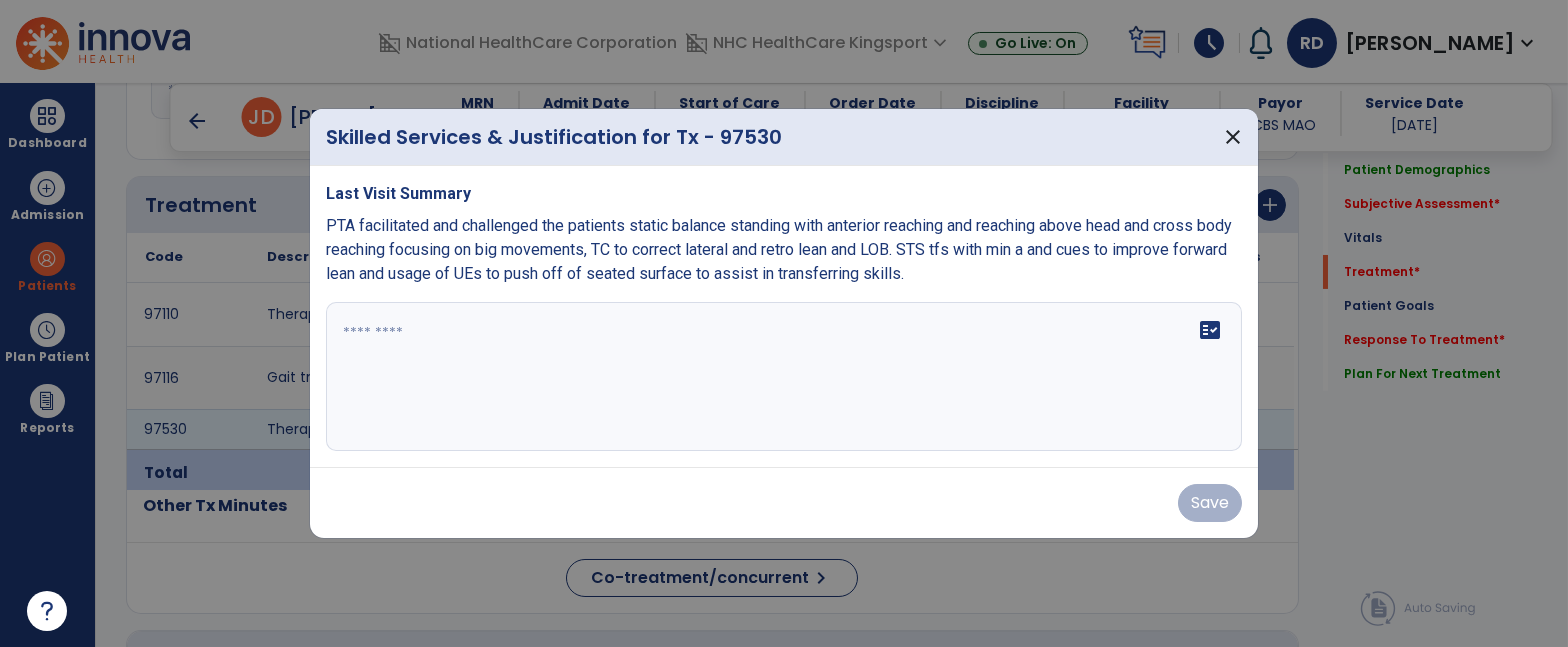 click on "fact_check" at bounding box center [784, 377] 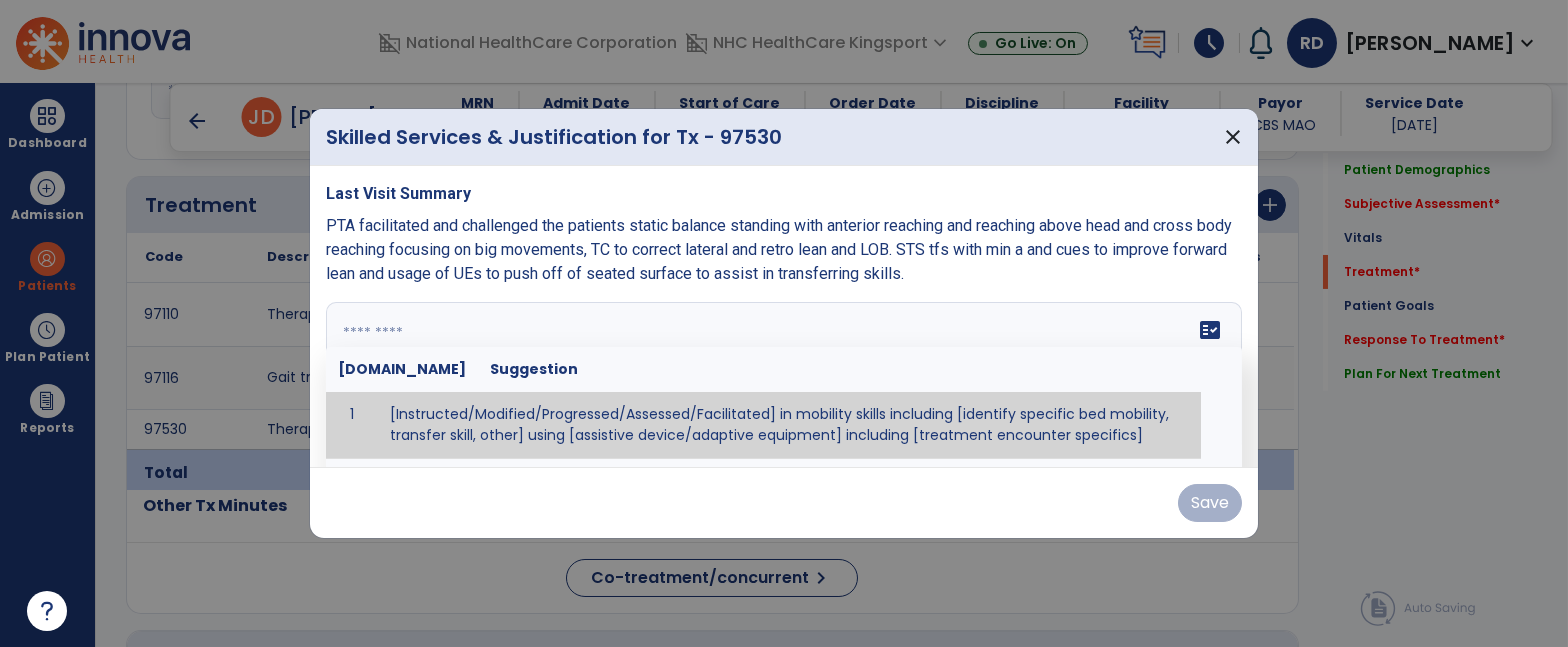 click at bounding box center (782, 377) 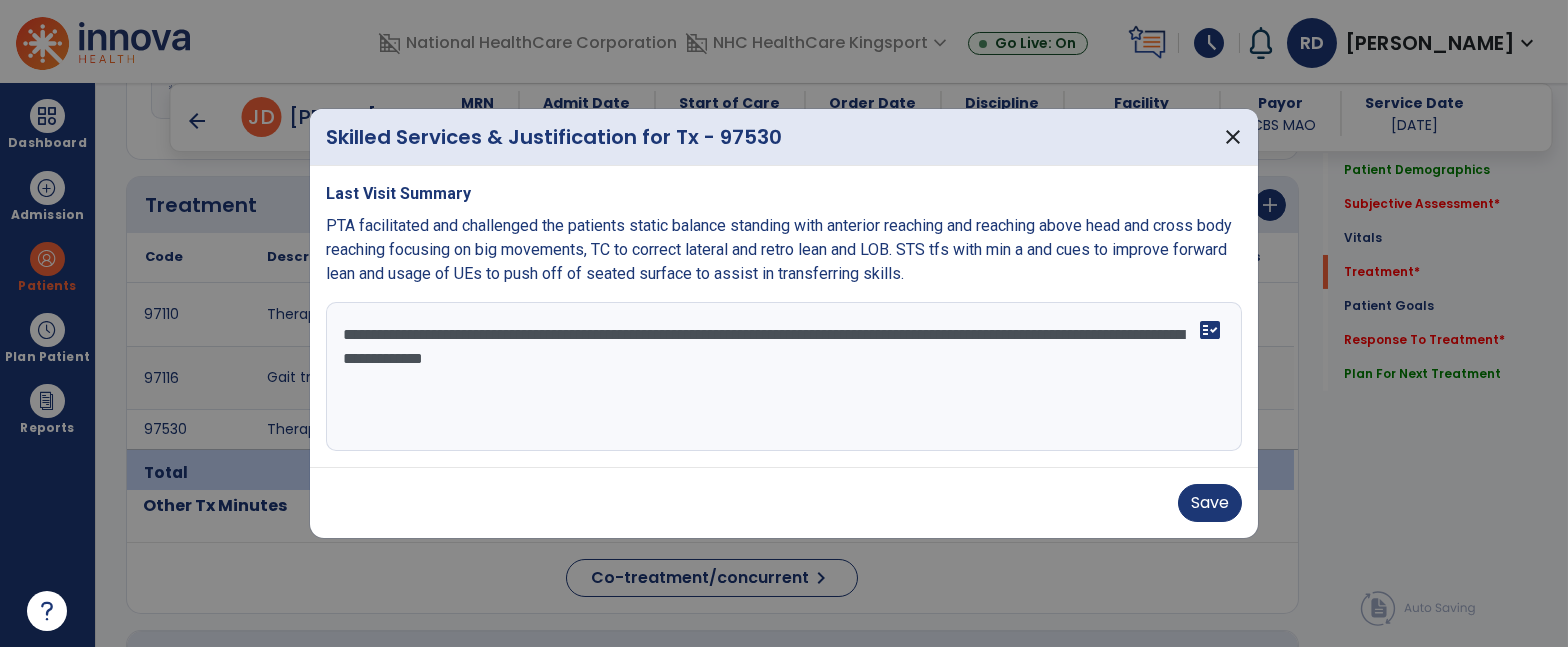 click on "**********" at bounding box center [784, 377] 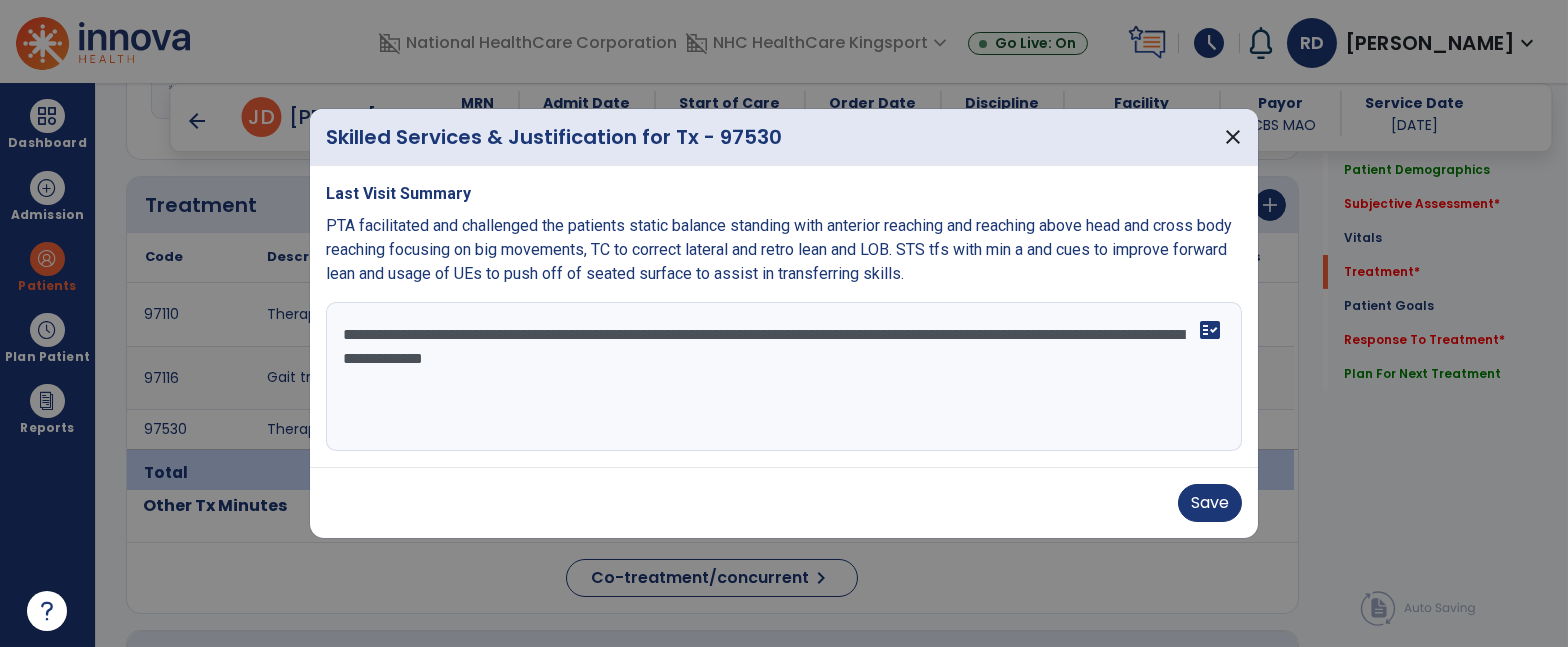 click on "**********" at bounding box center [784, 377] 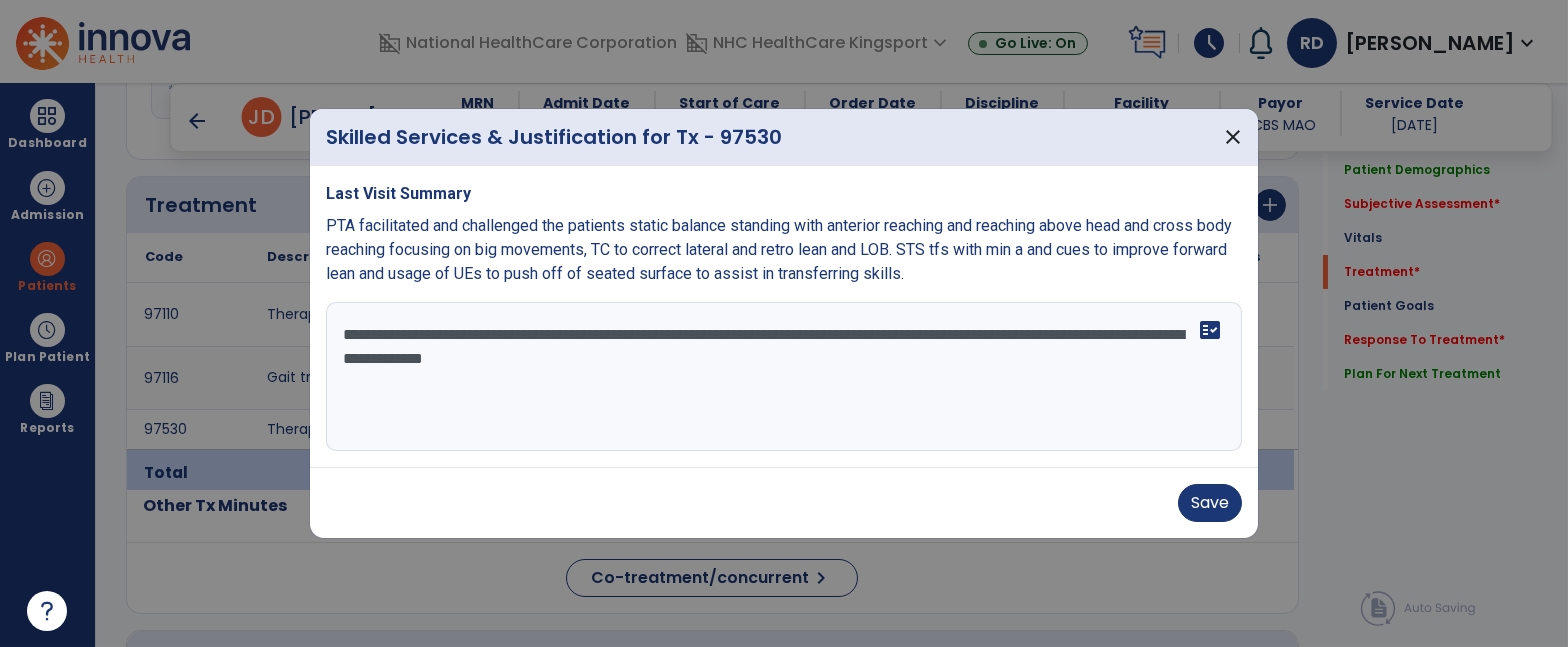 click on "**********" at bounding box center (784, 377) 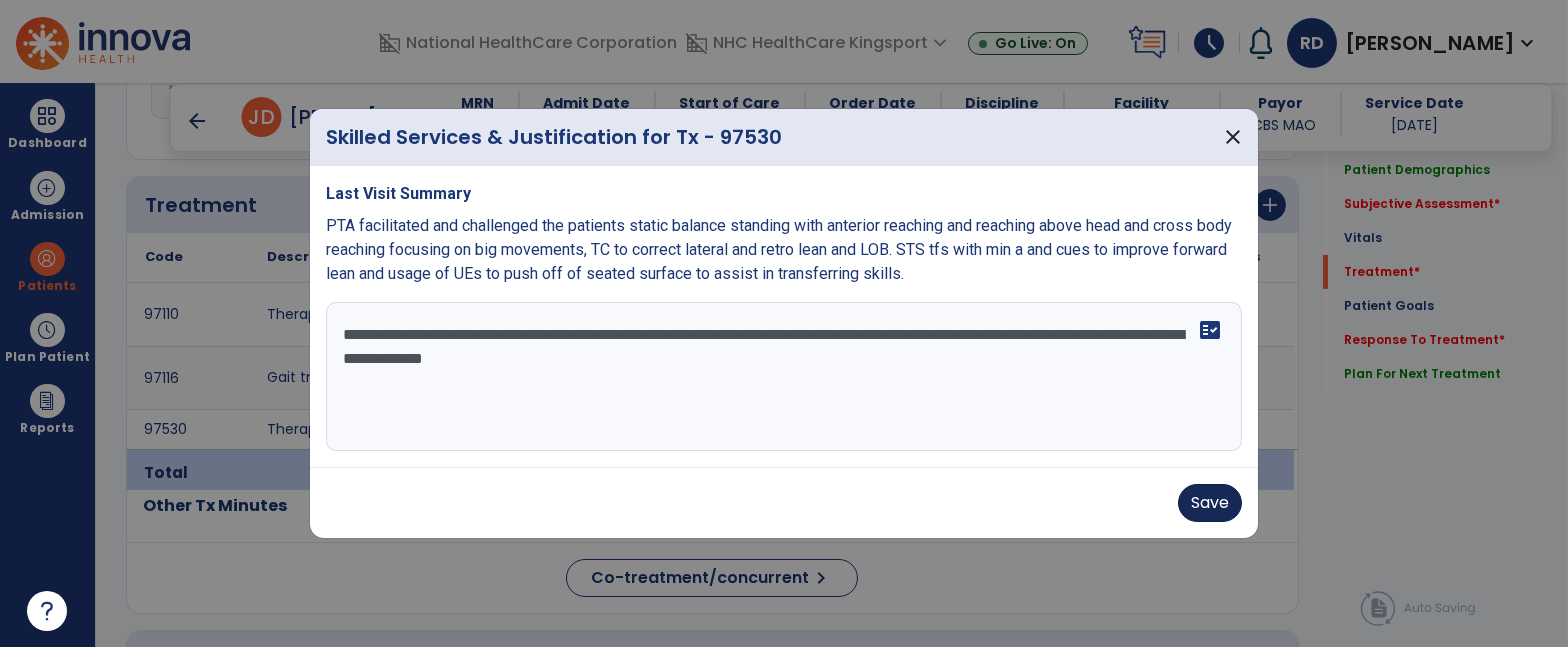 type on "**********" 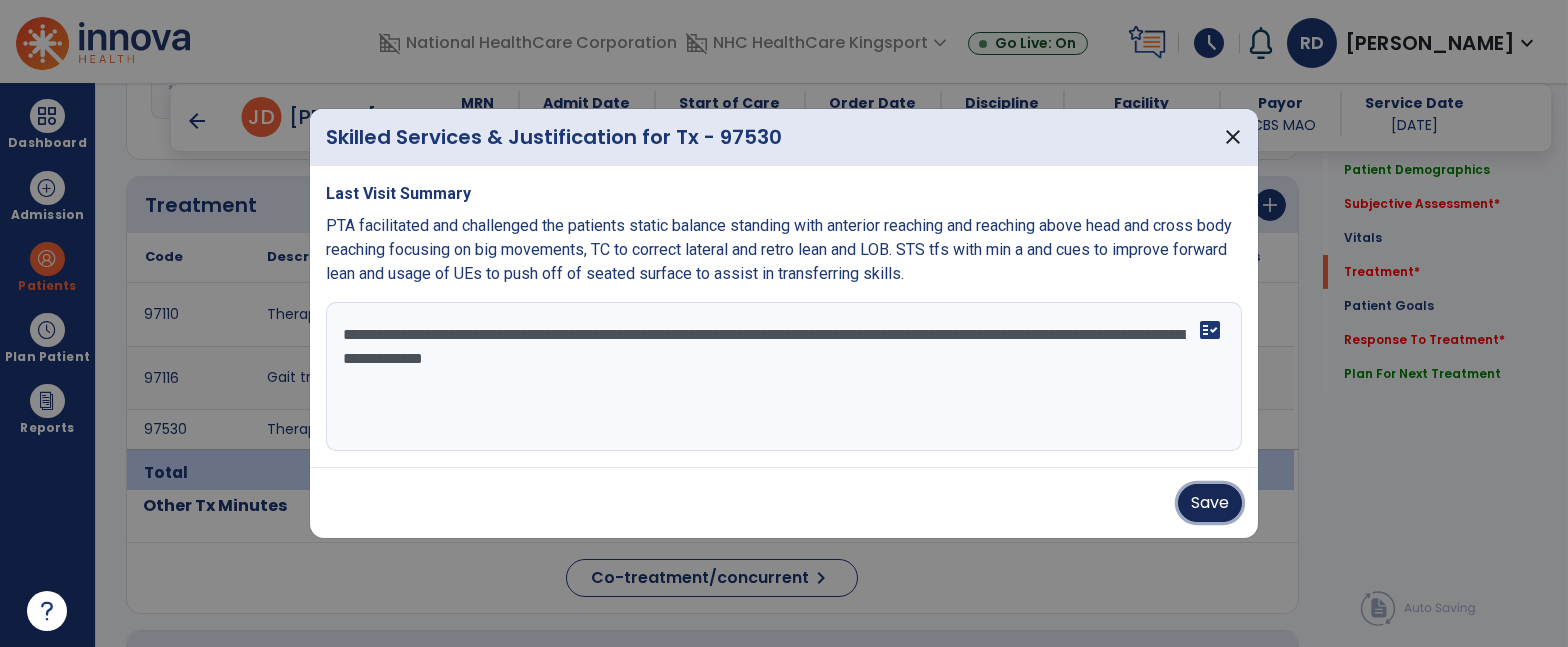 click on "Save" at bounding box center (1210, 503) 